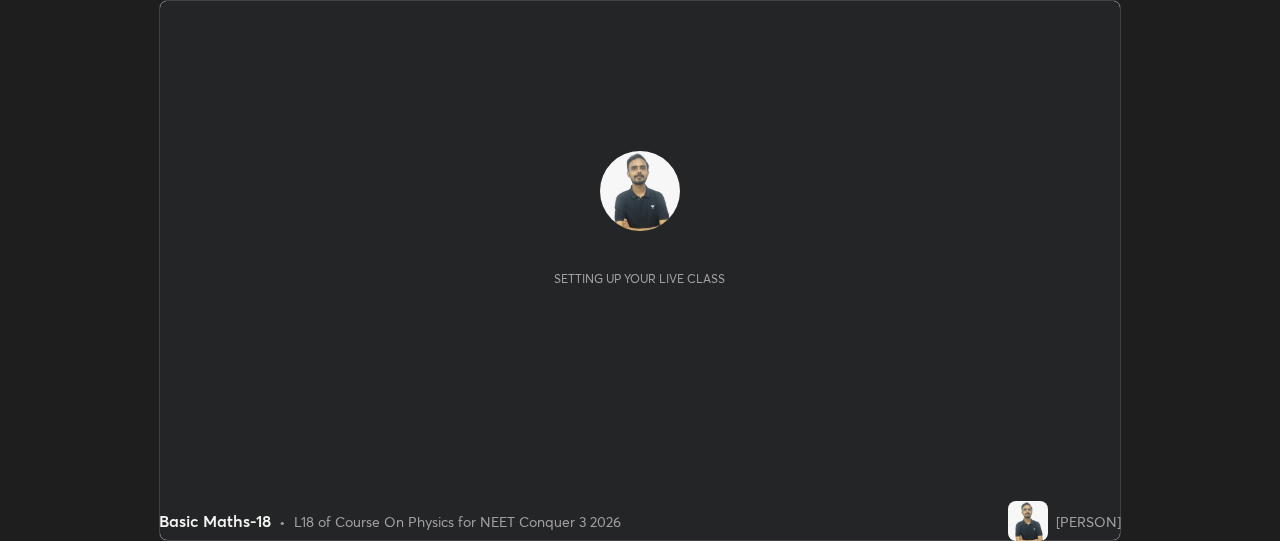 scroll, scrollTop: 0, scrollLeft: 0, axis: both 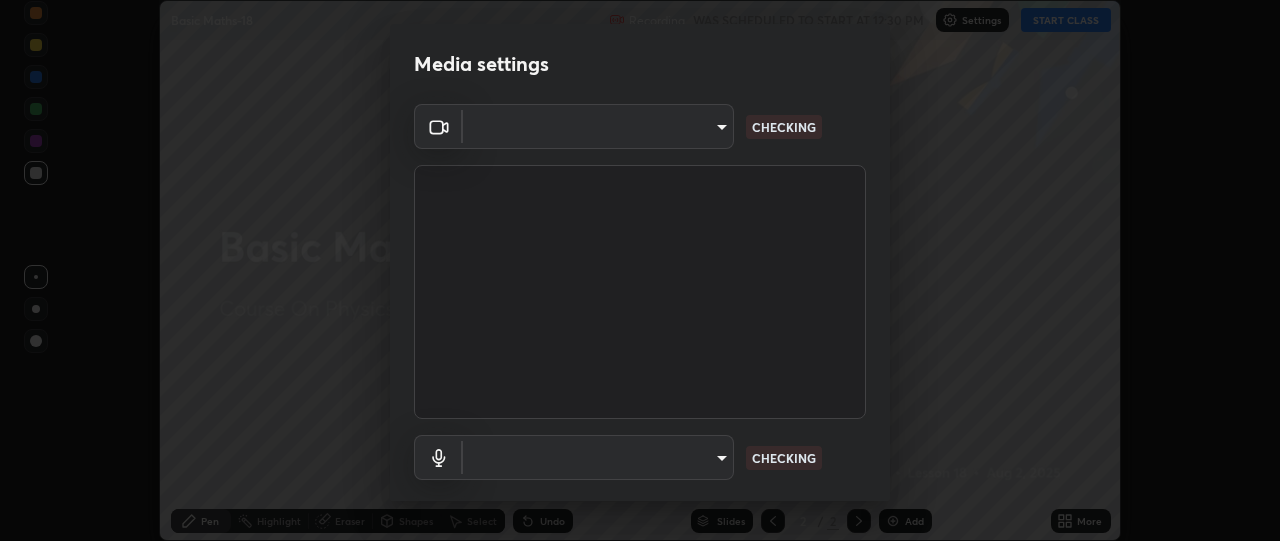 click on "Erase all Basic Maths-18 Recording WAS SCHEDULED TO START AT  12:30 PM Settings START CLASS Setting up your live class Basic Maths-18 • L18 of Course On Physics for NEET Conquer 3 2026 [PERSON] Pen Highlight Eraser Shapes Select Undo Slides 2 / 2 Add More No doubts shared Encourage your learners to ask a doubt for better clarity Report an issue Reason for reporting Buffering Chat not working Audio - Video sync issue Educator video quality low ​ Attach an image Report Media settings ​ CHECKING ​ CHECKING 1 / 5 Next" at bounding box center (640, 270) 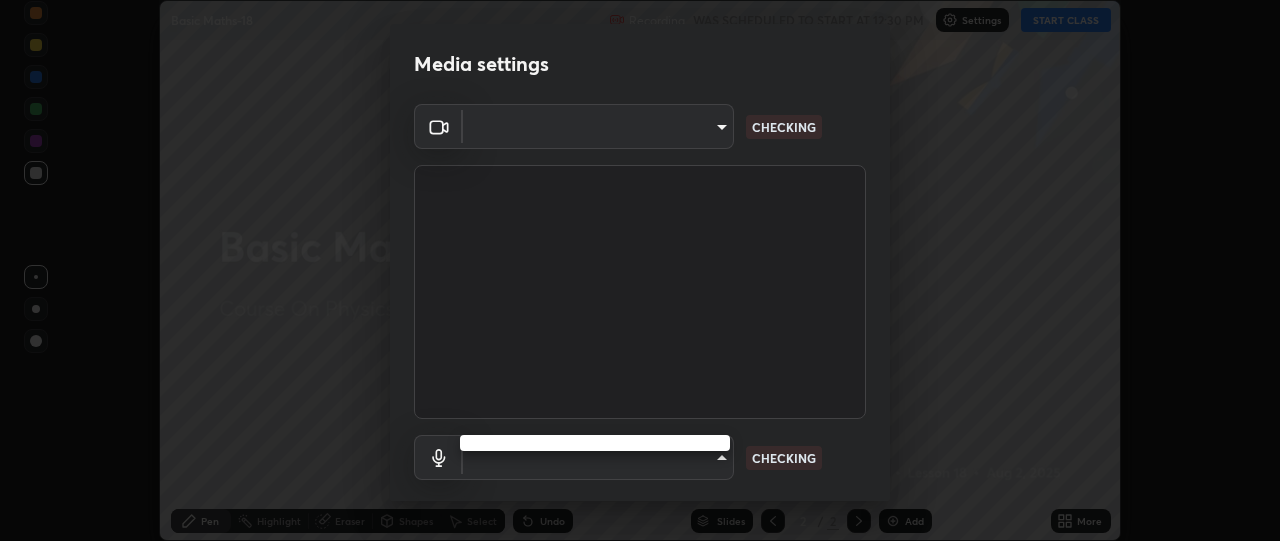 type on "1bae5219f2427241882c49d72a3831d91ccadfd921fc1ac5908e7a23ac13a840" 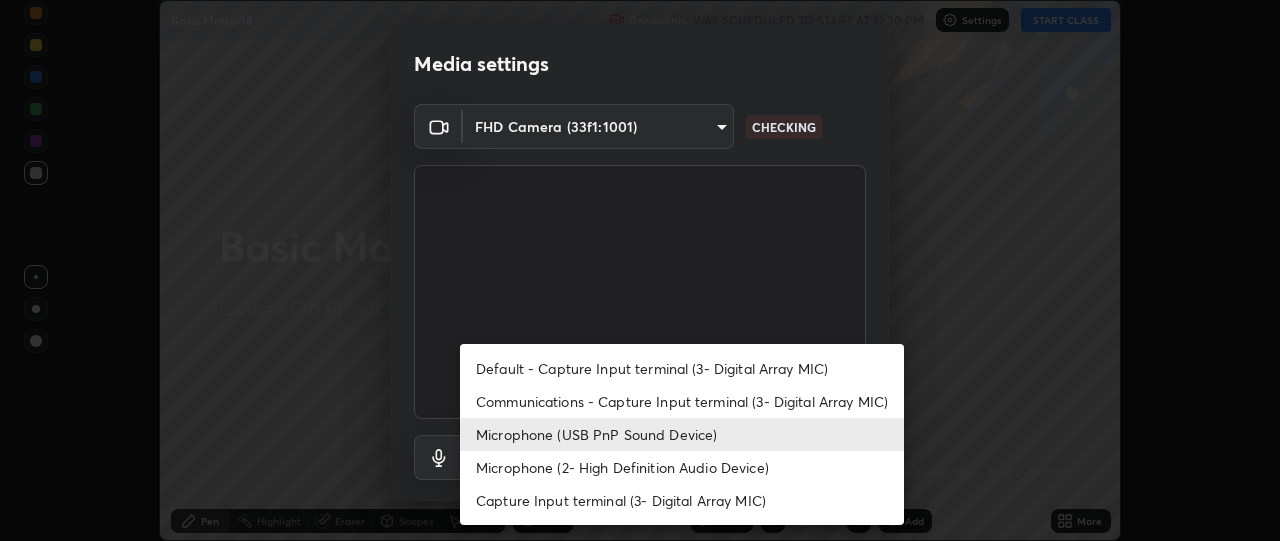 click on "Microphone (2- High Definition Audio Device)" at bounding box center (682, 467) 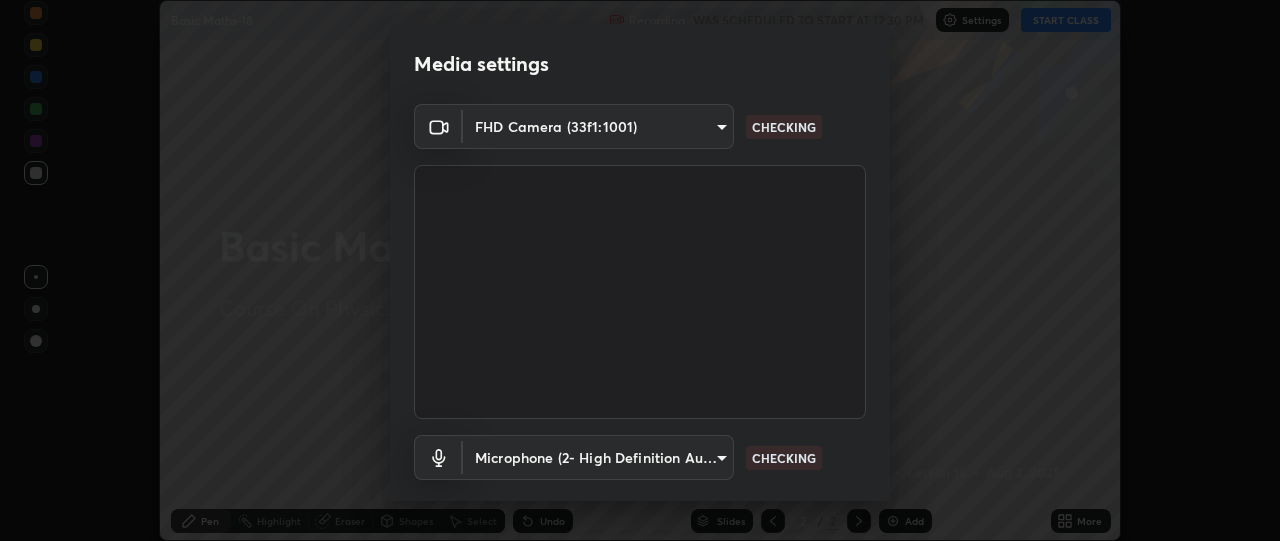 click on "Erase all Basic Maths-18 Recording WAS SCHEDULED TO START AT  12:30 PM Settings START CLASS Setting up your live class Basic Maths-18 • L18 of Course On Physics for NEET Conquer 3 2026 [PERSON] Pen Highlight Eraser Shapes Select Undo Slides 2 / 2 Add More No doubts shared Encourage your learners to ask a doubt for better clarity Report an issue Reason for reporting Buffering Chat not working Audio - Video sync issue Educator video quality low ​ Attach an image Report Media settings FHD Camera (33f1:1001) [HASH] CHECKING Microphone (2- High Definition Audio Device) [HASH] CHECKING 1 / 5 Next" at bounding box center [640, 270] 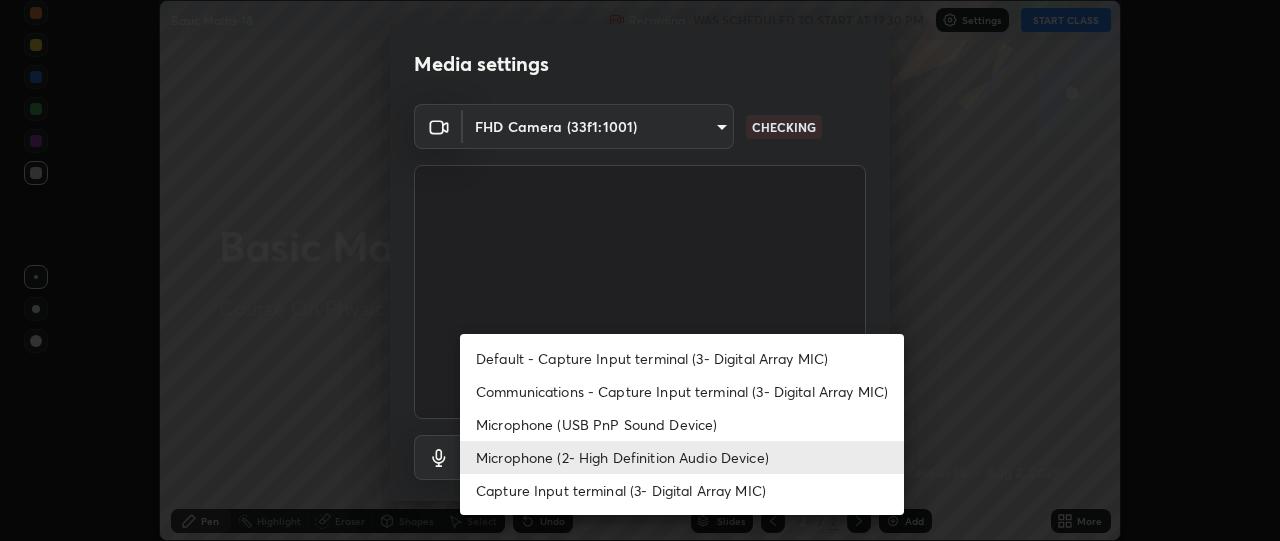 click on "Microphone (USB PnP Sound Device)" at bounding box center [682, 424] 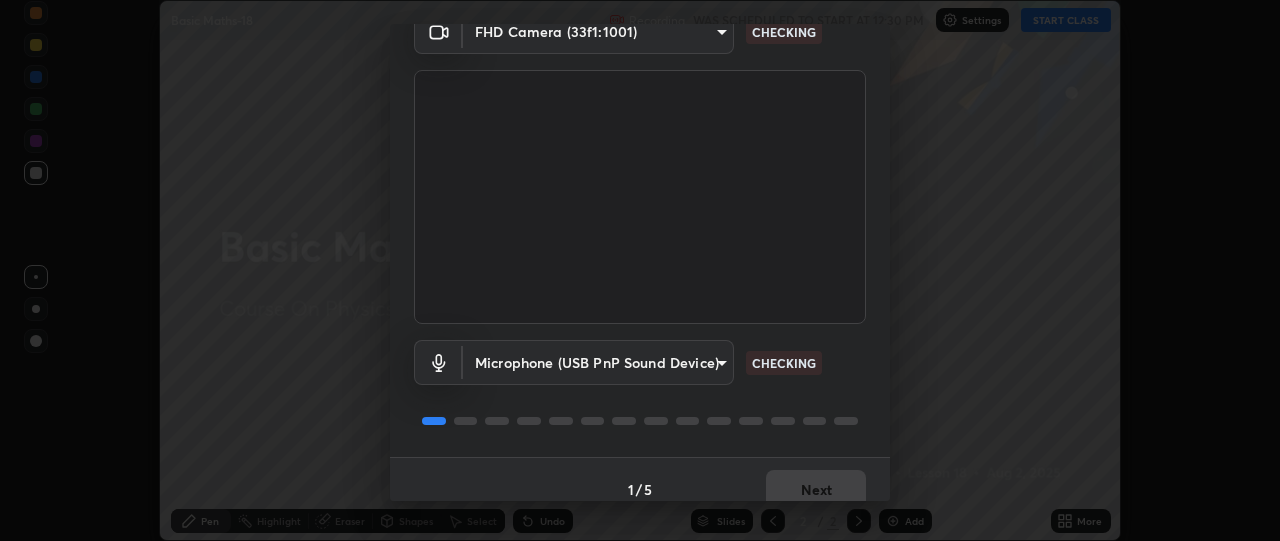 scroll, scrollTop: 115, scrollLeft: 0, axis: vertical 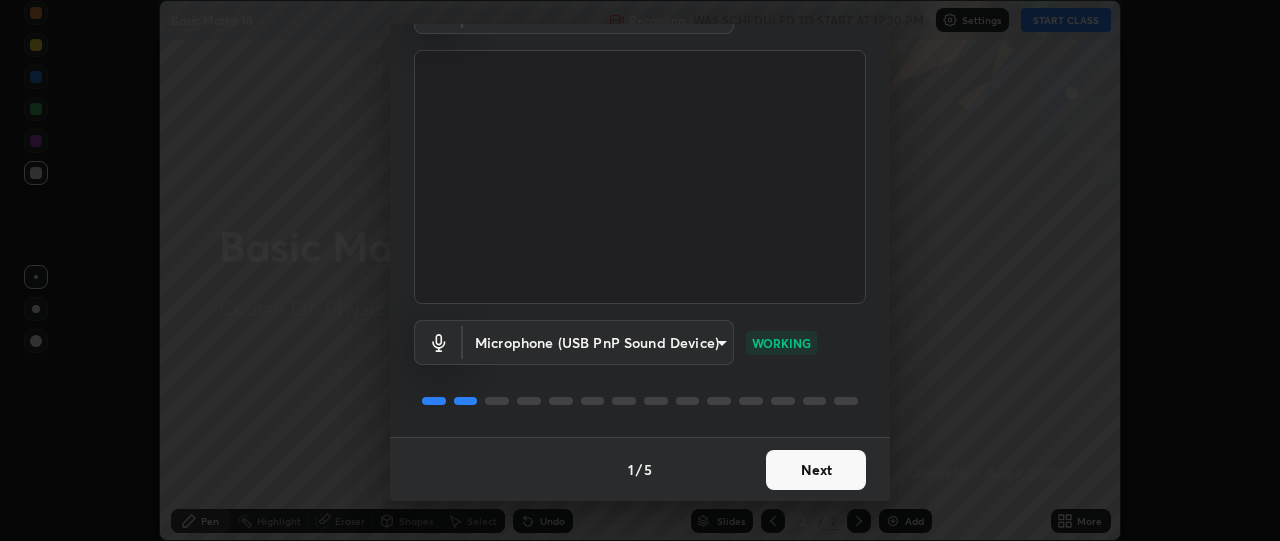click on "Next" at bounding box center [816, 470] 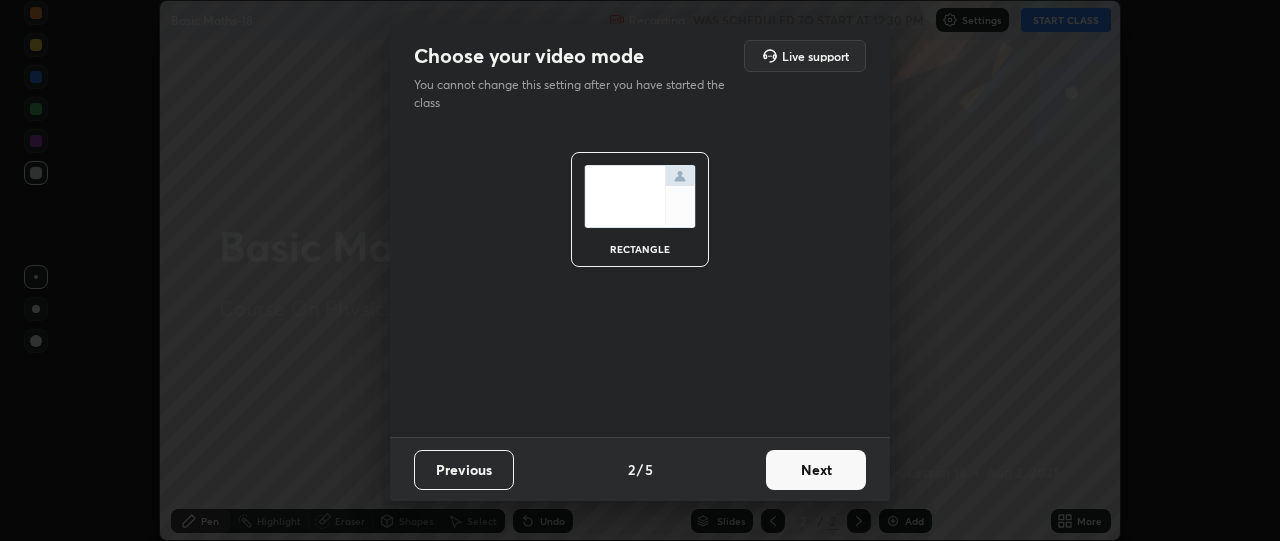 scroll, scrollTop: 0, scrollLeft: 0, axis: both 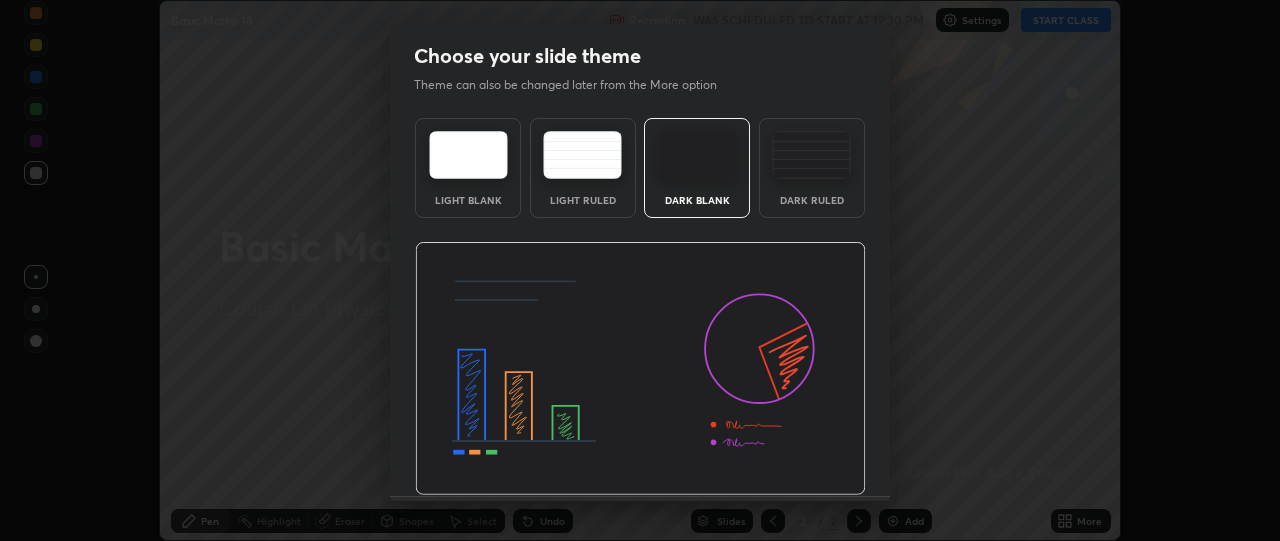 click at bounding box center [640, 369] 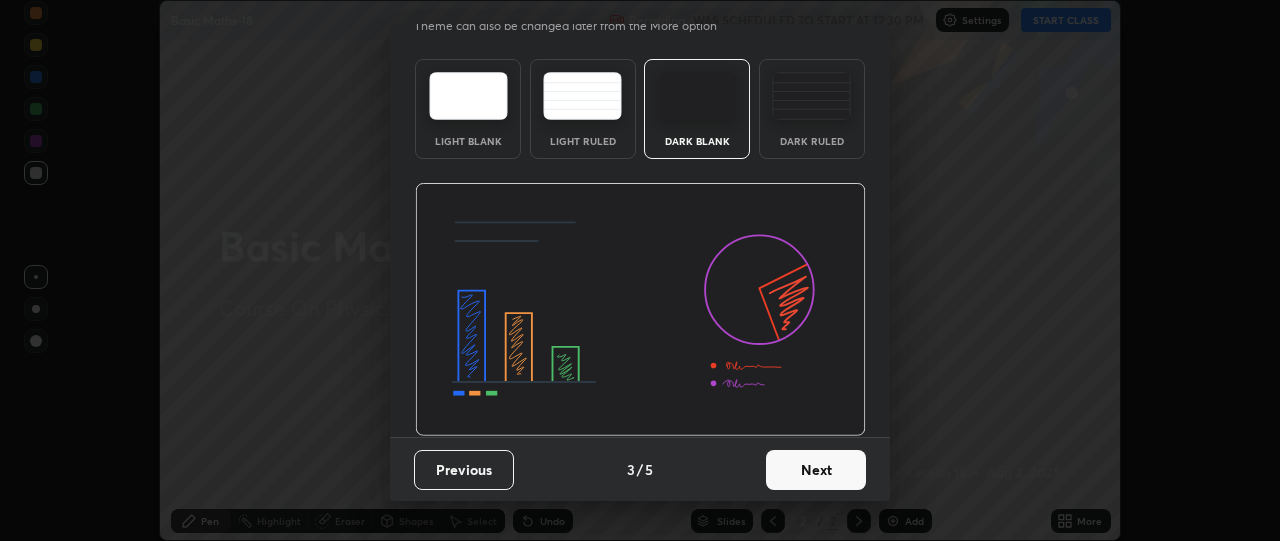 click on "Next" at bounding box center [816, 470] 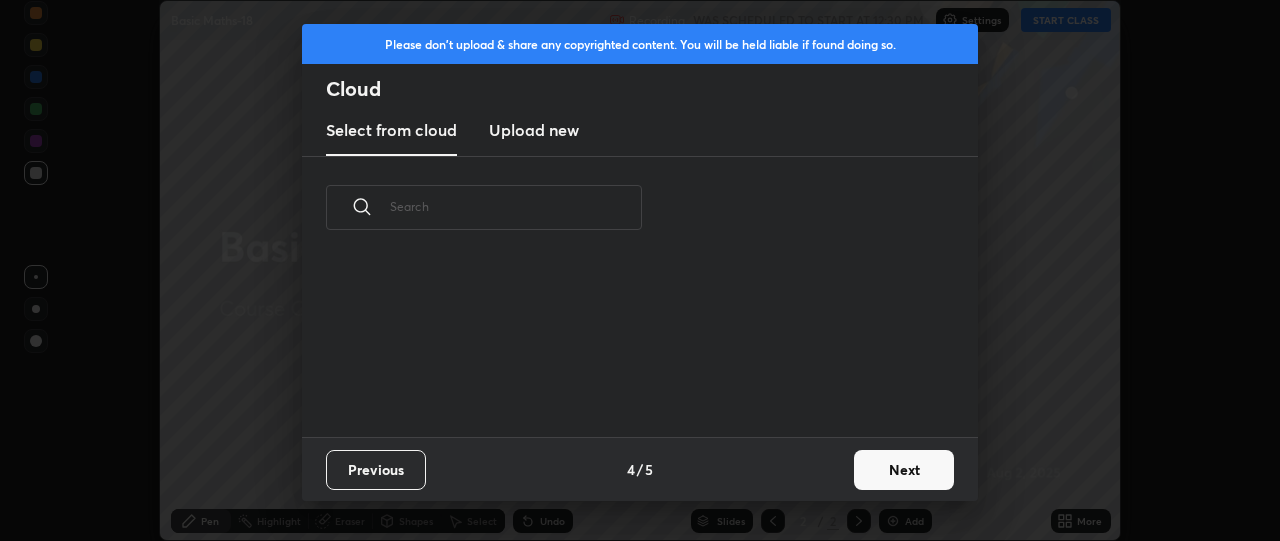 click on "Next" at bounding box center [904, 470] 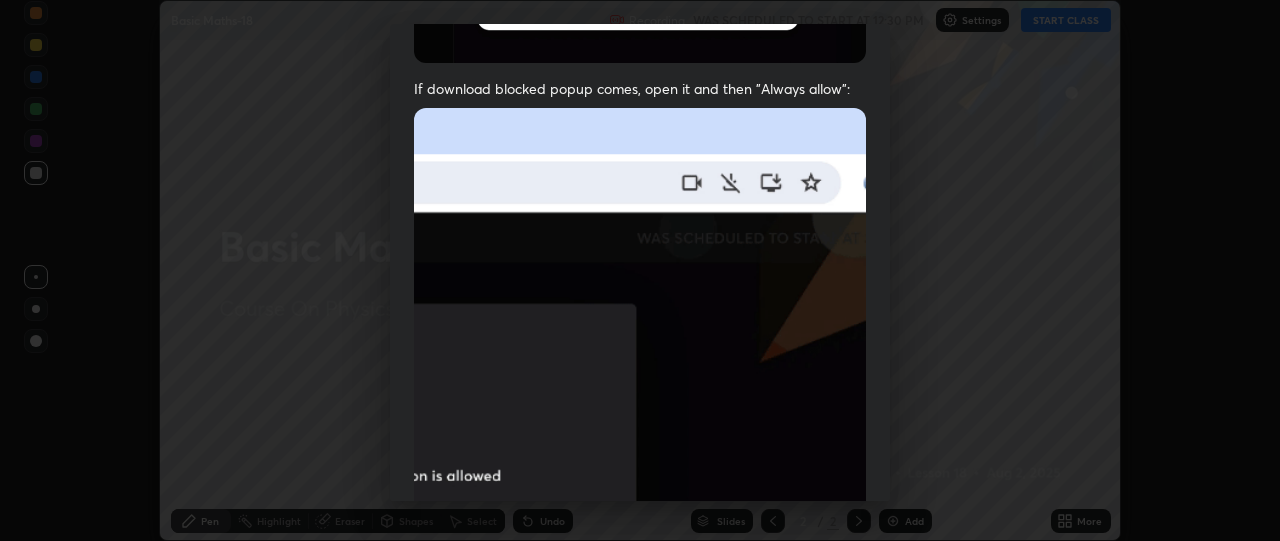 scroll, scrollTop: 468, scrollLeft: 0, axis: vertical 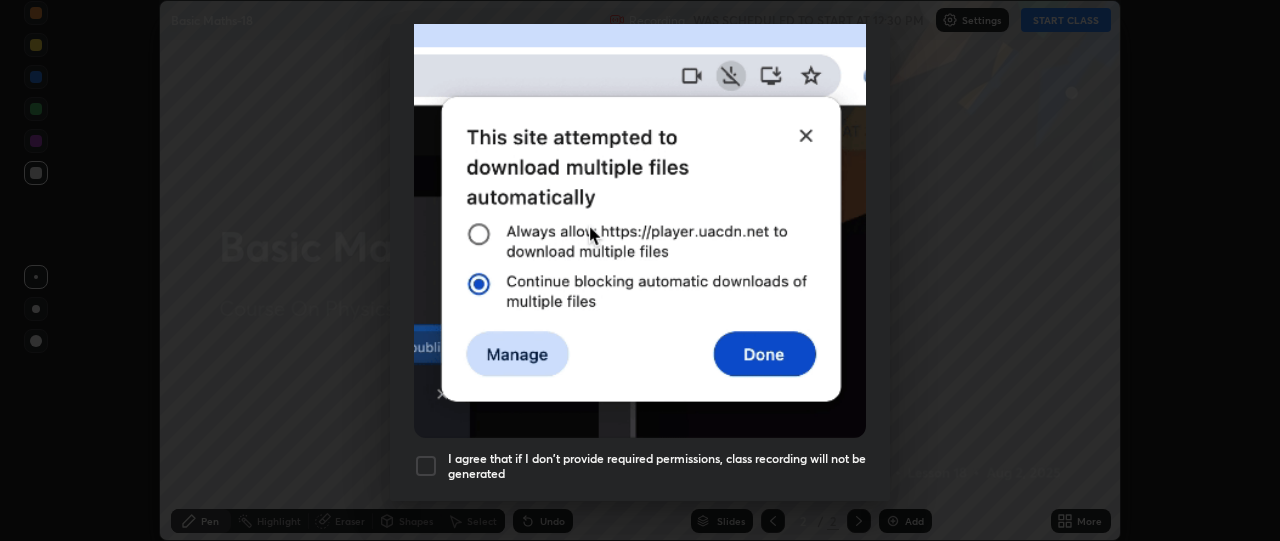 click on "I agree that if I don't provide required permissions, class recording will not be generated" at bounding box center [657, 466] 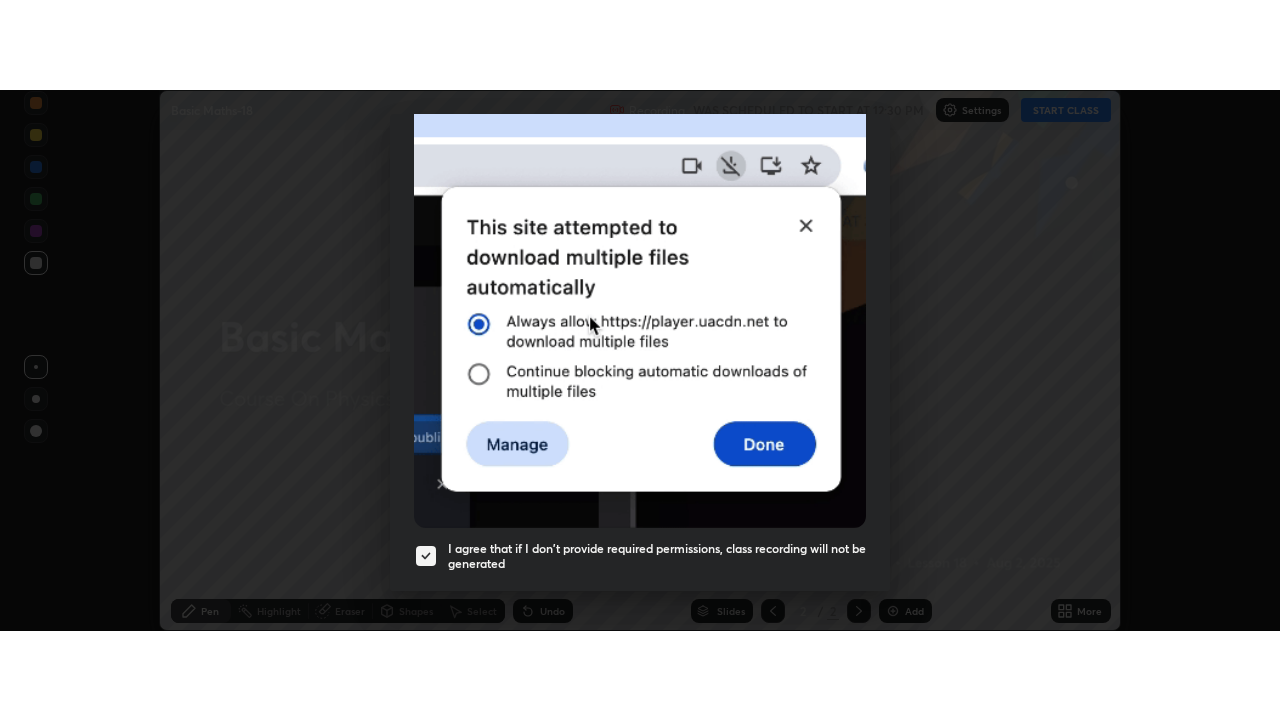 scroll, scrollTop: 523, scrollLeft: 0, axis: vertical 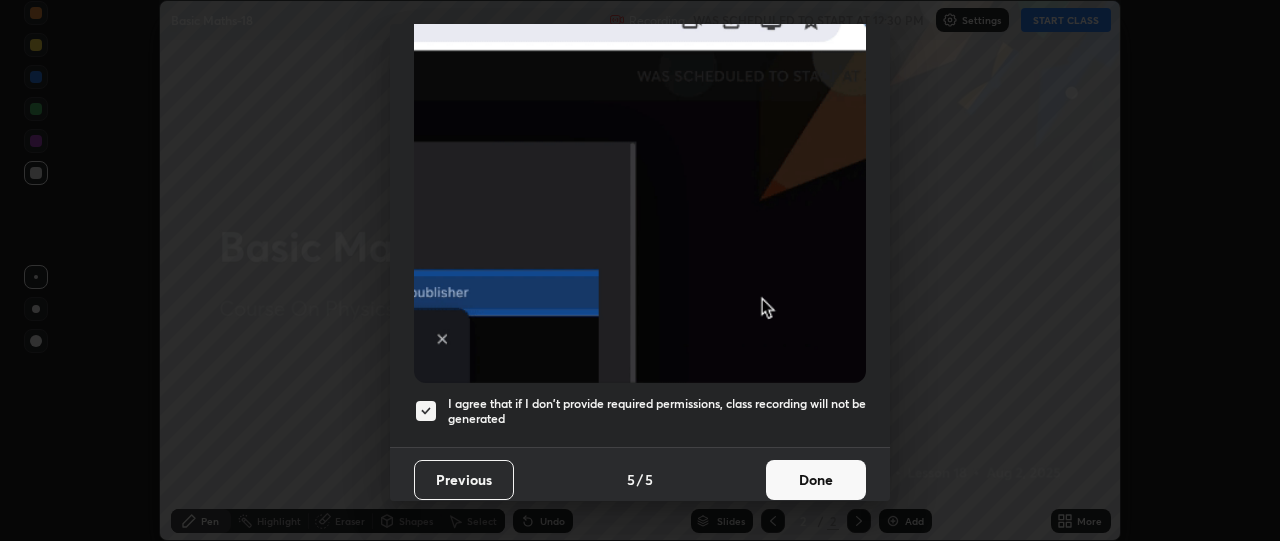 click on "Done" at bounding box center (816, 480) 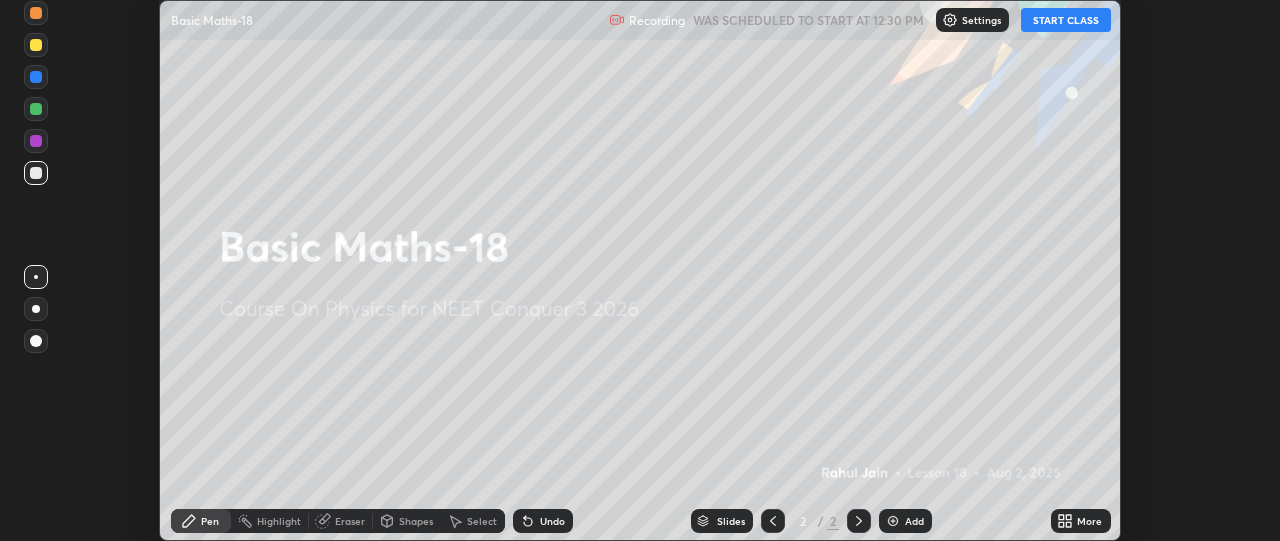 click 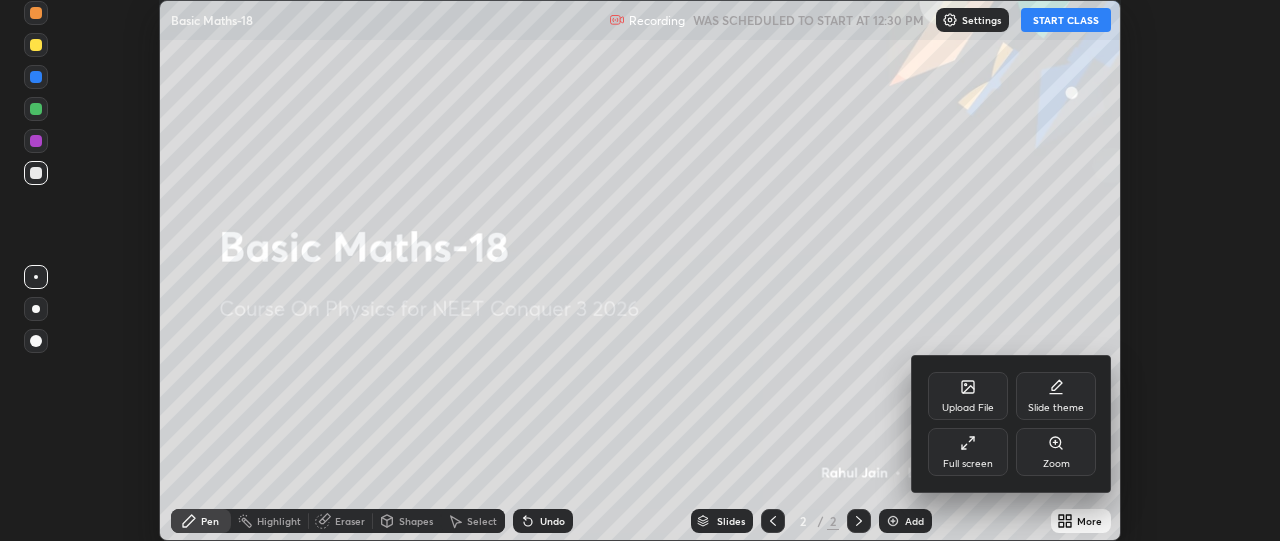 click 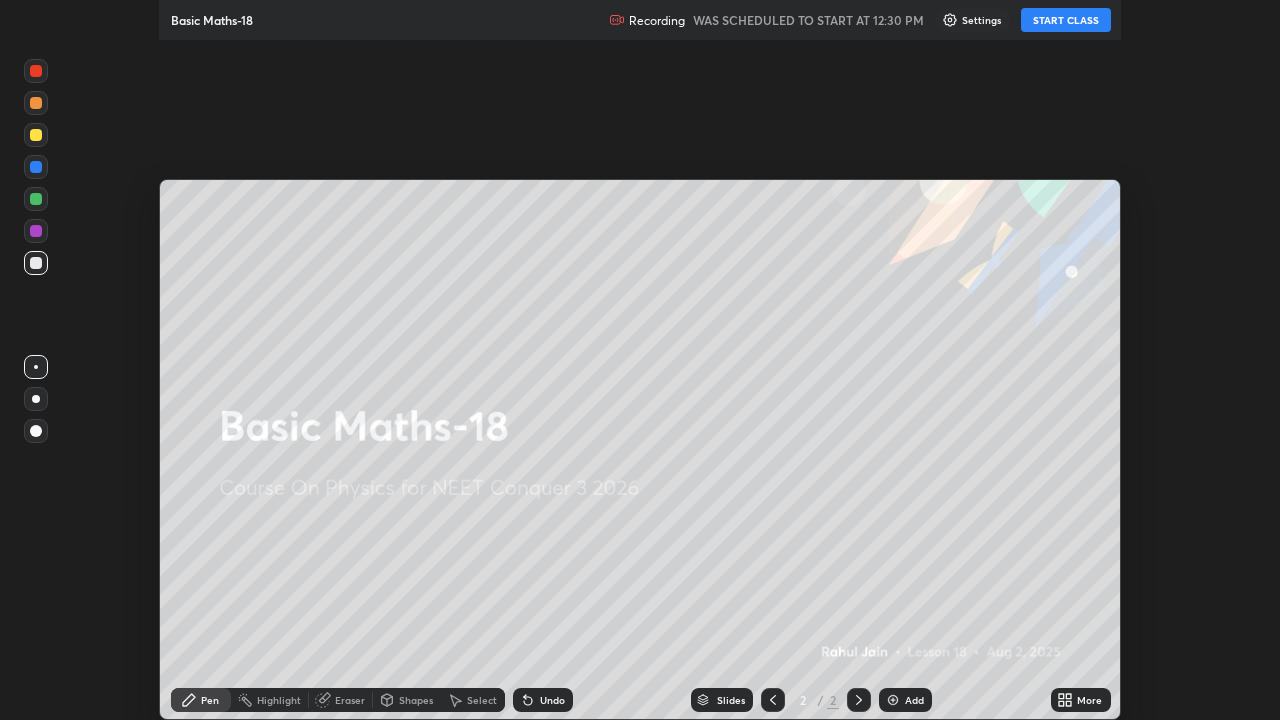 scroll, scrollTop: 99280, scrollLeft: 98720, axis: both 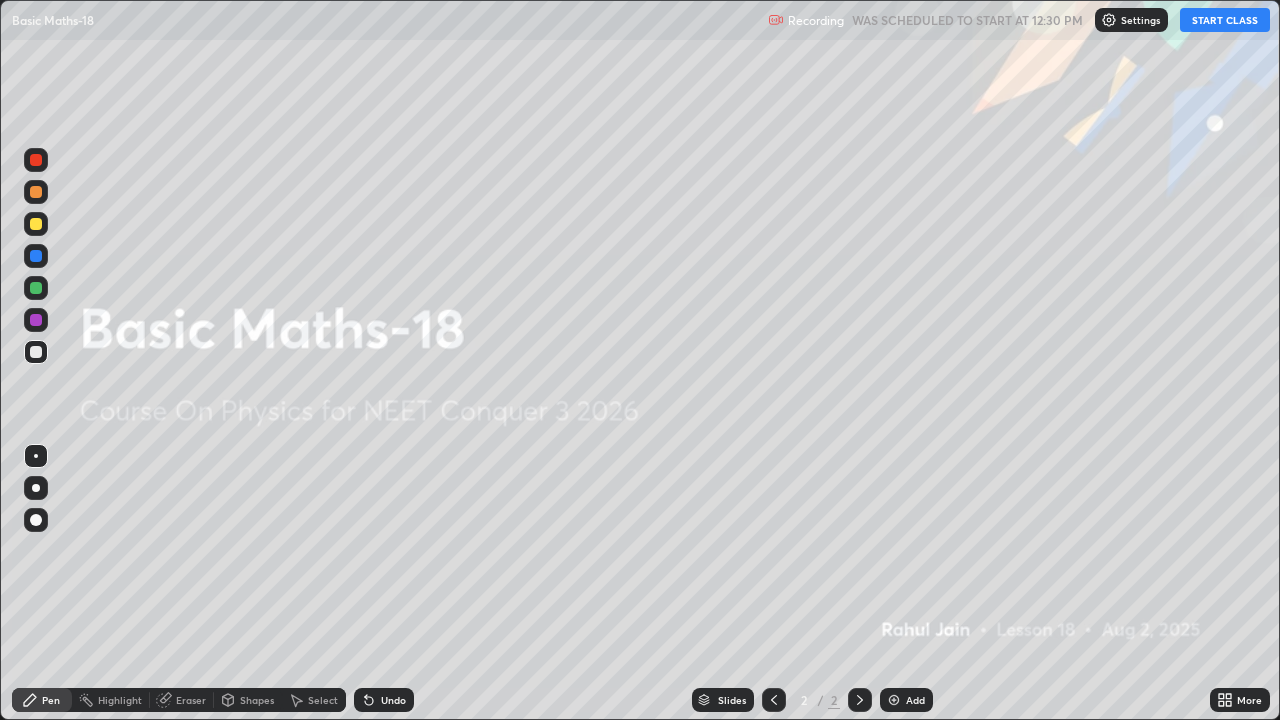 click on "START CLASS" at bounding box center [1225, 20] 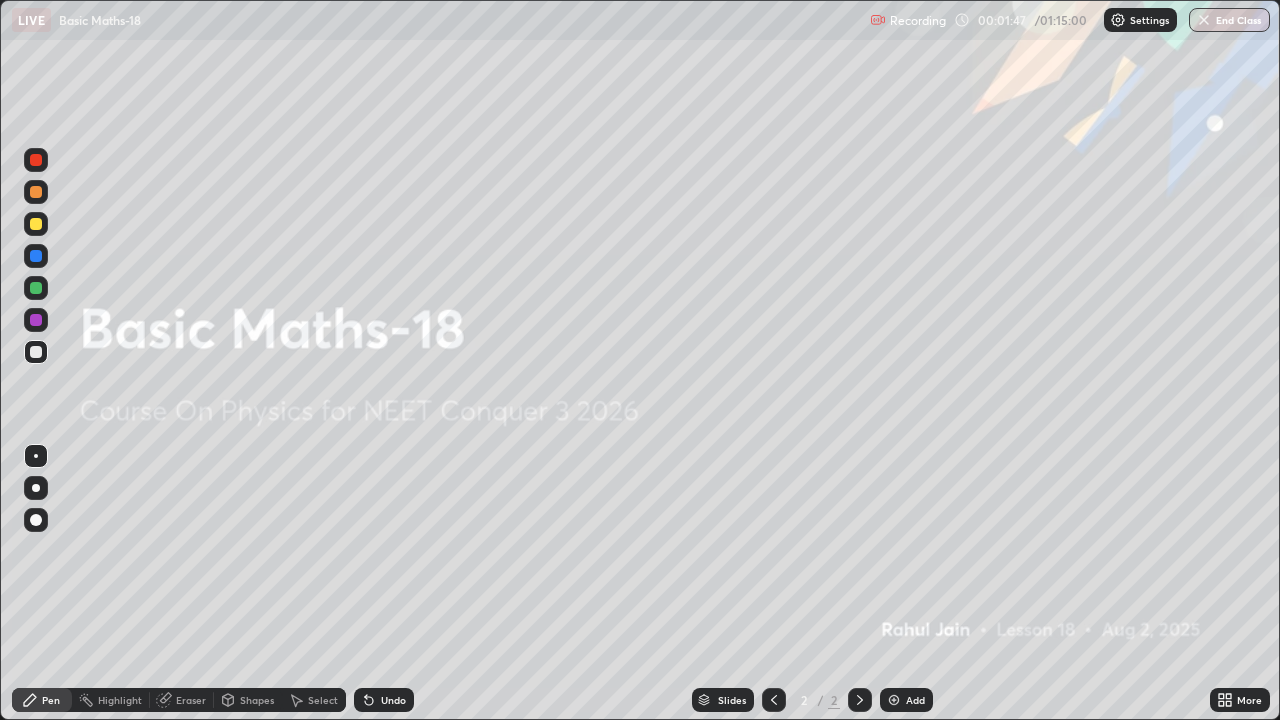 click at bounding box center [894, 700] 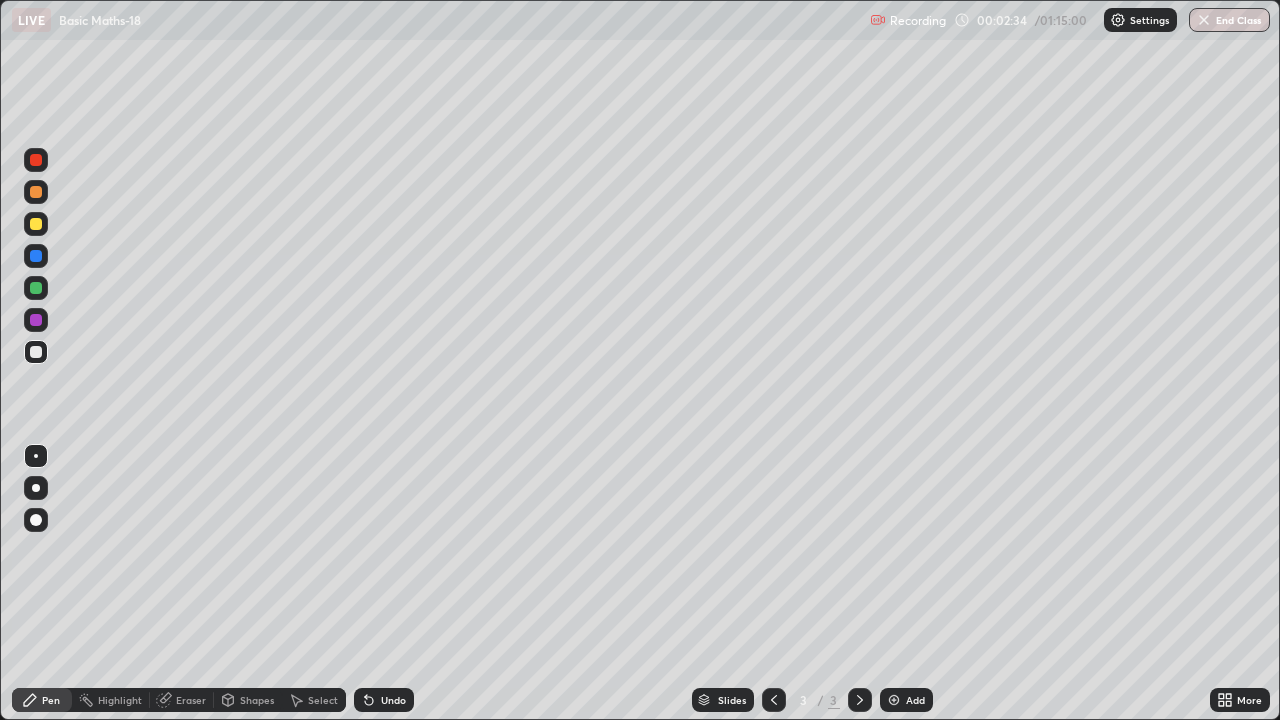 click at bounding box center [36, 320] 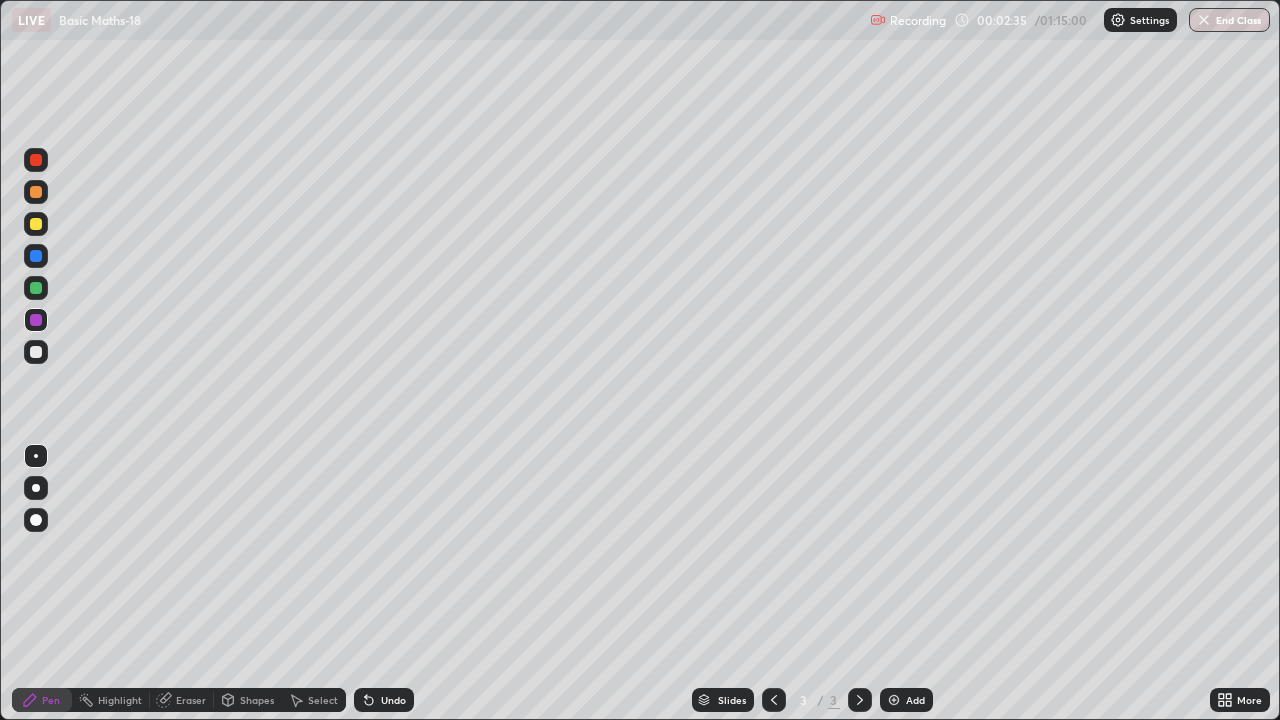 click at bounding box center (36, 488) 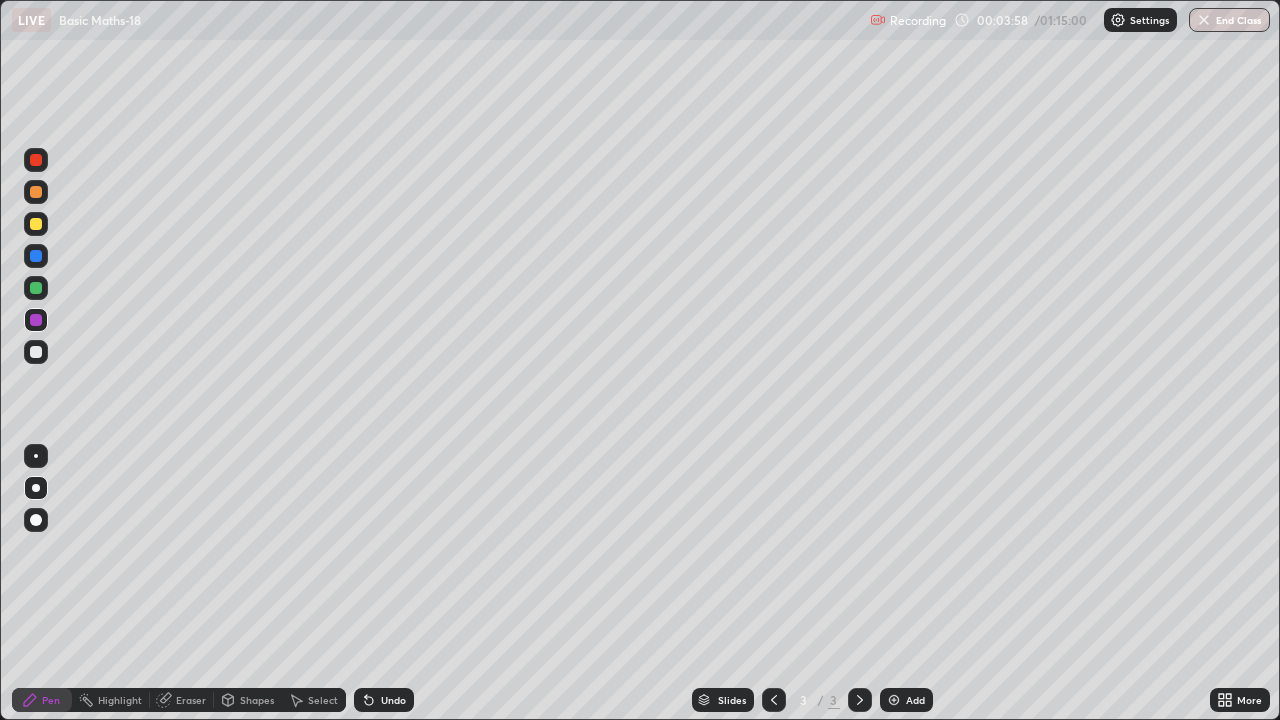 click at bounding box center [36, 288] 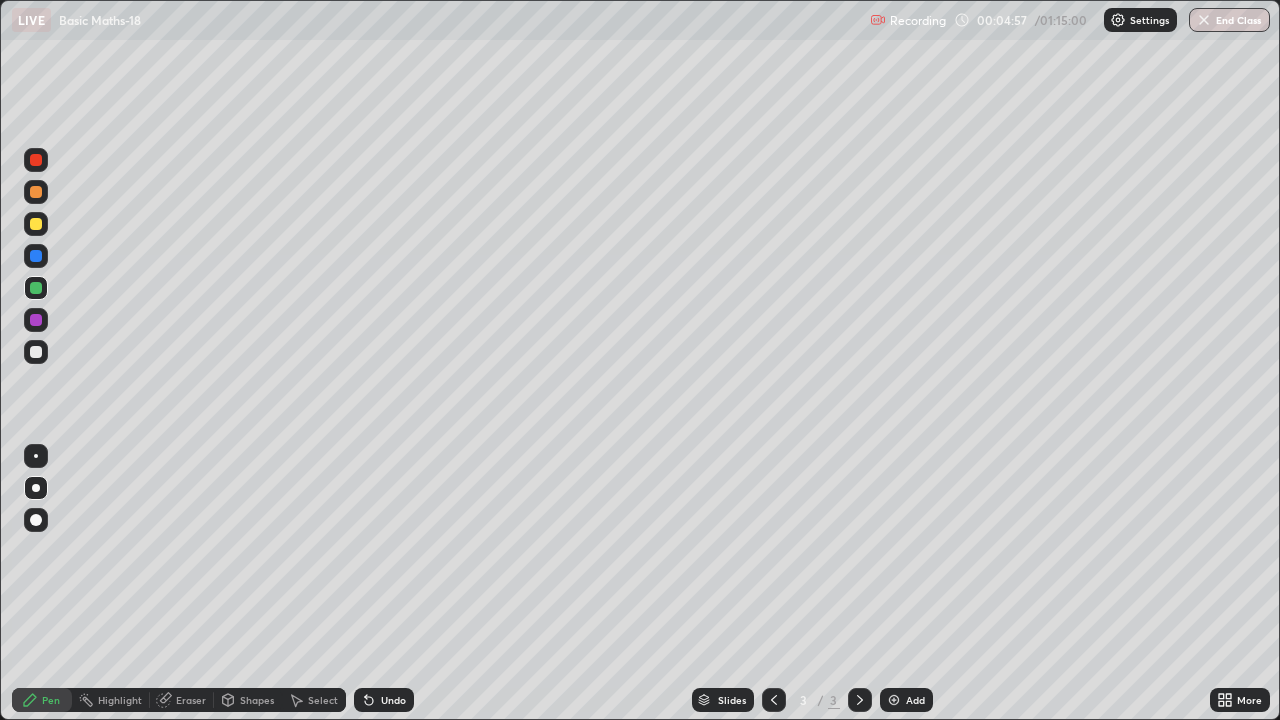 click at bounding box center (36, 320) 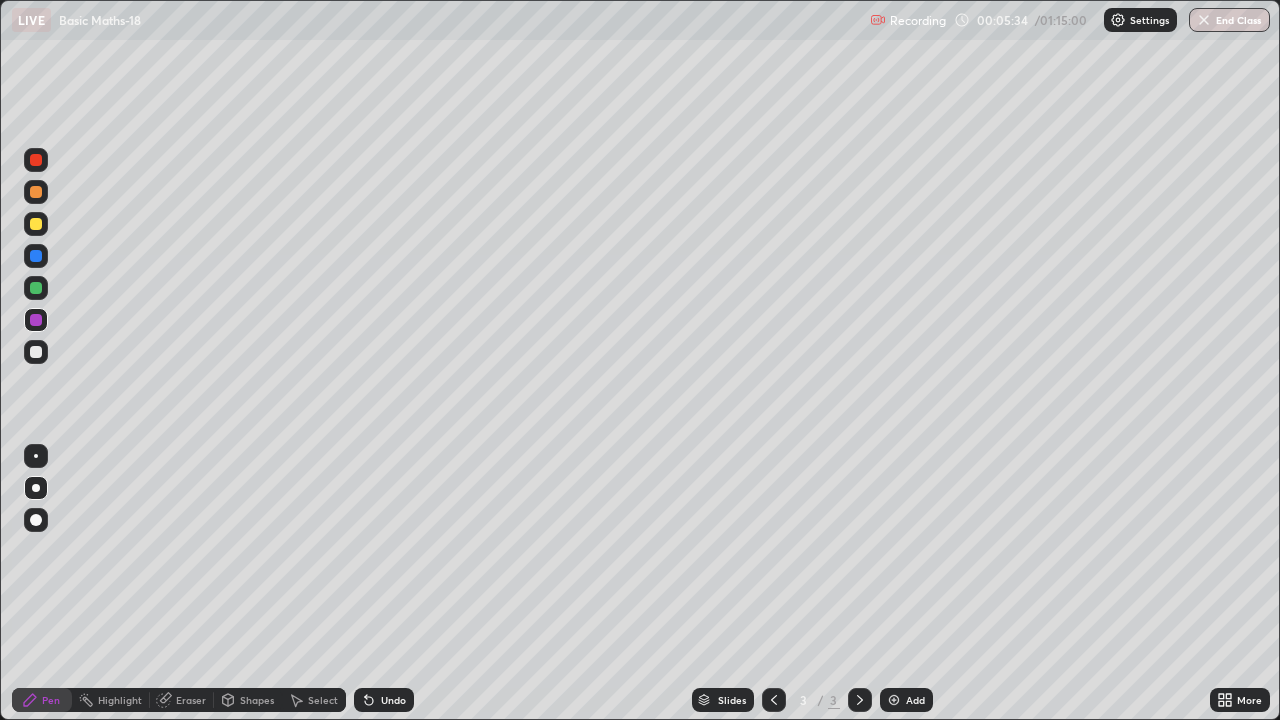 click at bounding box center [36, 160] 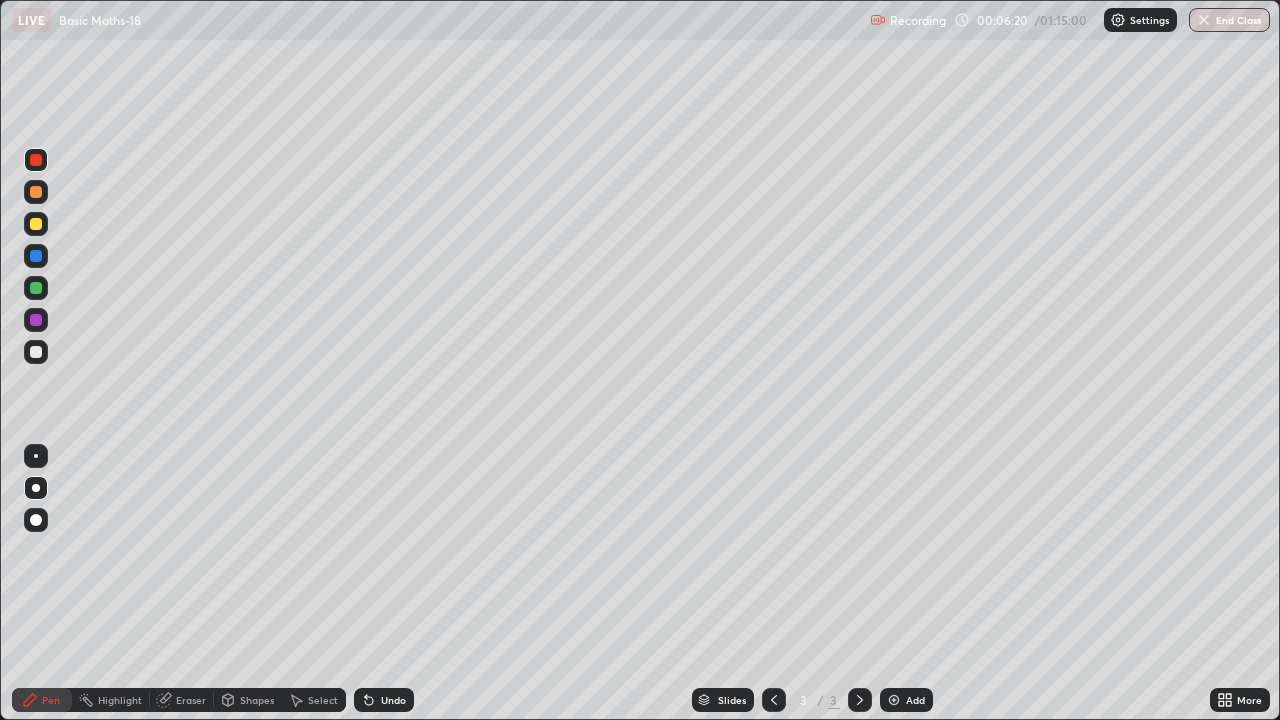 click at bounding box center [894, 700] 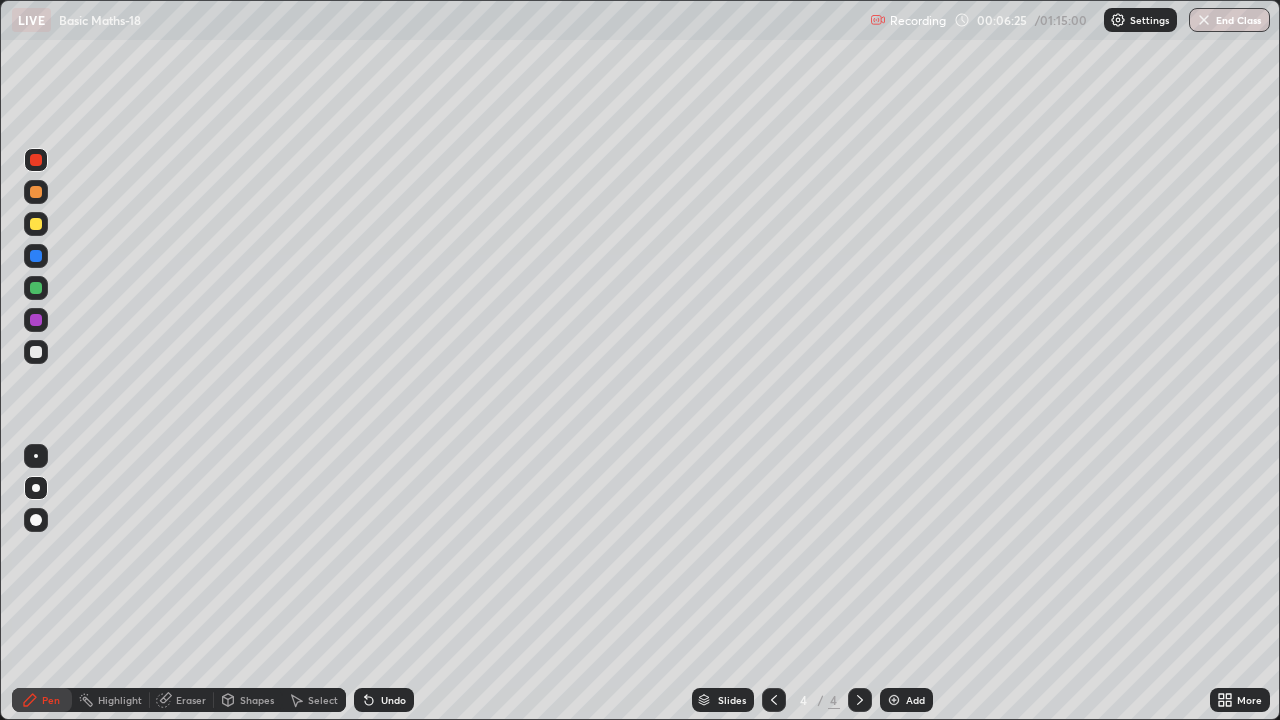 click at bounding box center (36, 256) 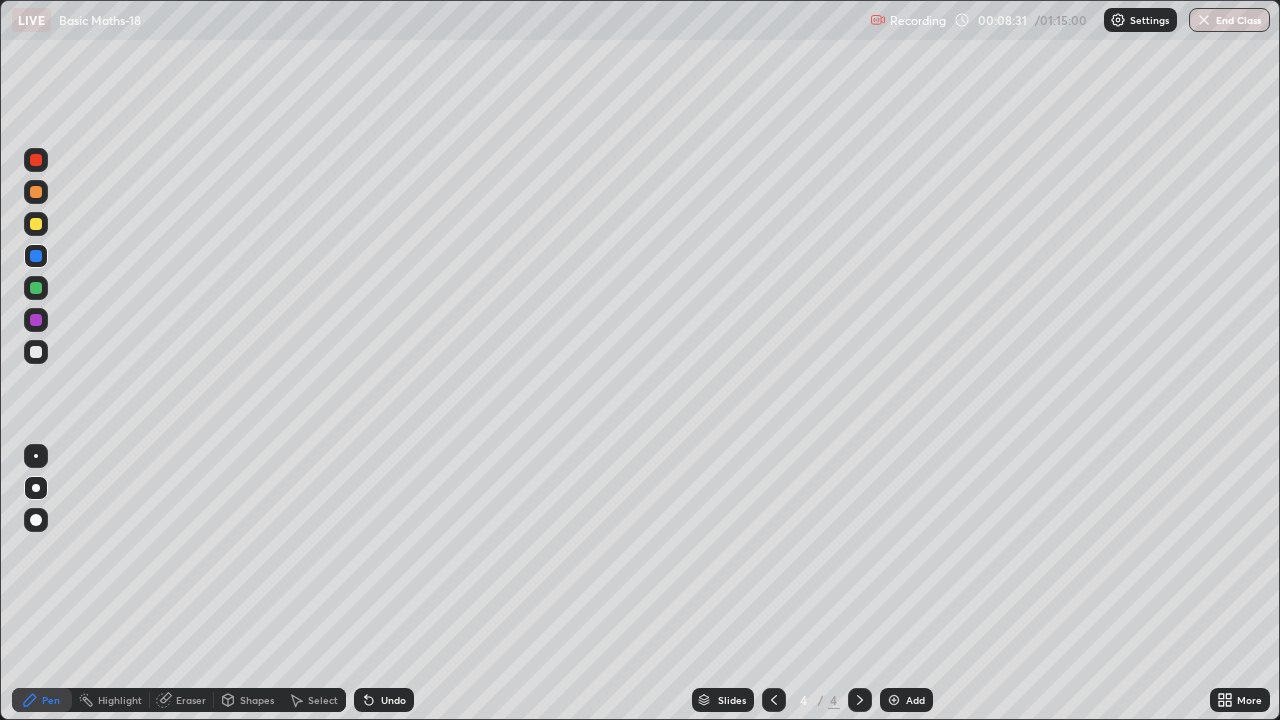click at bounding box center [36, 192] 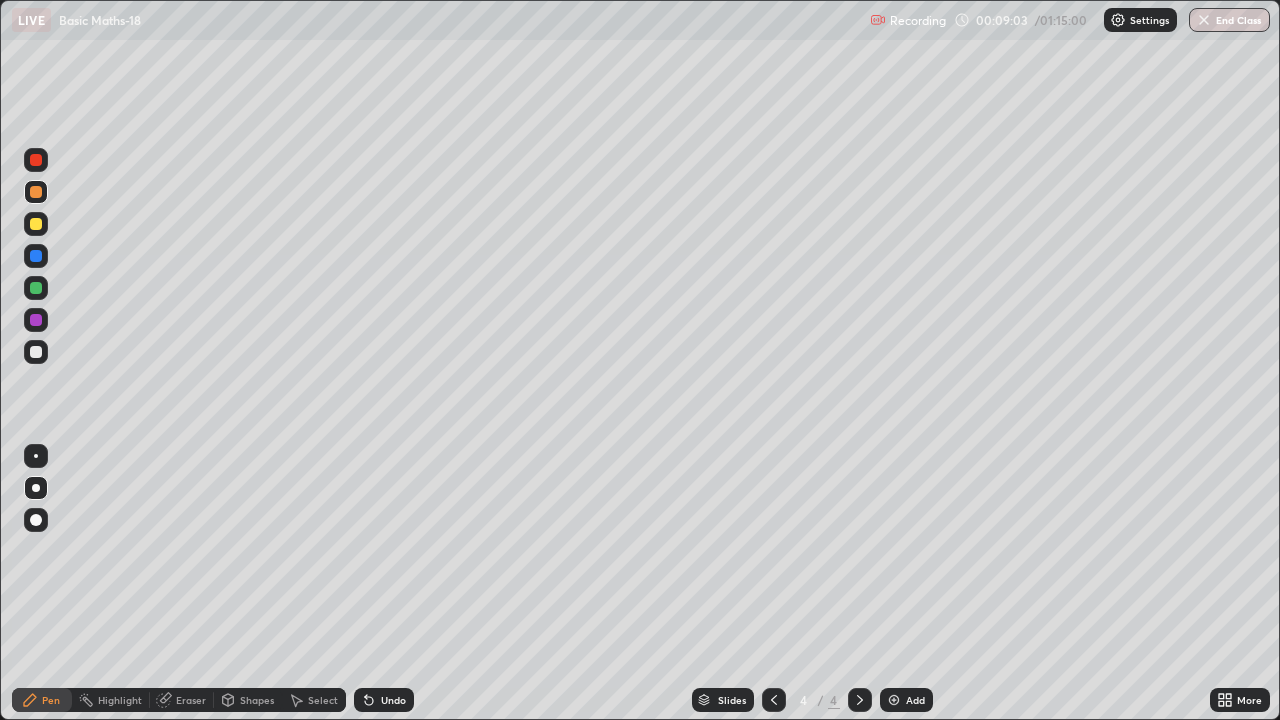 click at bounding box center [36, 160] 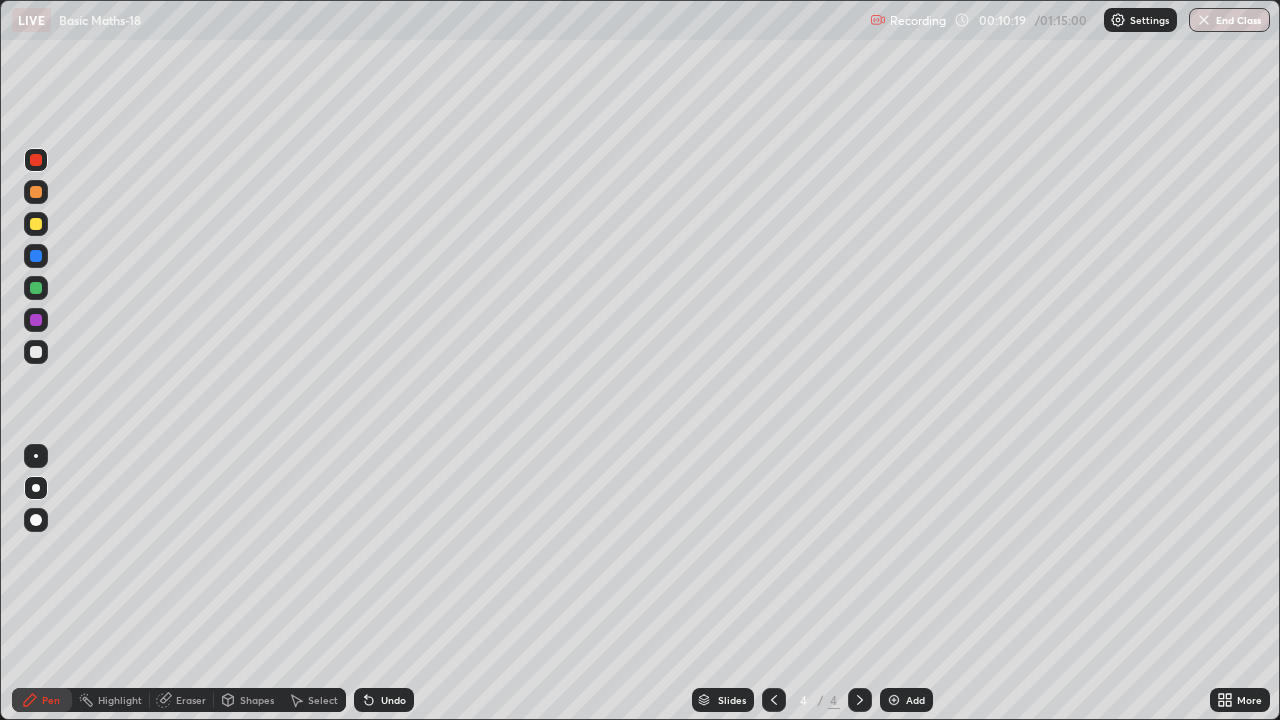 click at bounding box center (894, 700) 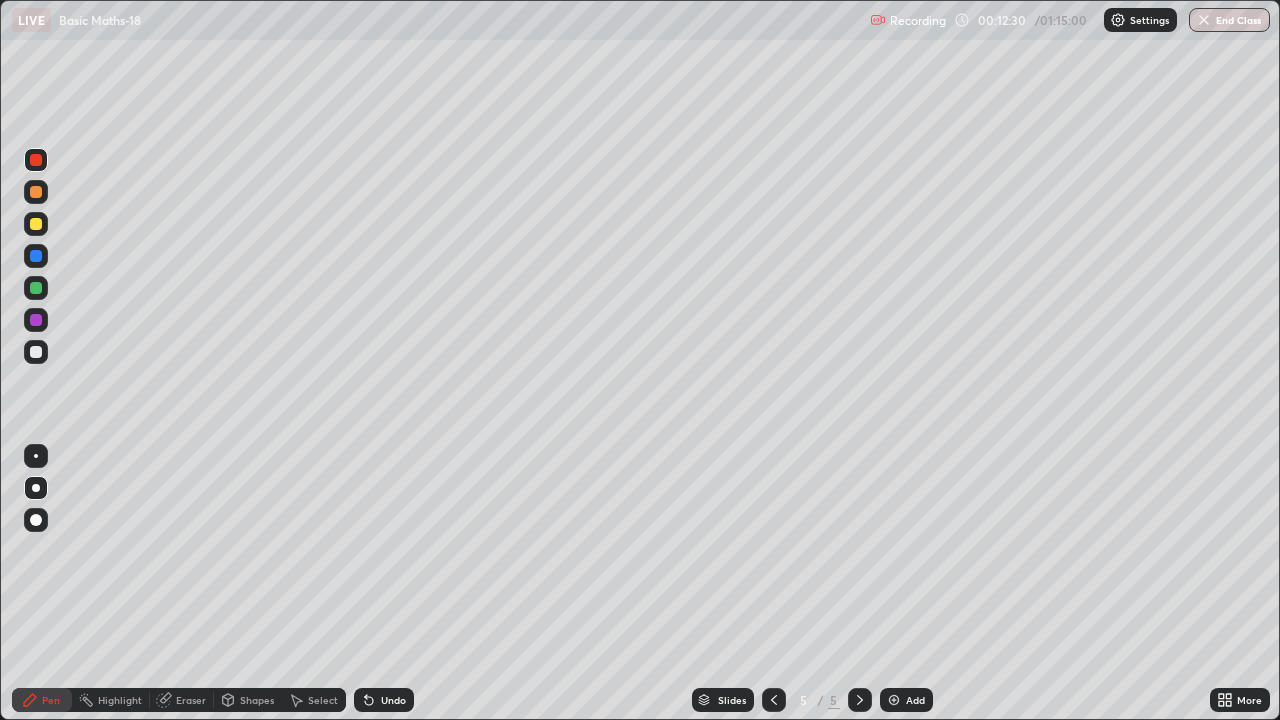click at bounding box center (36, 320) 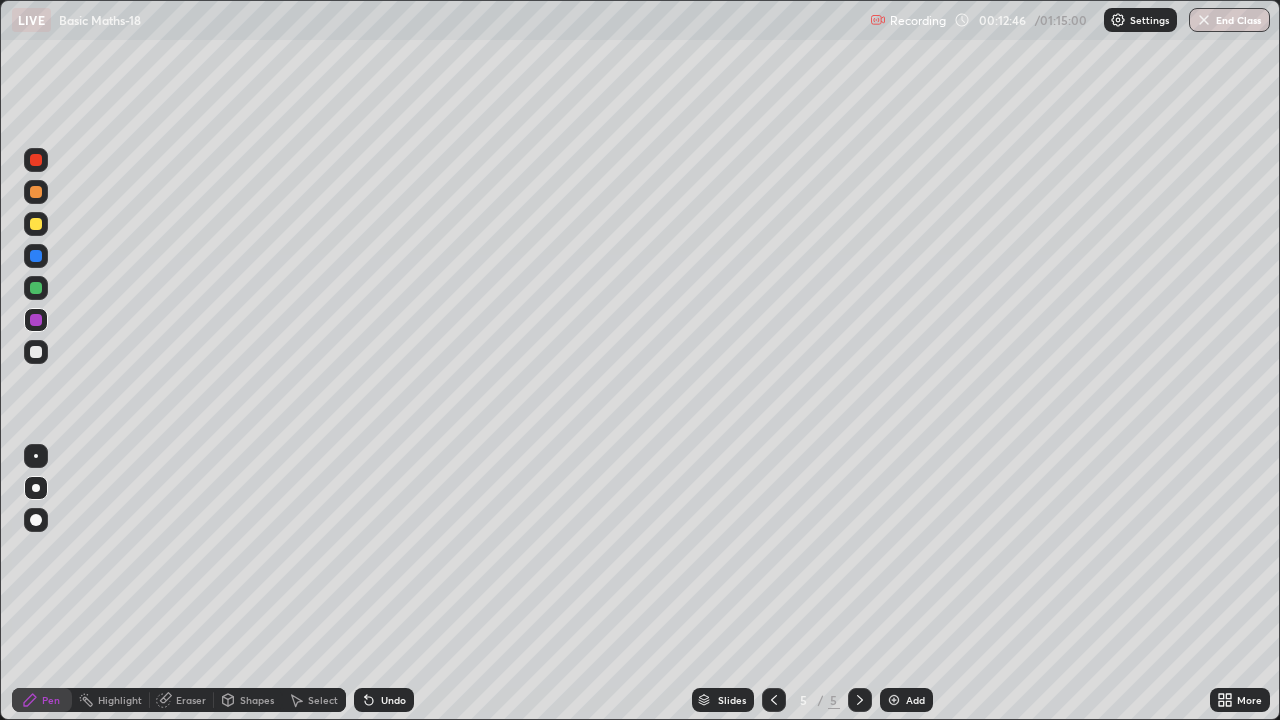 click at bounding box center [36, 352] 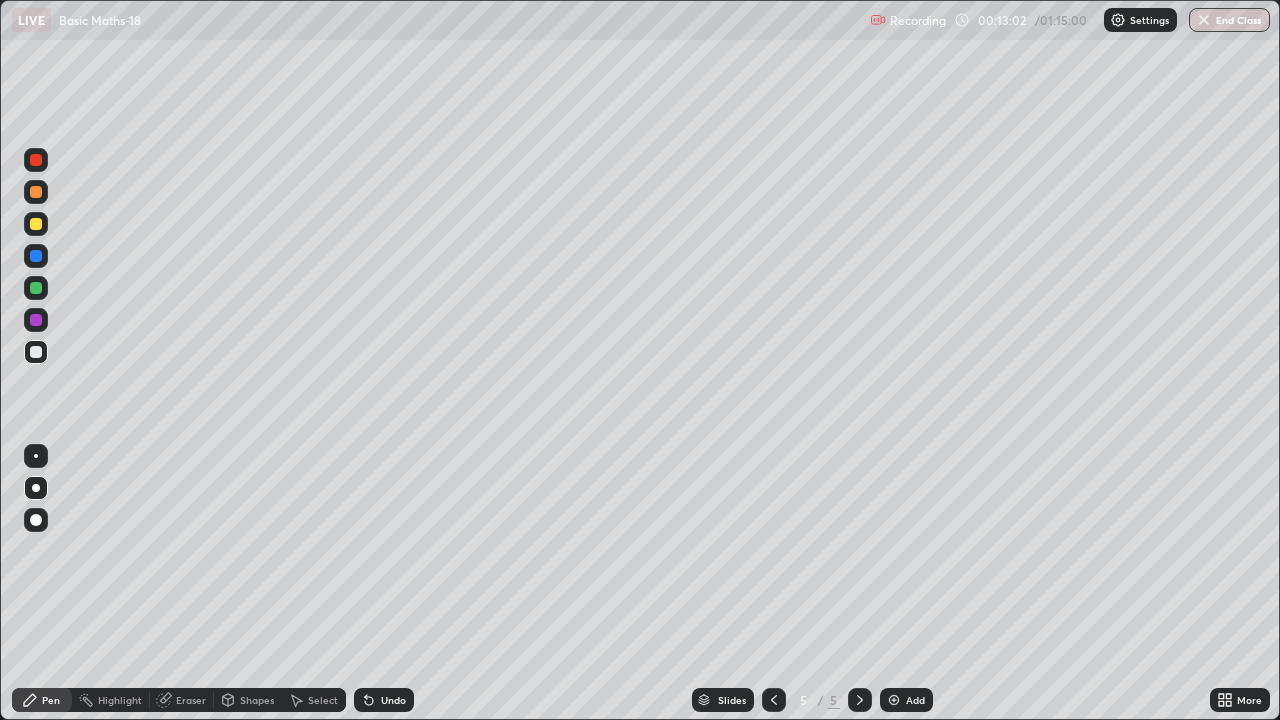 click at bounding box center (36, 320) 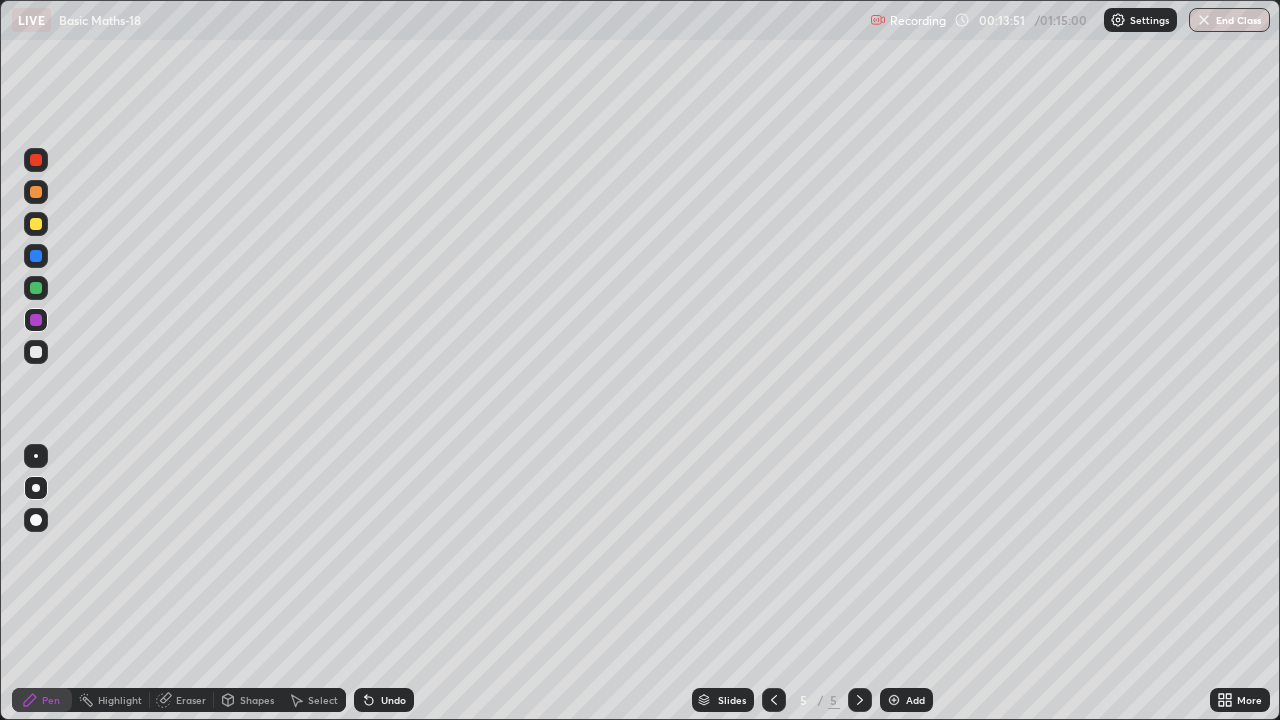 click at bounding box center (36, 288) 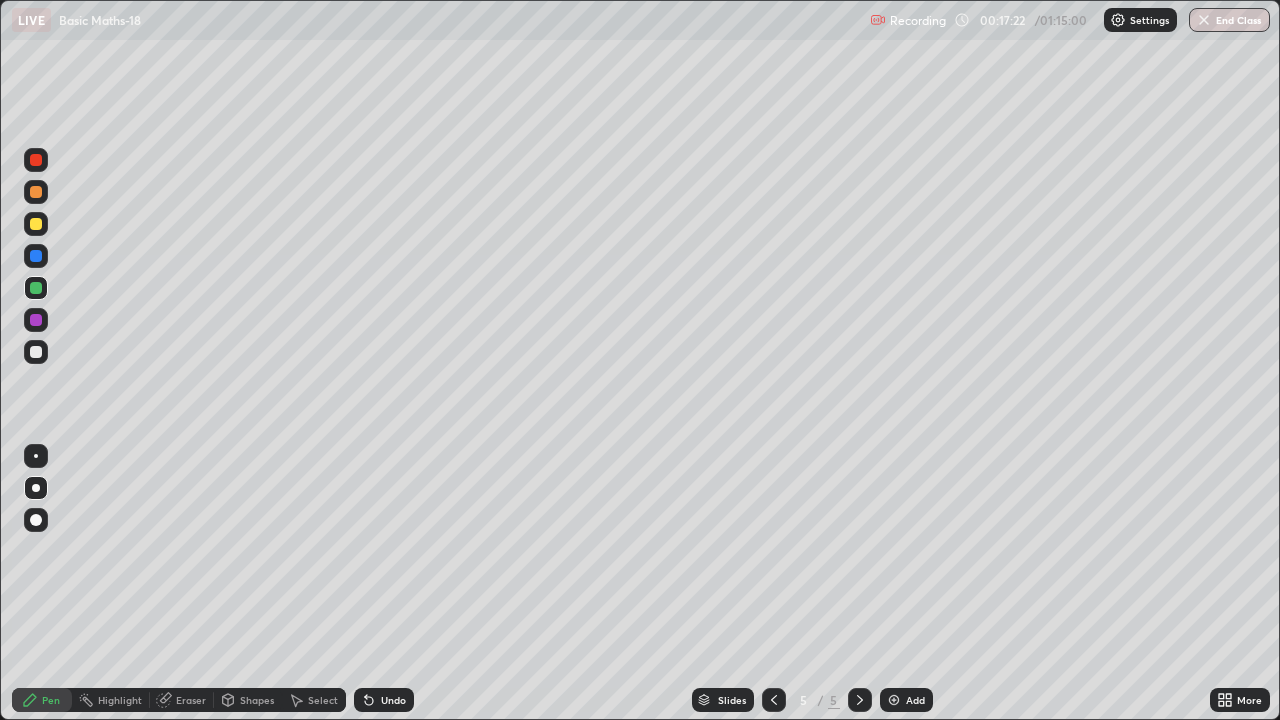 click at bounding box center (36, 320) 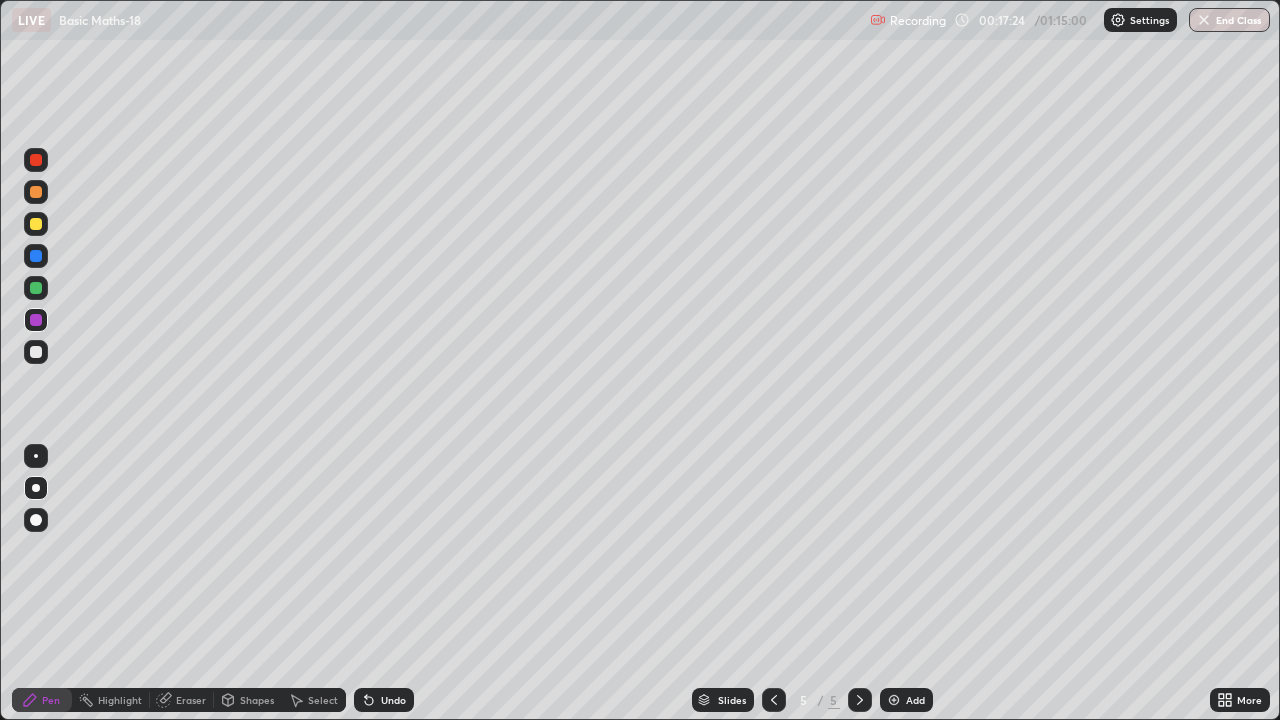 click 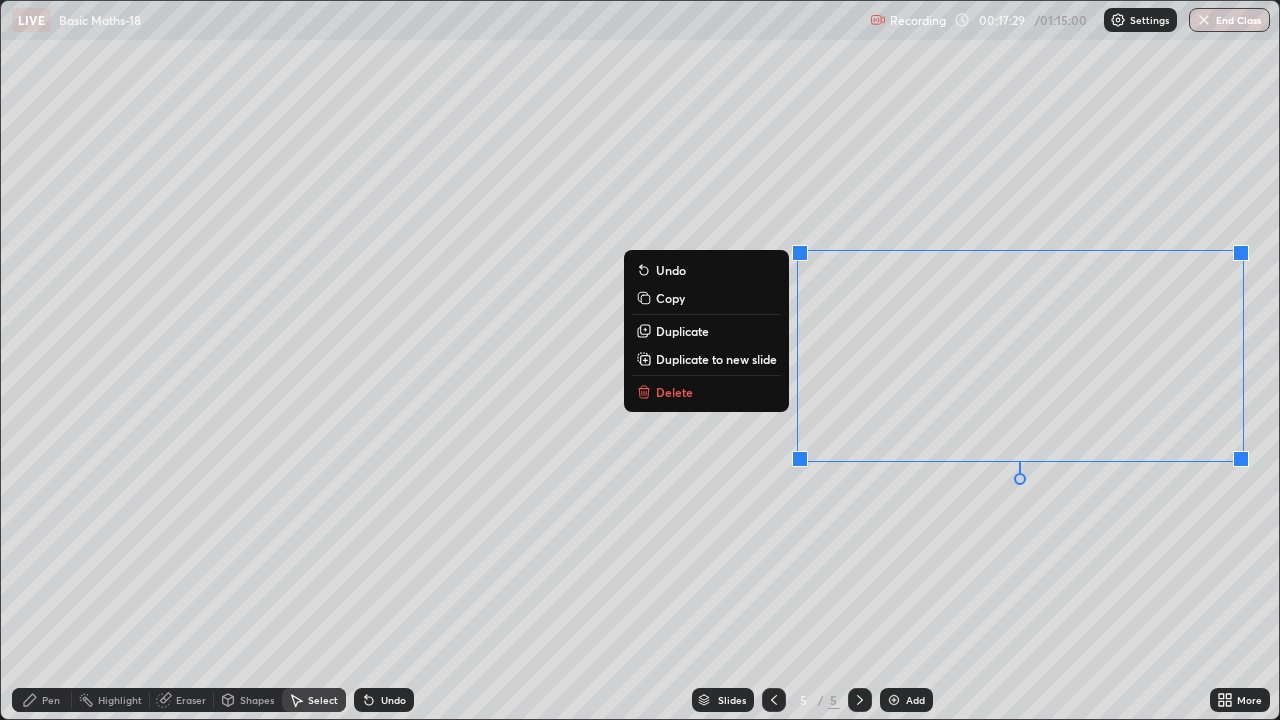 click on "Duplicate to new slide" at bounding box center (716, 359) 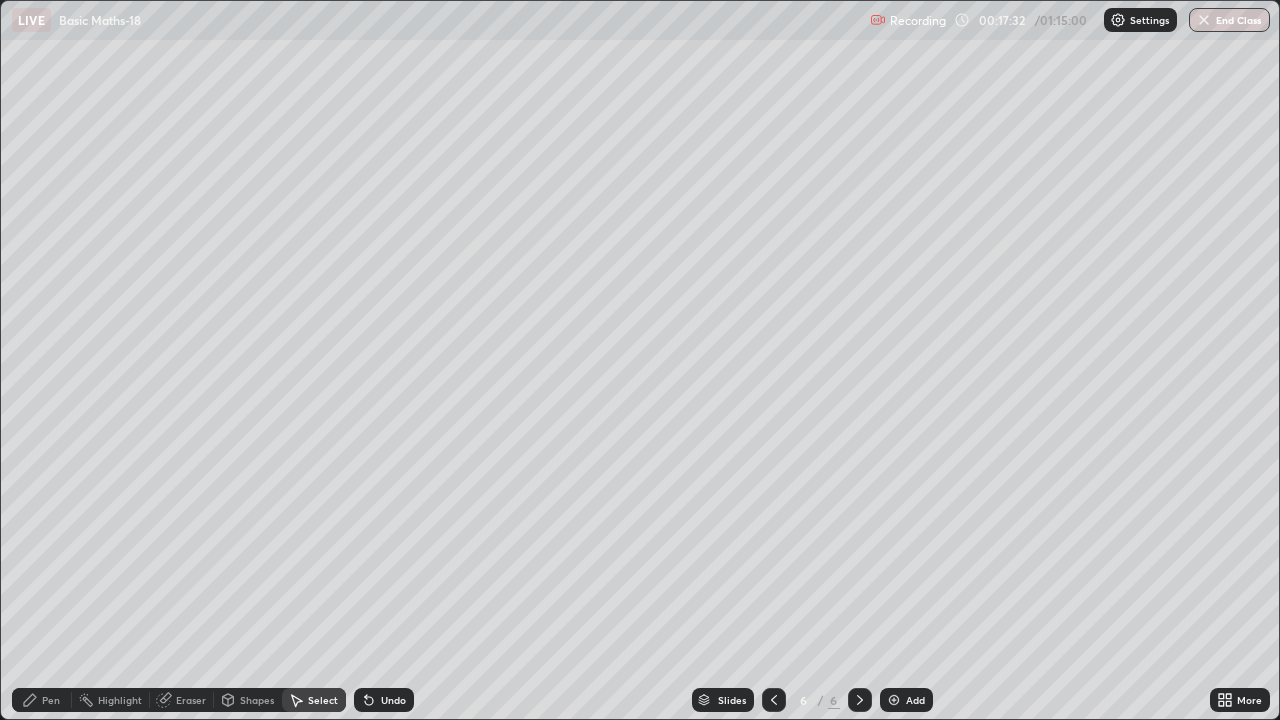 click on "Pen" at bounding box center [51, 700] 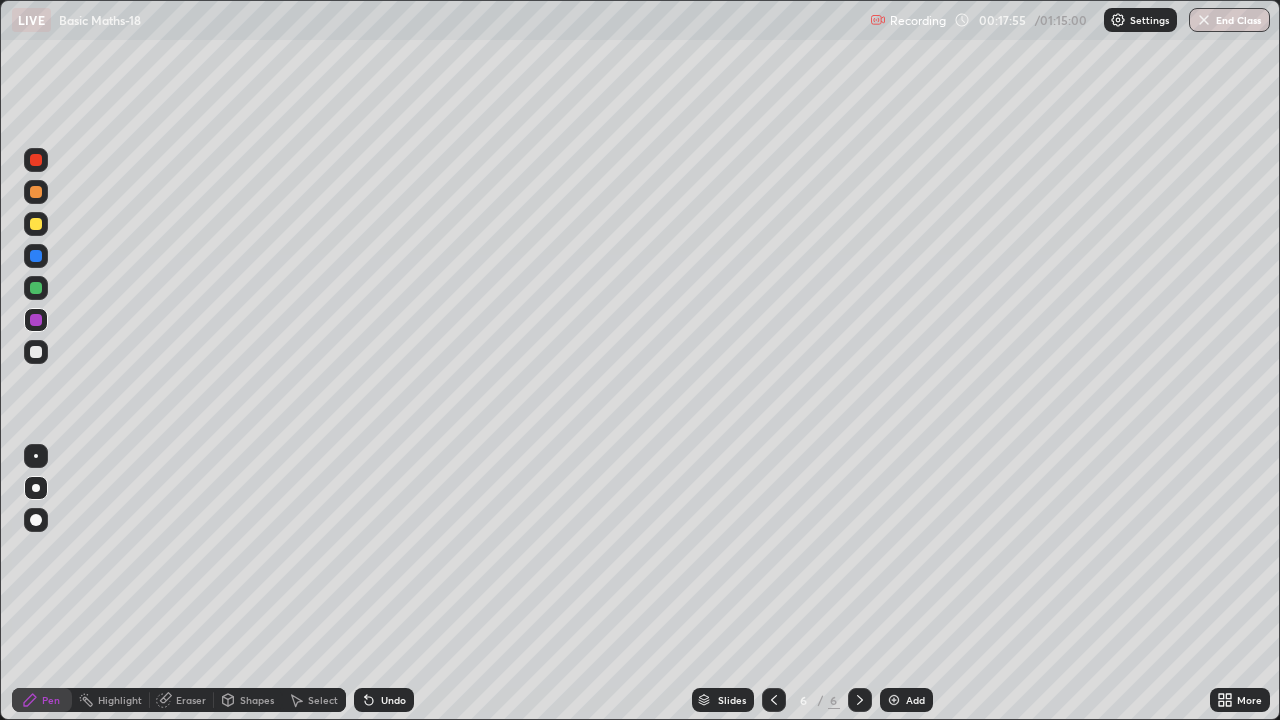 click at bounding box center (36, 320) 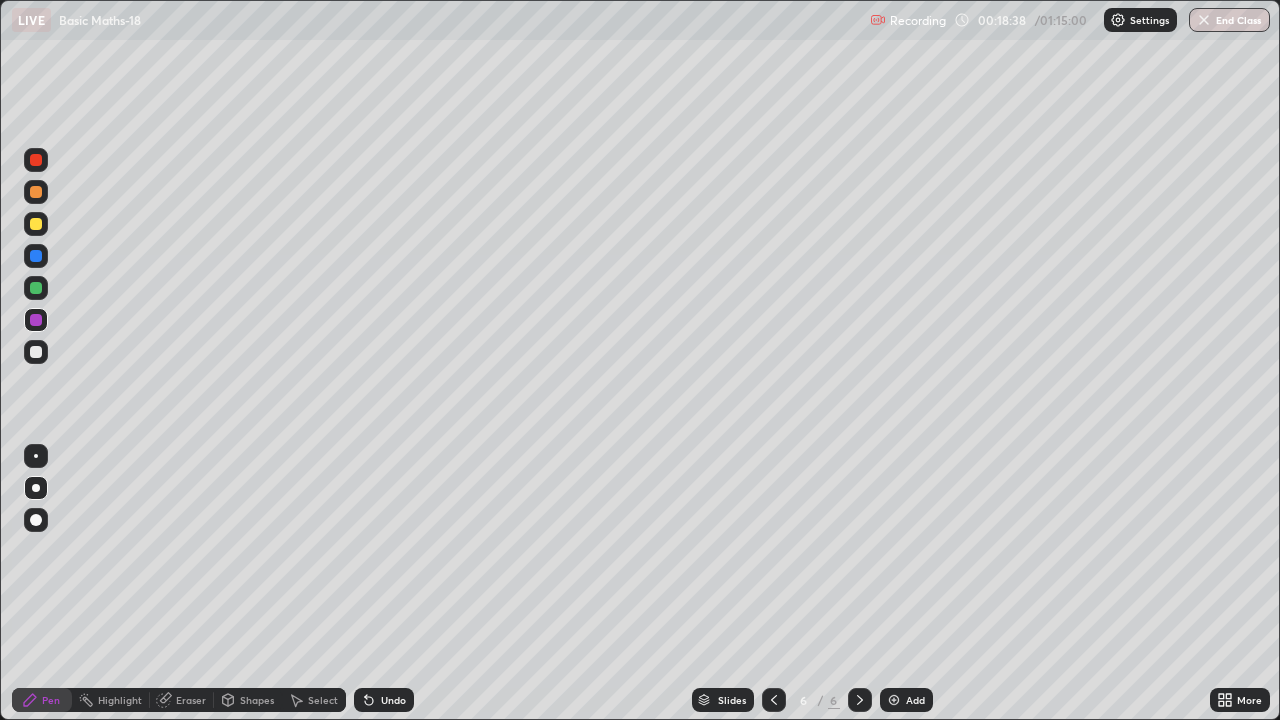 click at bounding box center (36, 160) 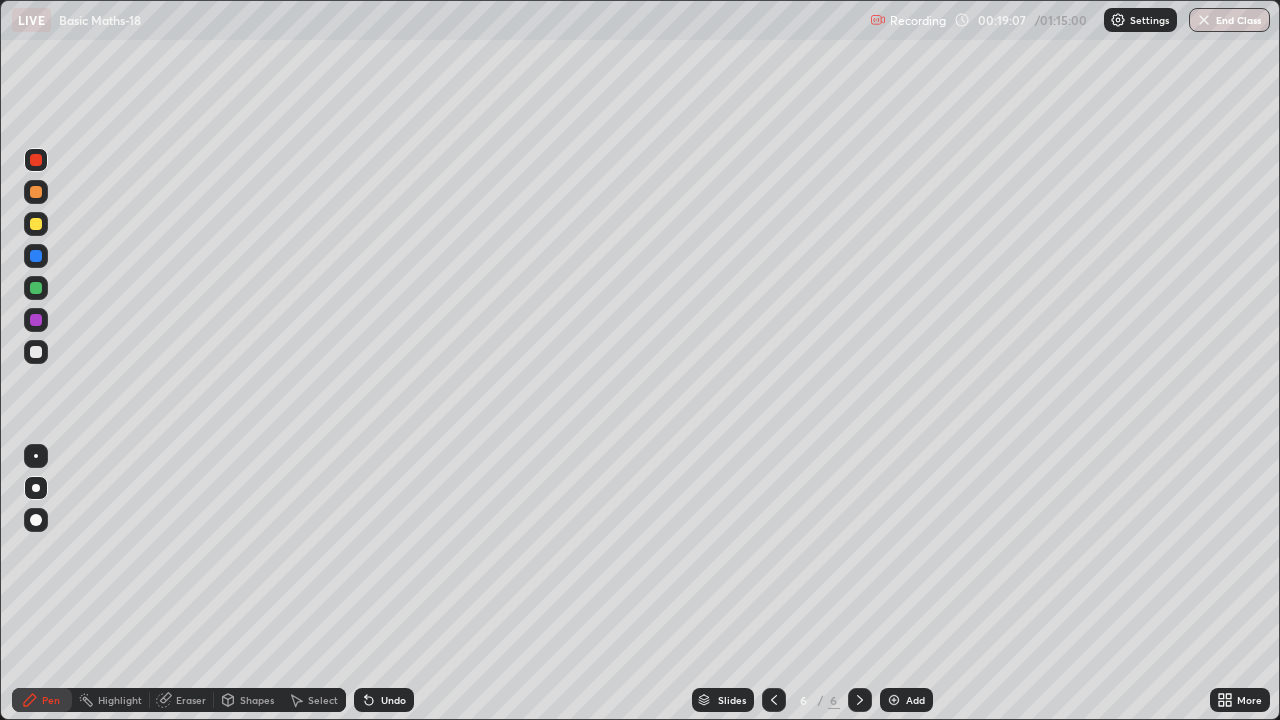 click 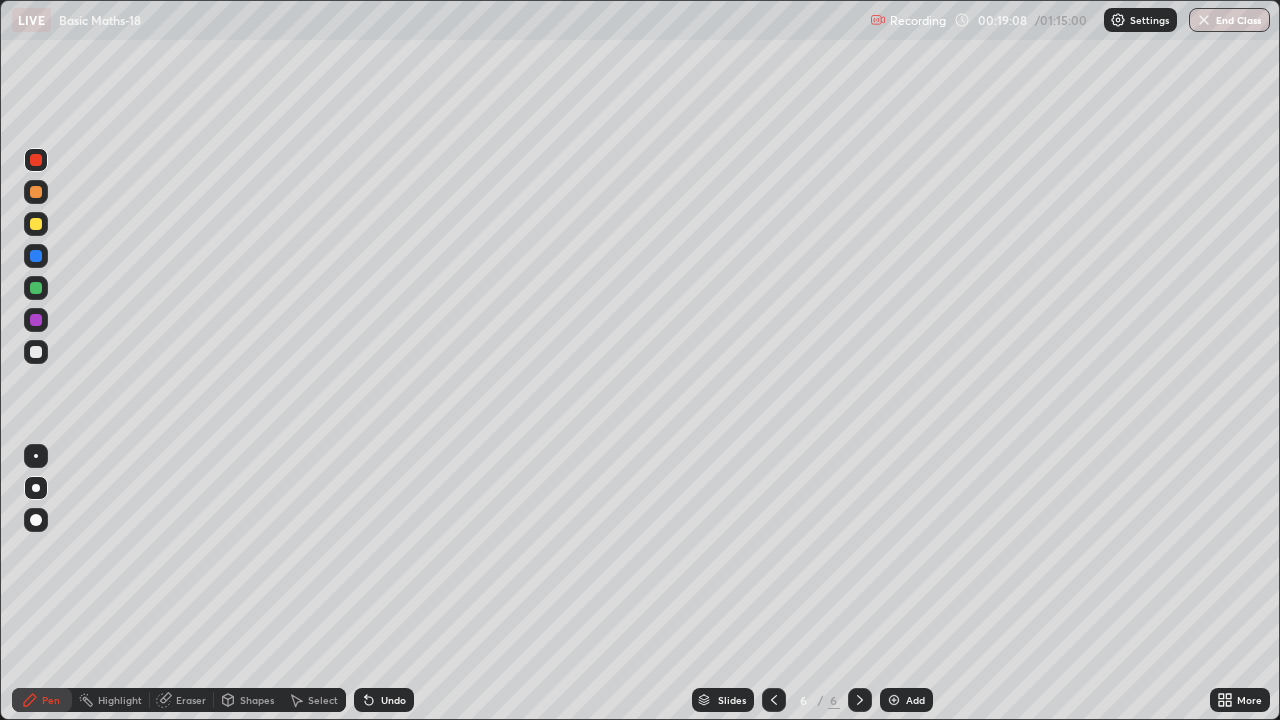 click 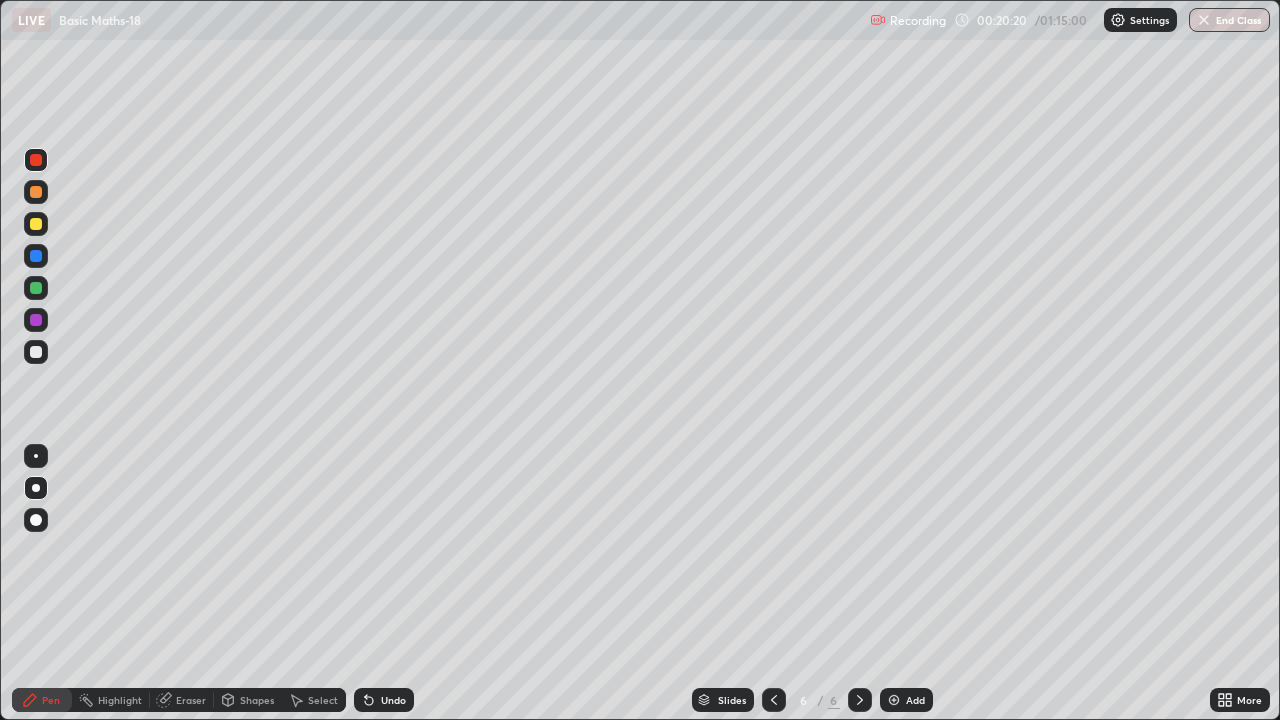 click at bounding box center [36, 192] 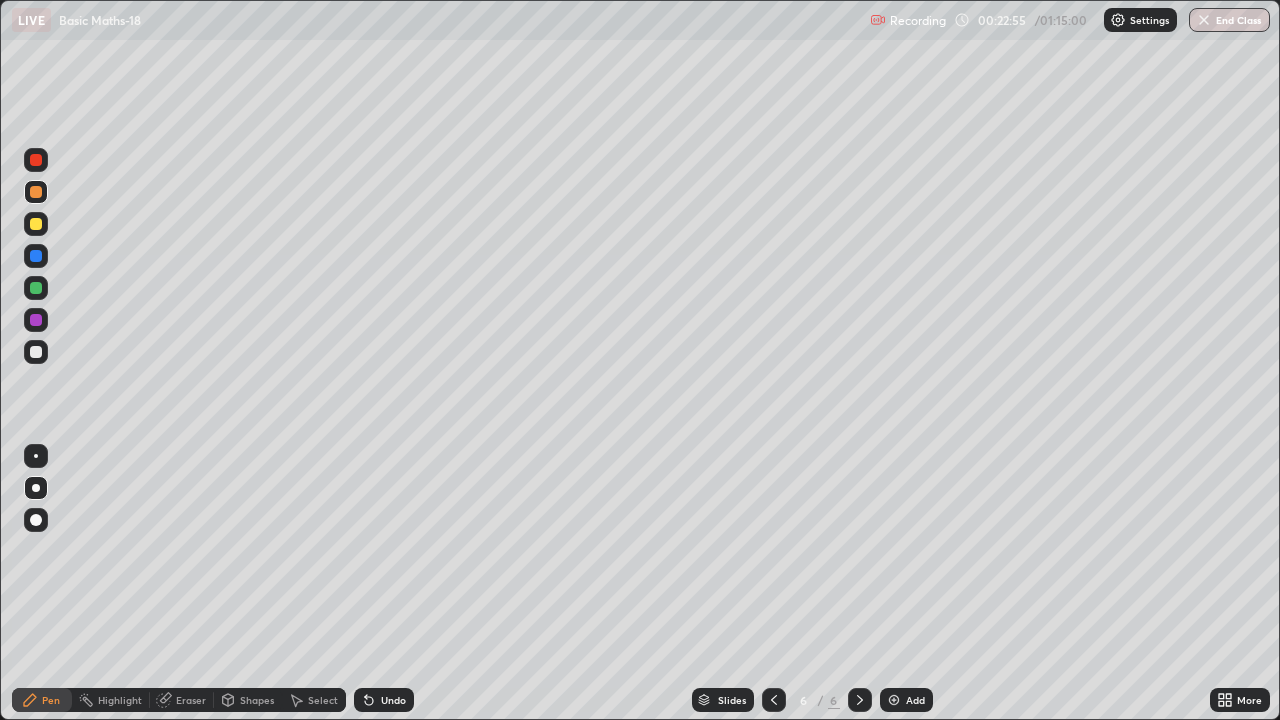 click at bounding box center [894, 700] 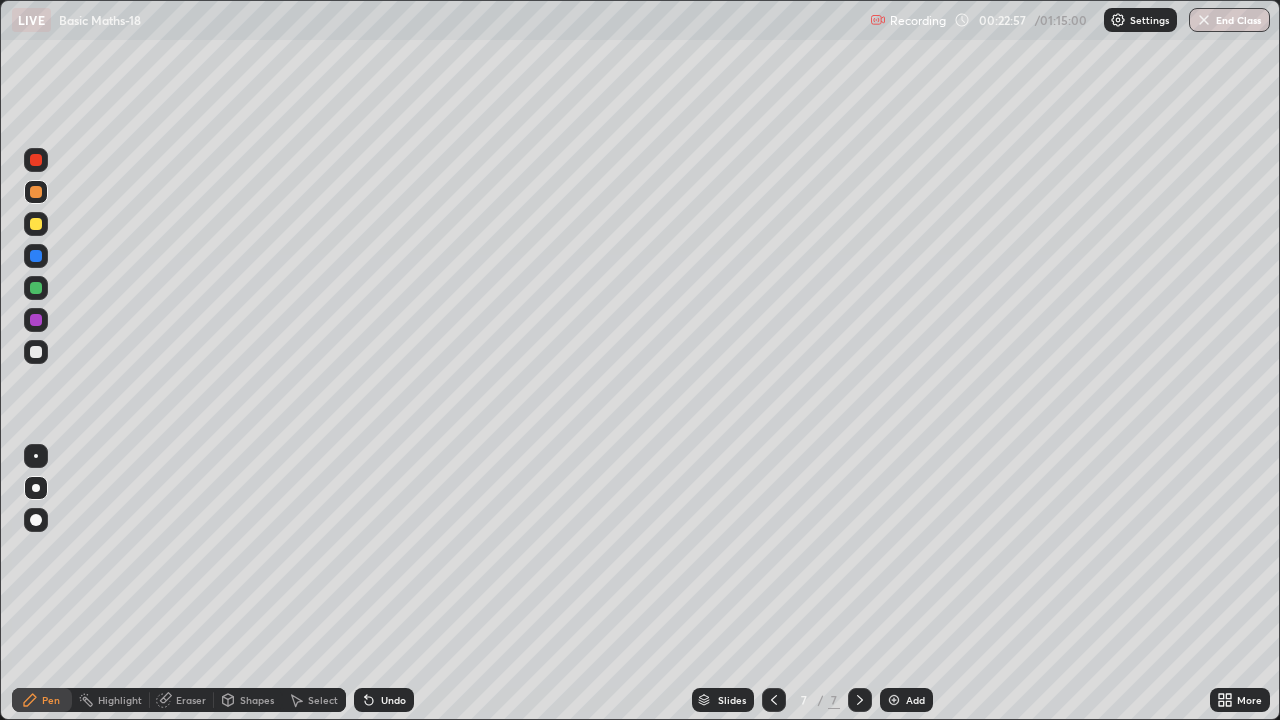 click at bounding box center (36, 320) 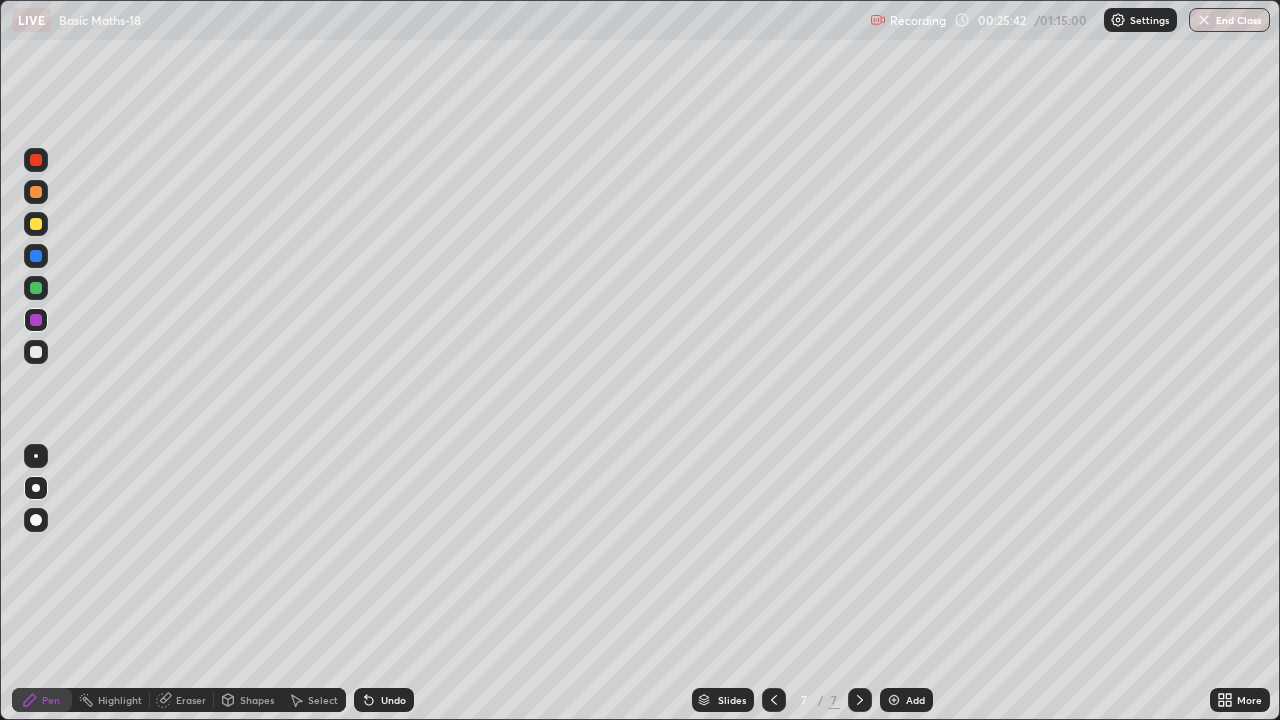 click at bounding box center (36, 288) 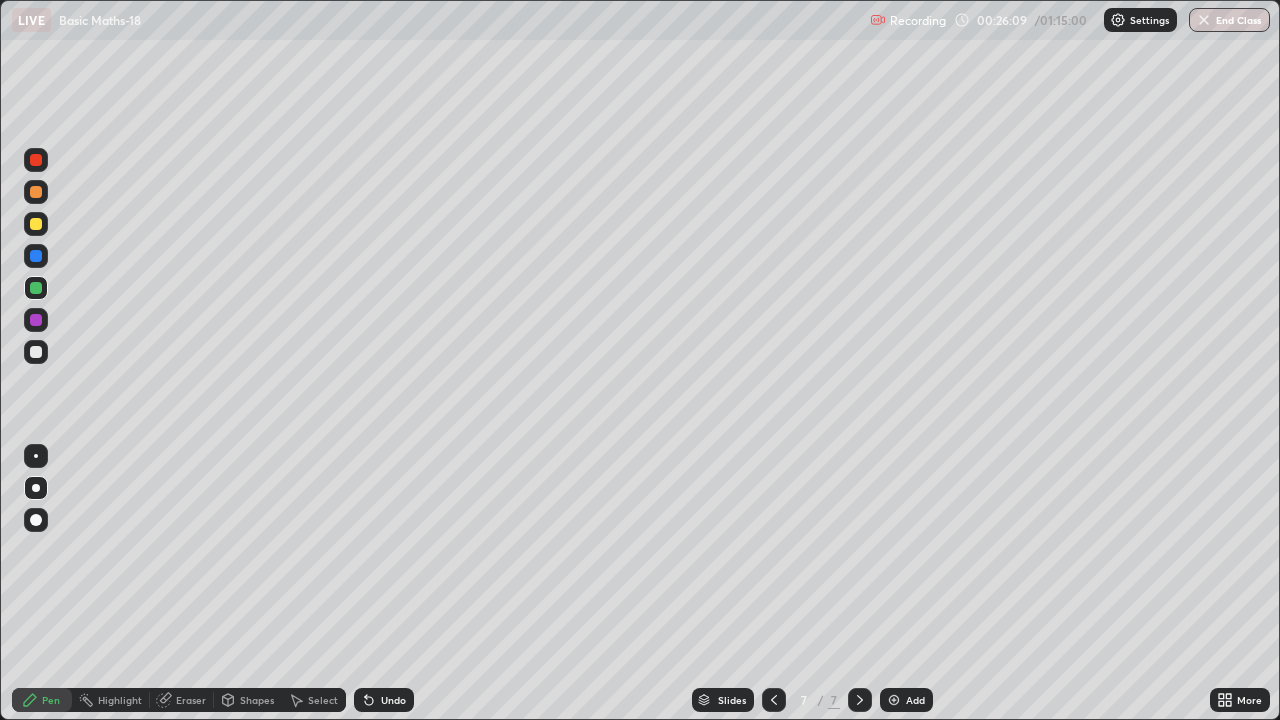 click at bounding box center [36, 160] 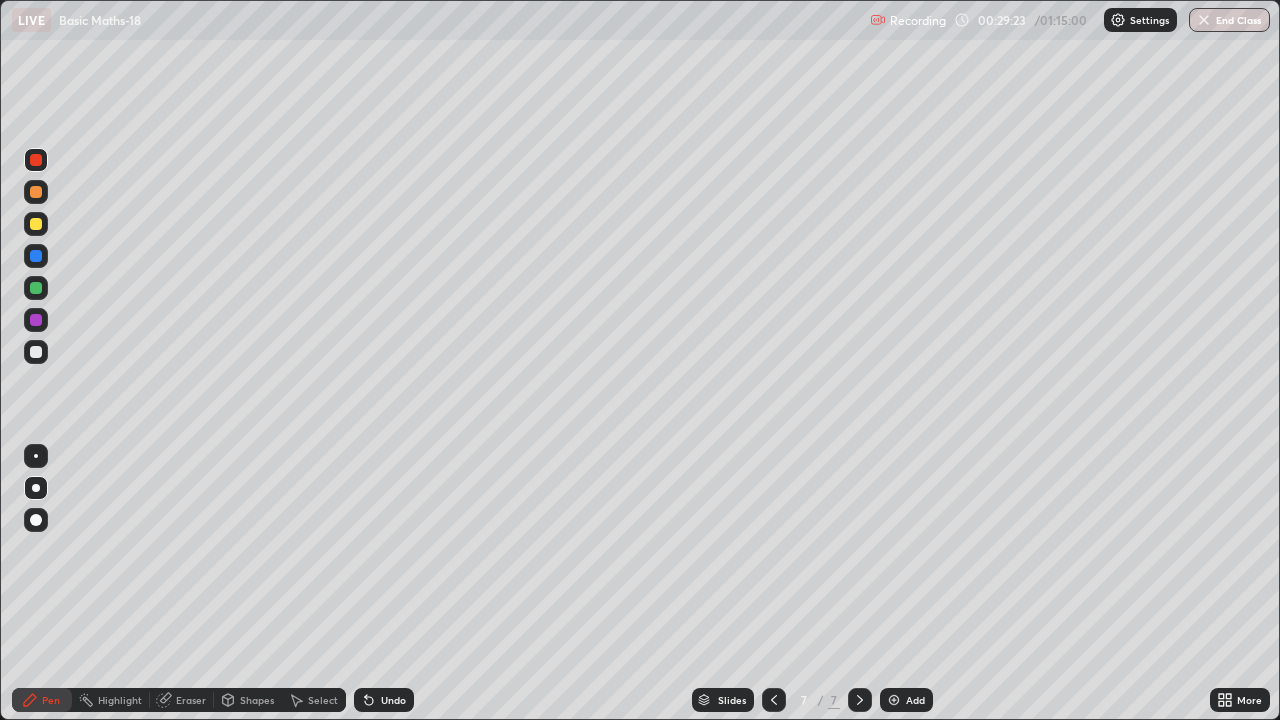 click on "Add" at bounding box center (906, 700) 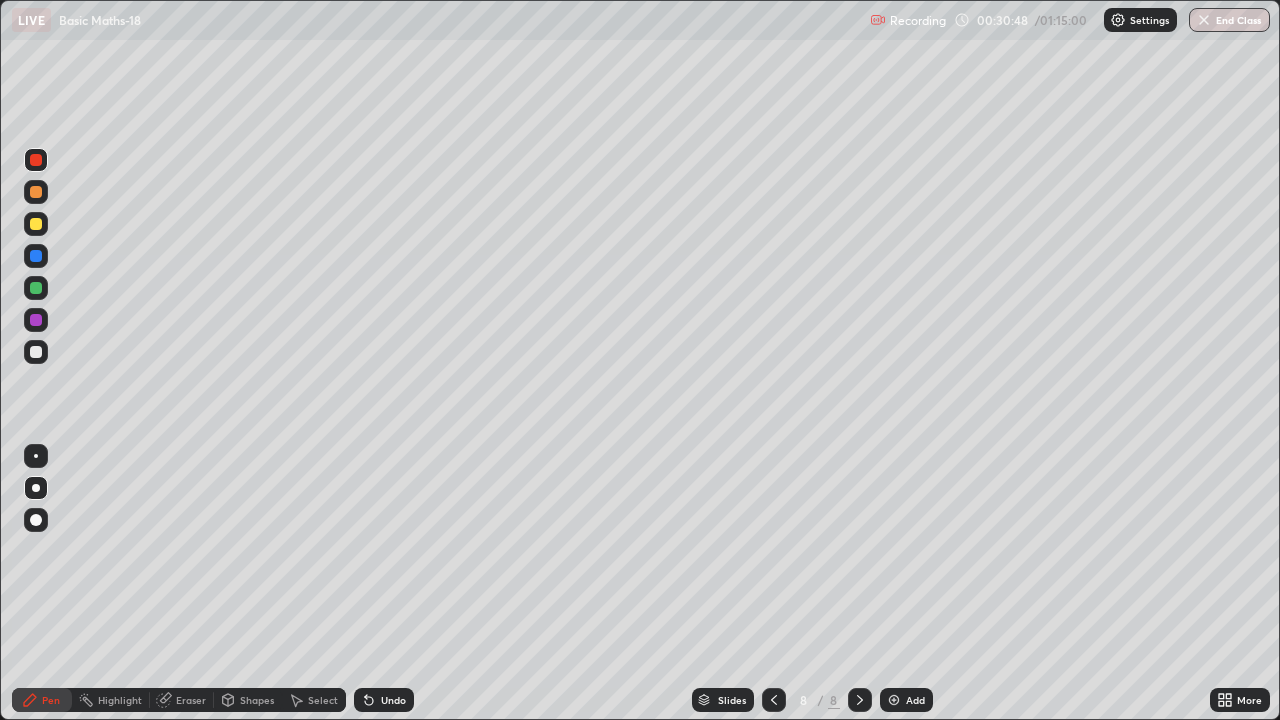 click at bounding box center [894, 700] 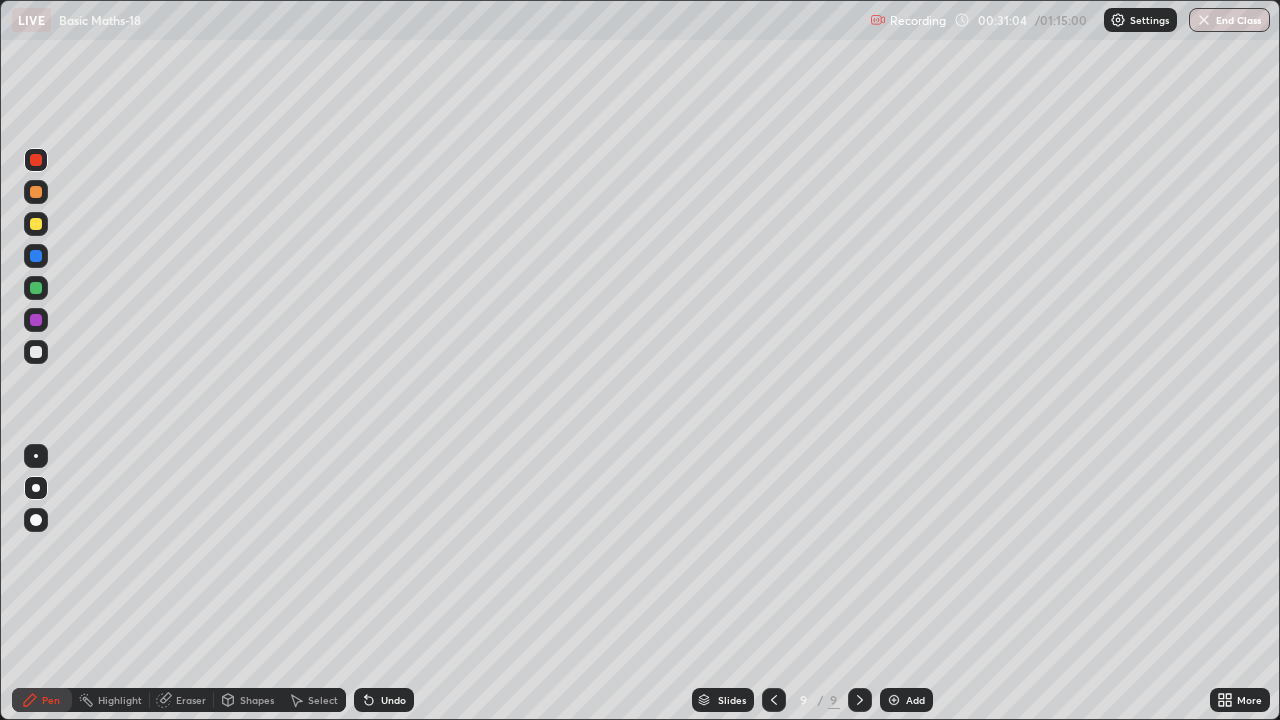 click at bounding box center (36, 288) 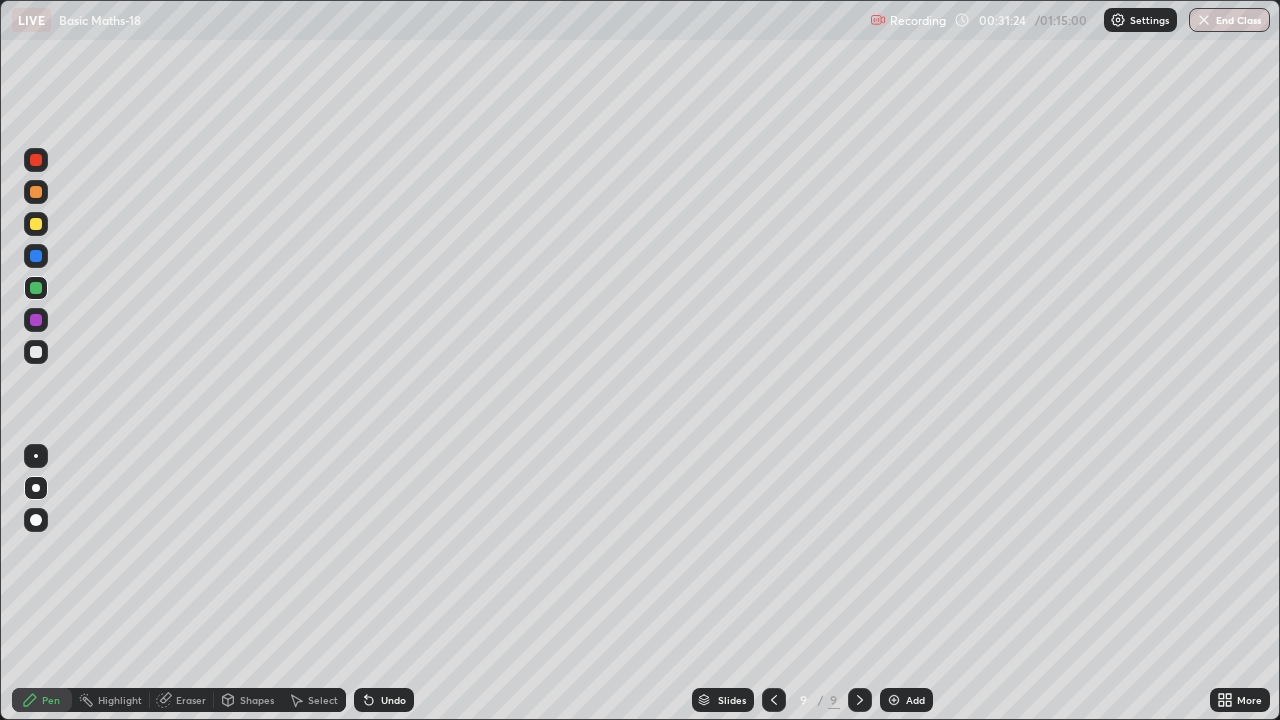 click on "Undo" at bounding box center [393, 700] 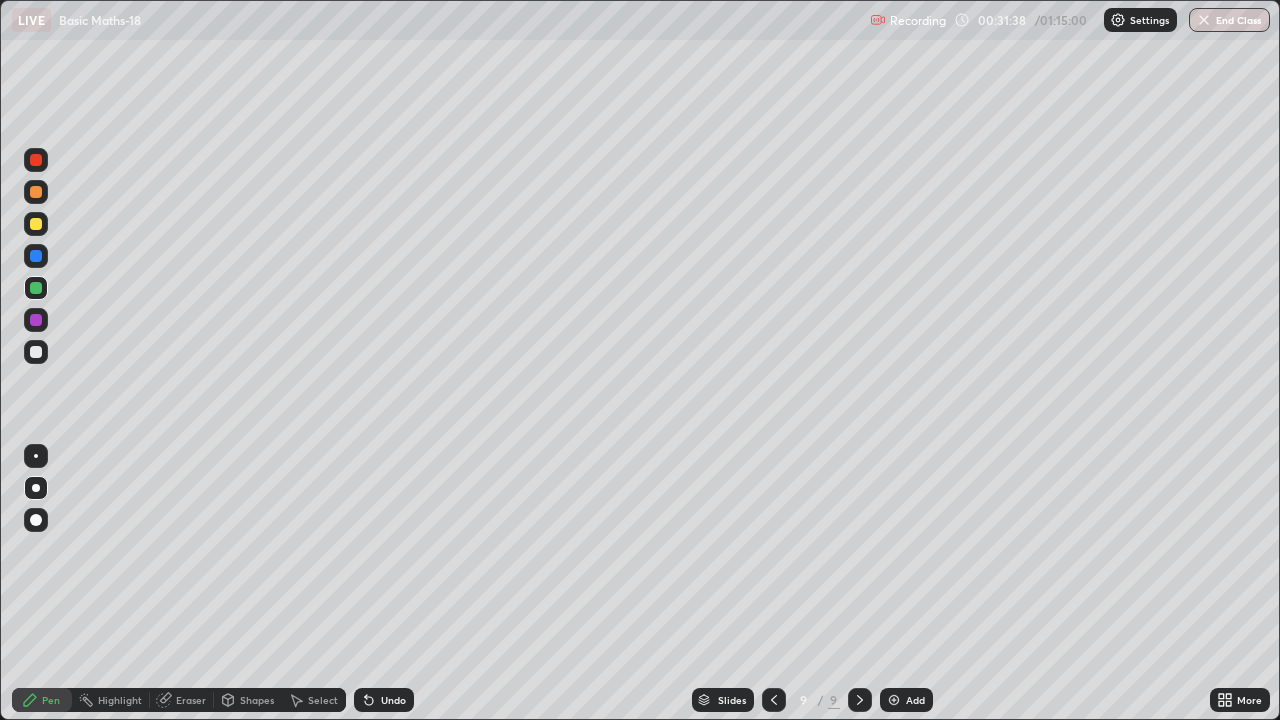 click at bounding box center (36, 320) 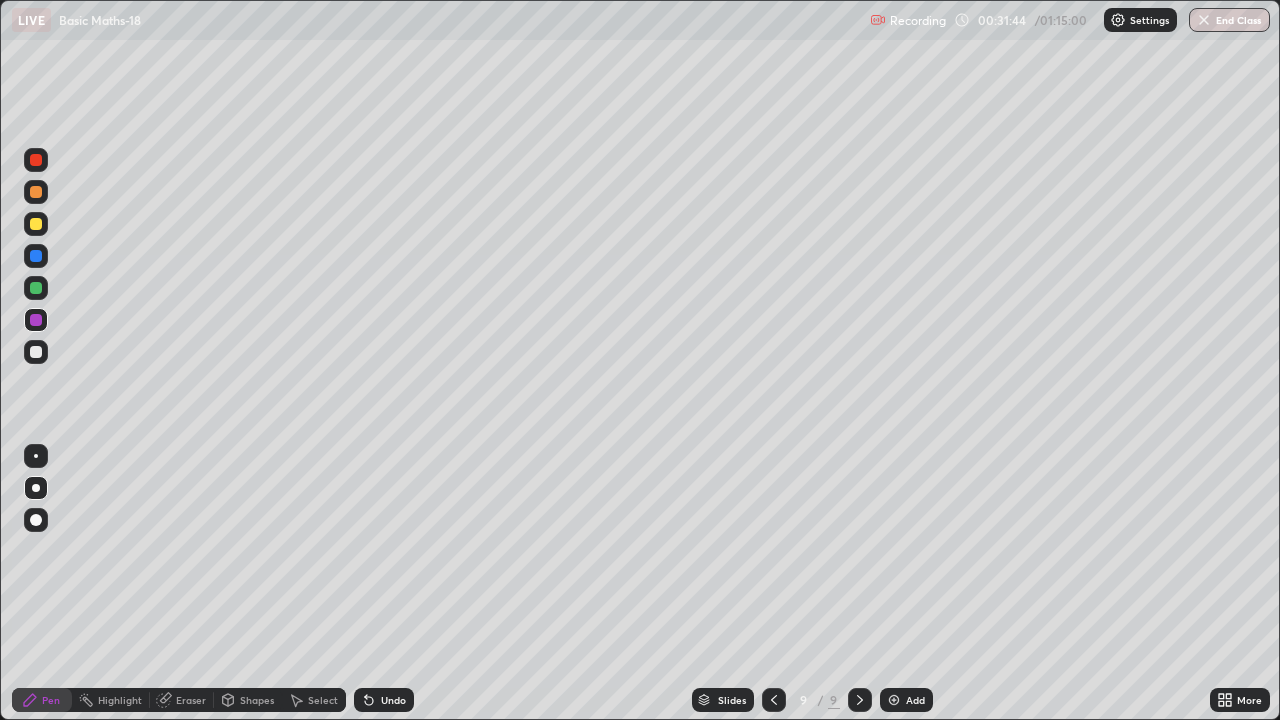 click on "Select" at bounding box center (314, 700) 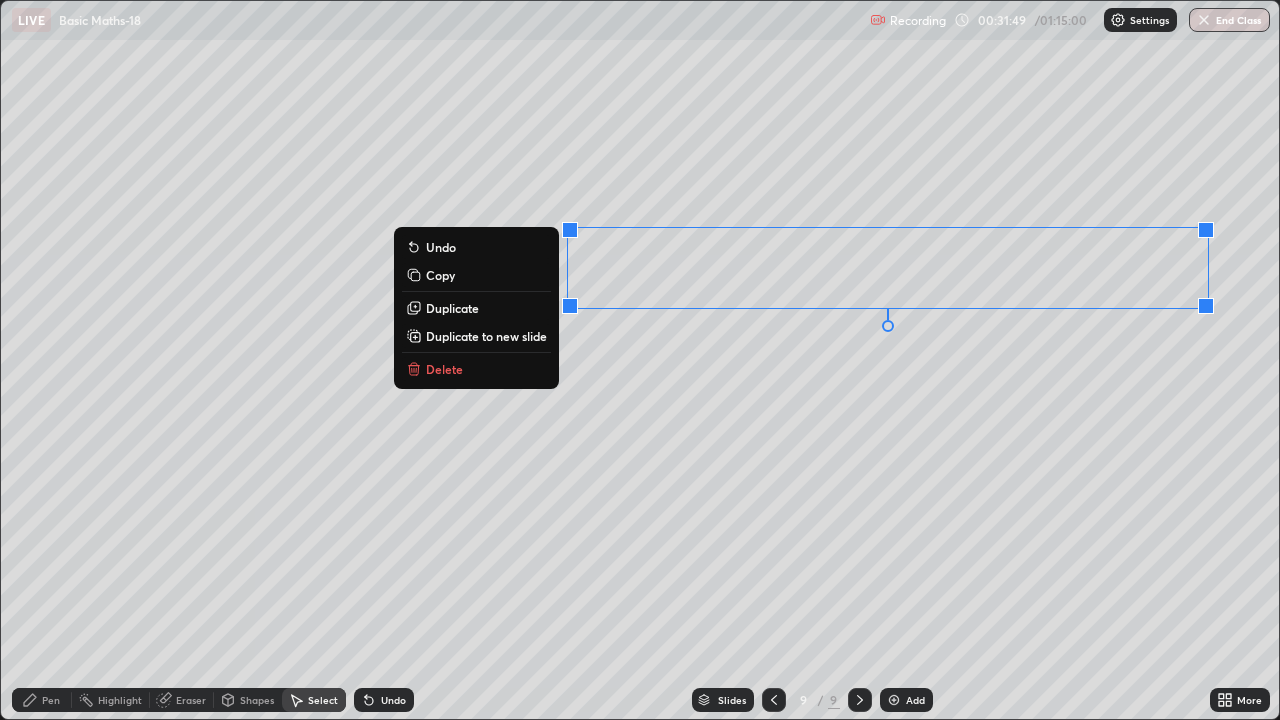 click on "Duplicate to new slide" at bounding box center (486, 336) 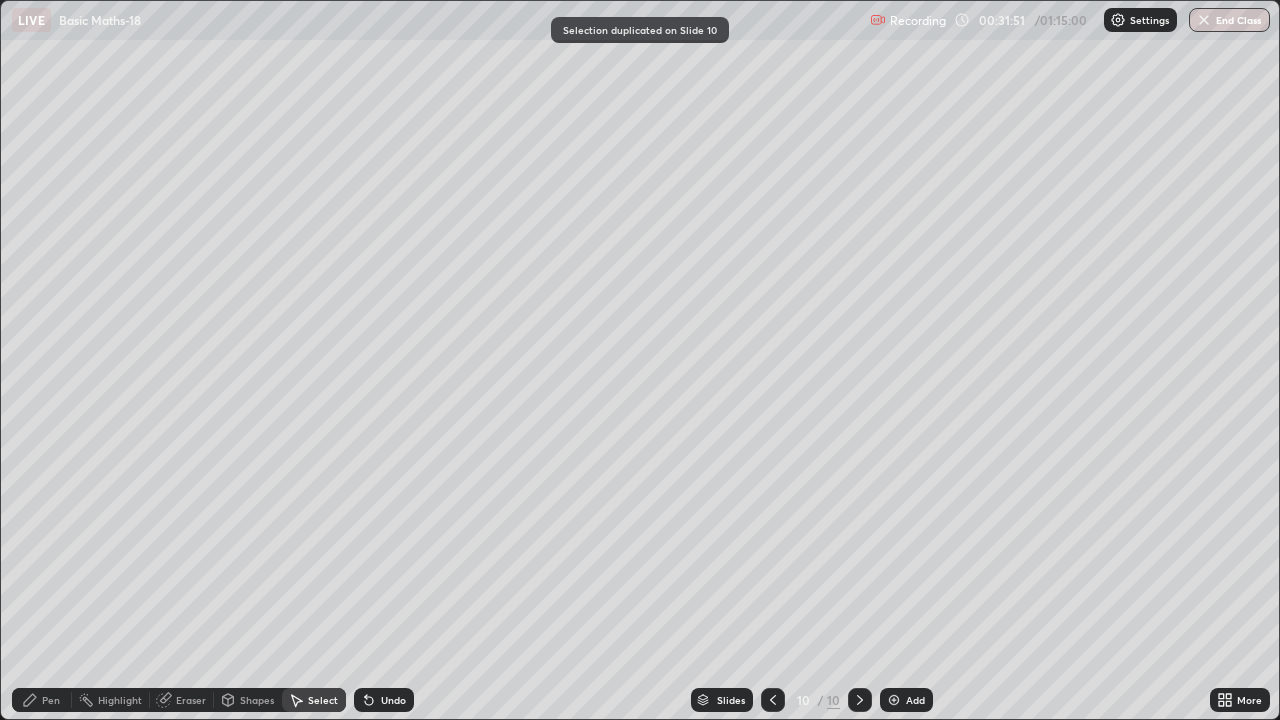 click on "Eraser" at bounding box center (191, 700) 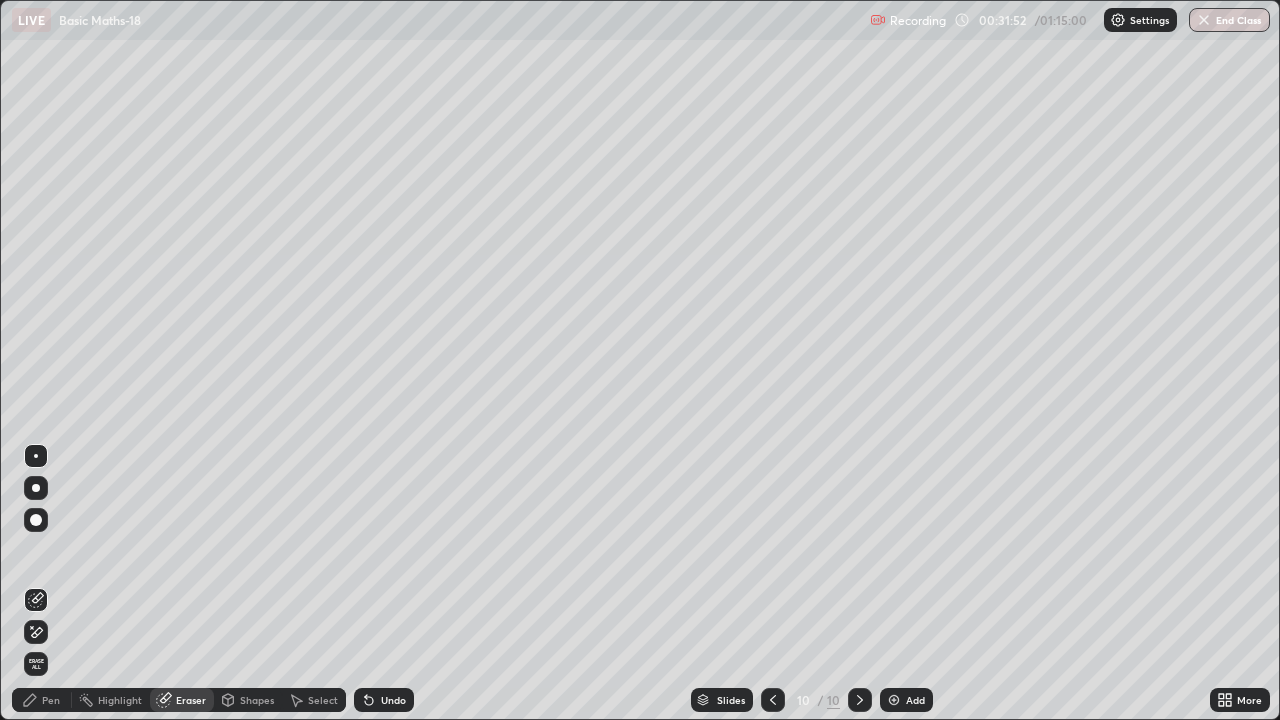 click 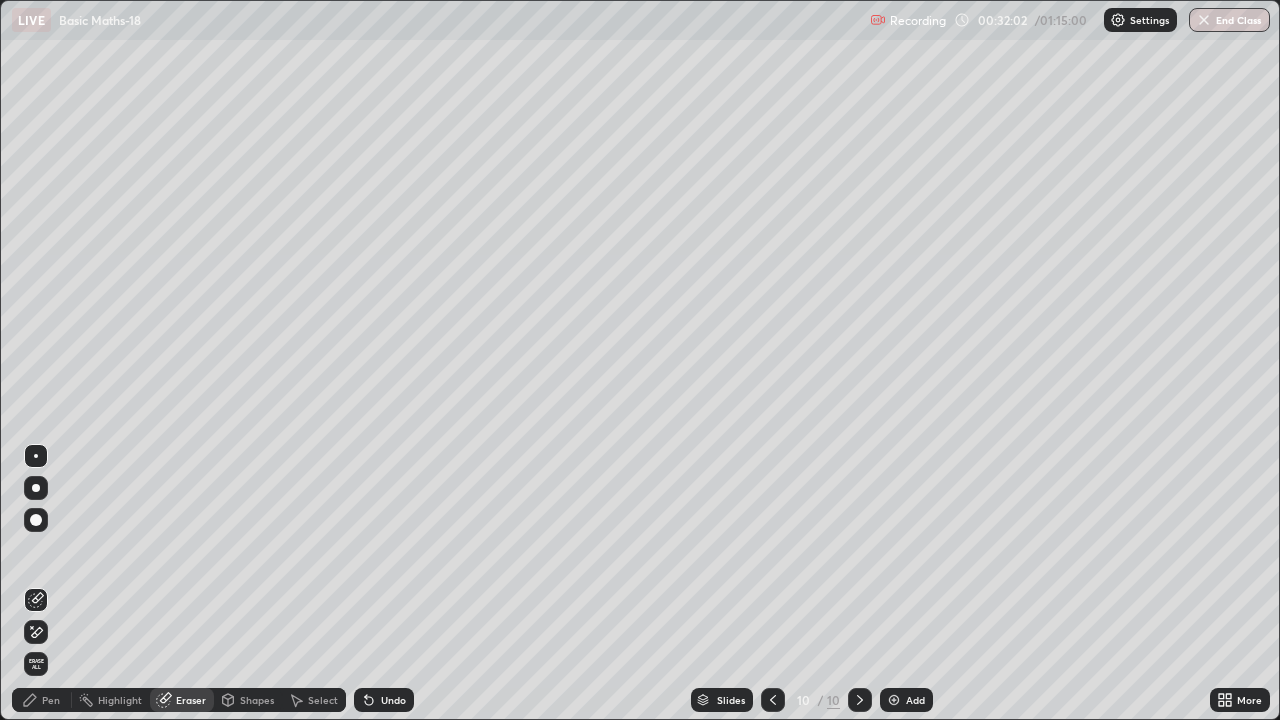 click on "Pen" at bounding box center (42, 700) 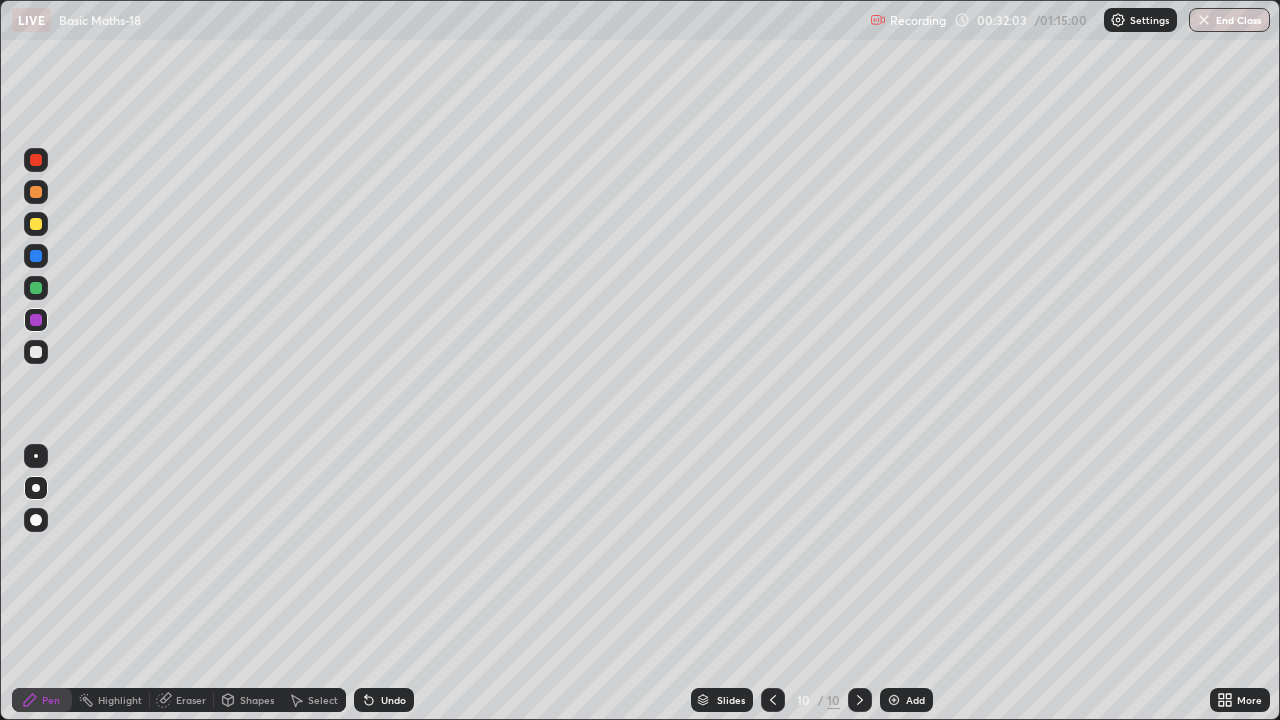 click at bounding box center [36, 288] 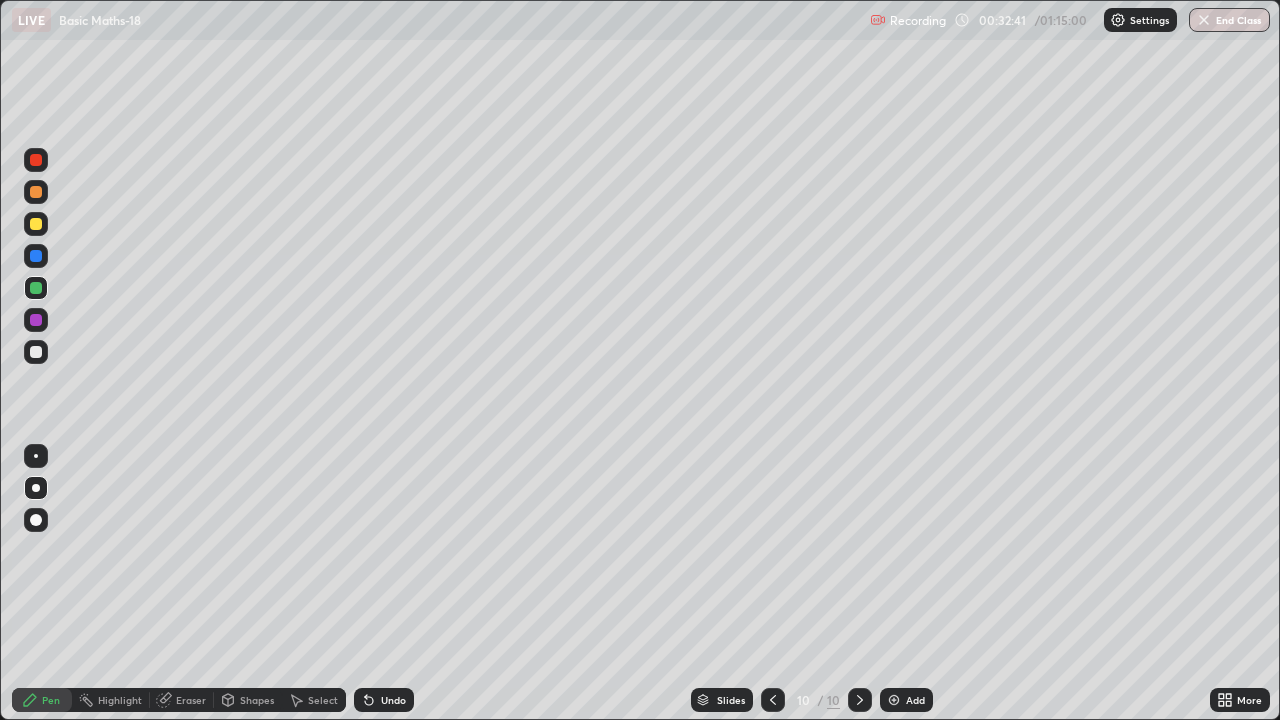click at bounding box center [36, 160] 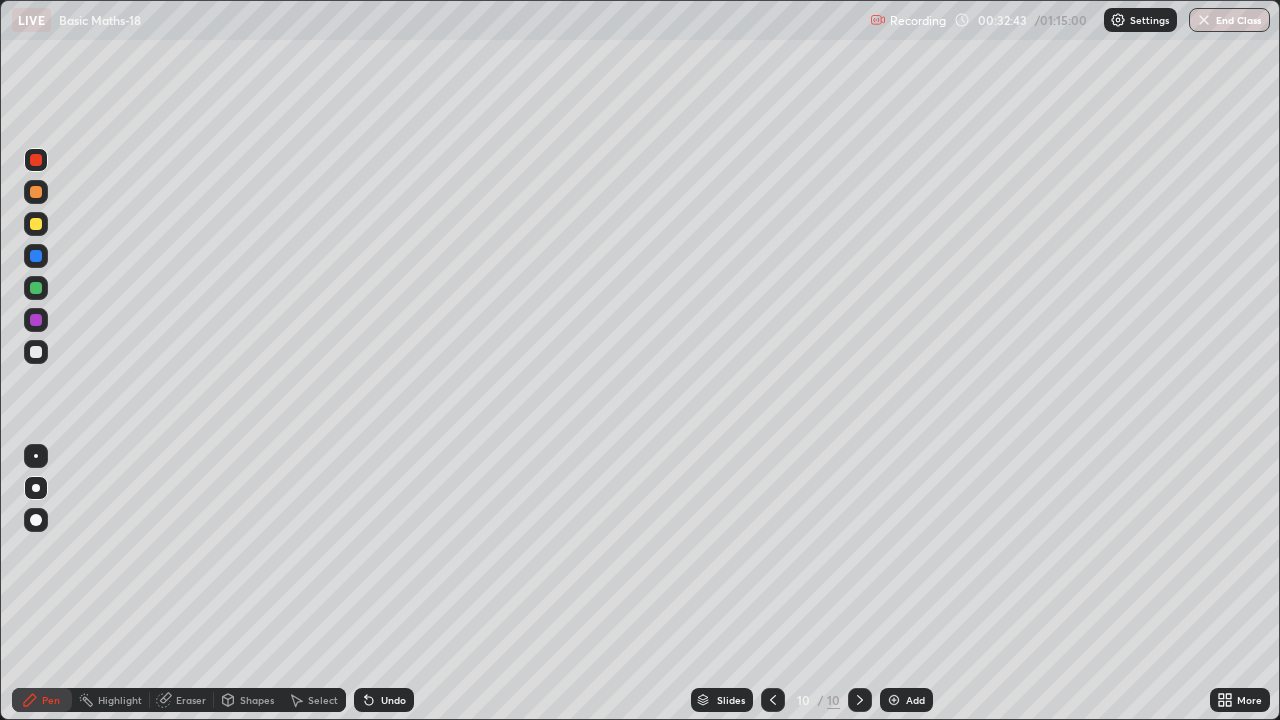 click on "Add" at bounding box center (906, 700) 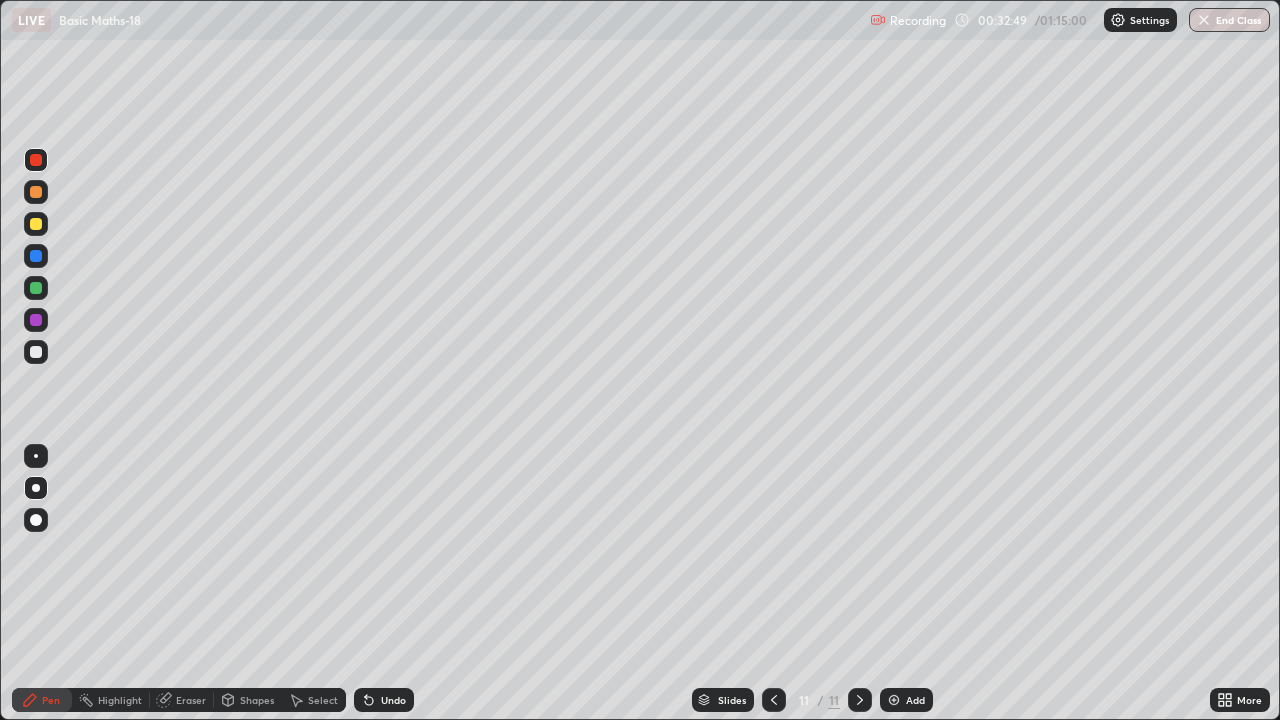 click on "Undo" at bounding box center [384, 700] 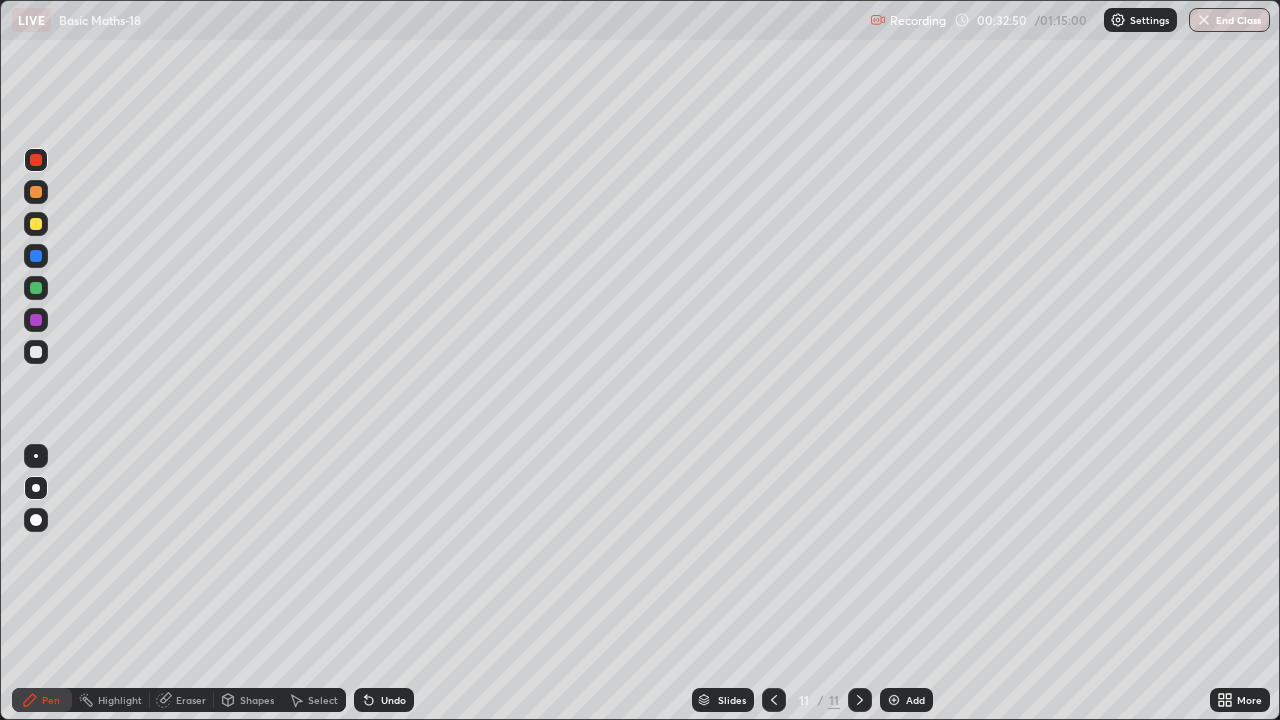click at bounding box center [36, 320] 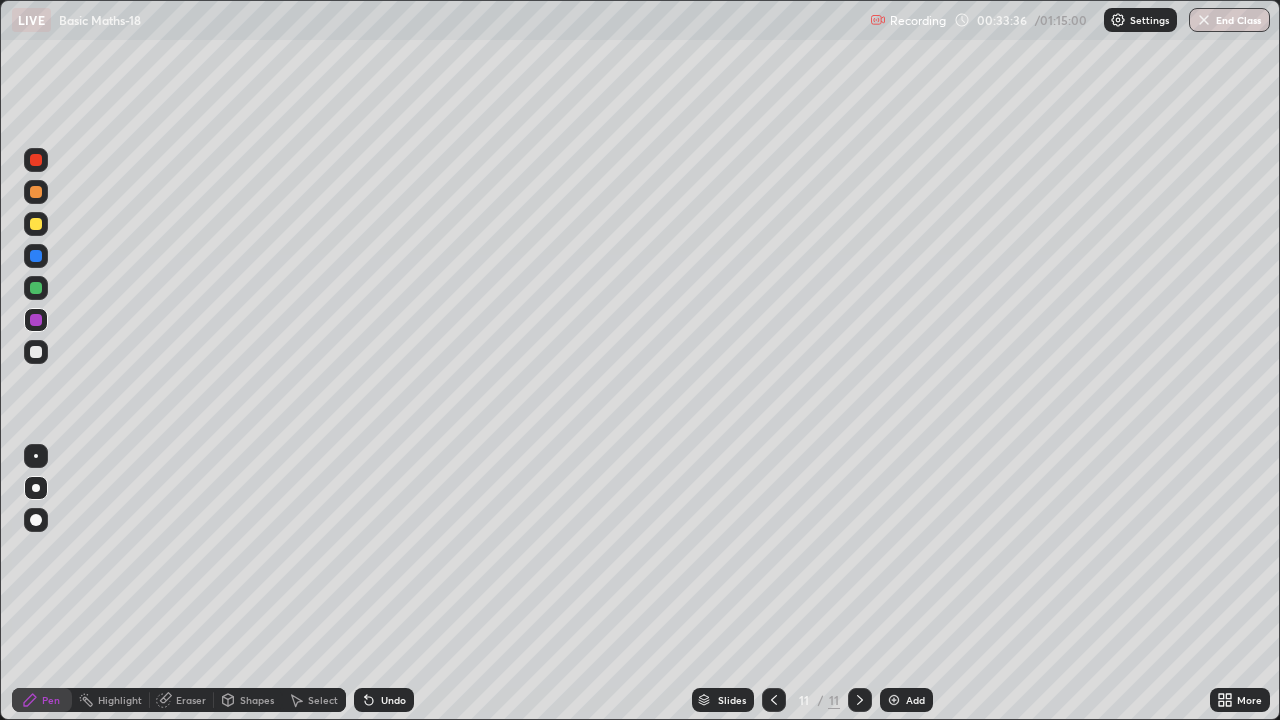 click at bounding box center (36, 256) 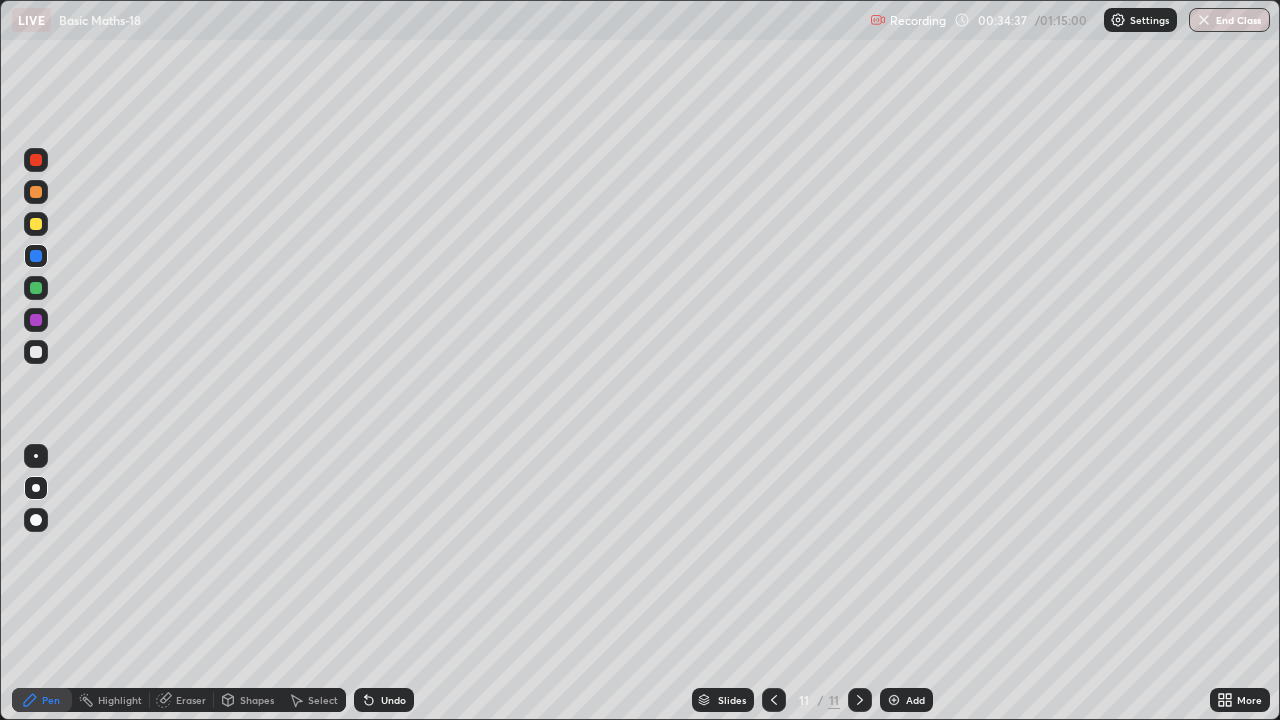 click 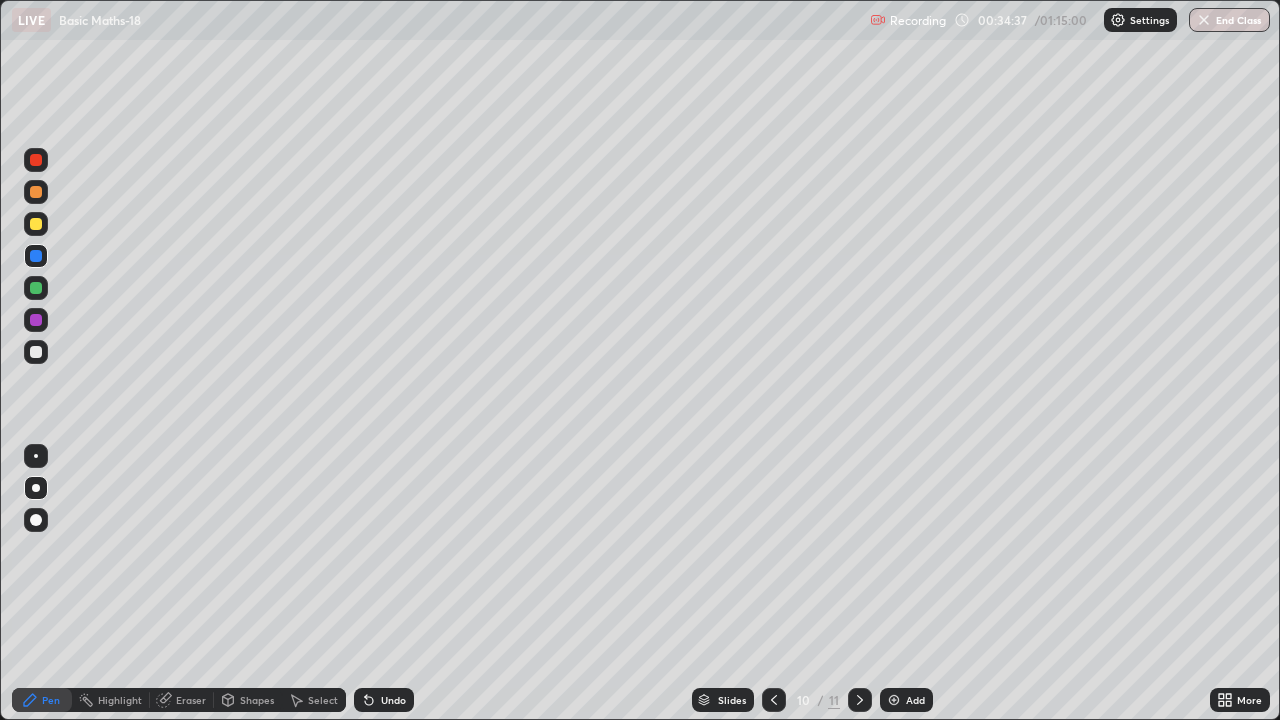 click 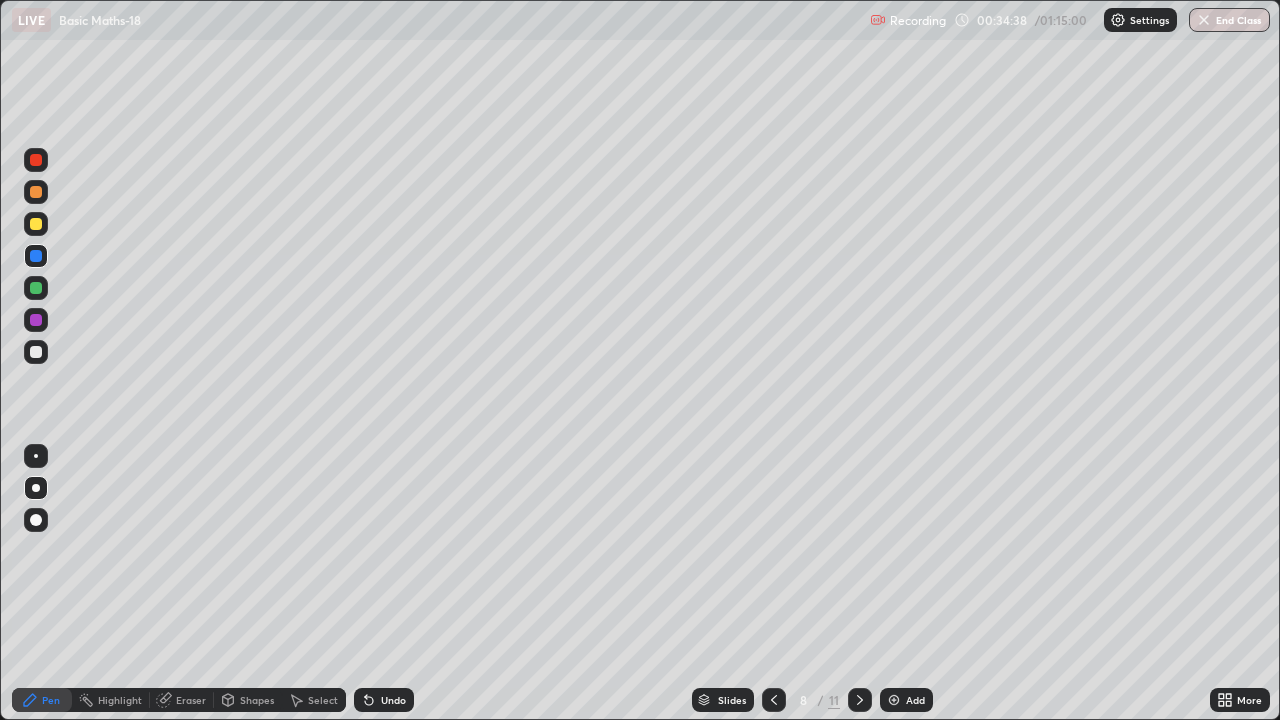 click 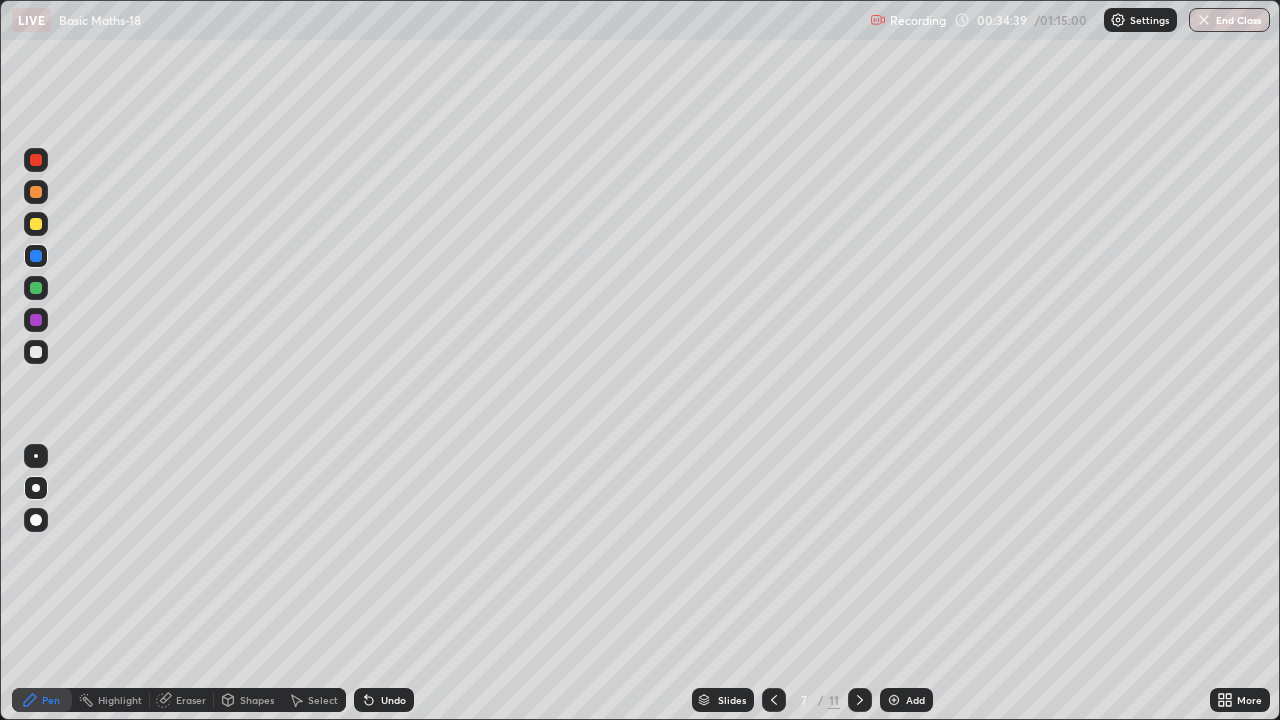 click 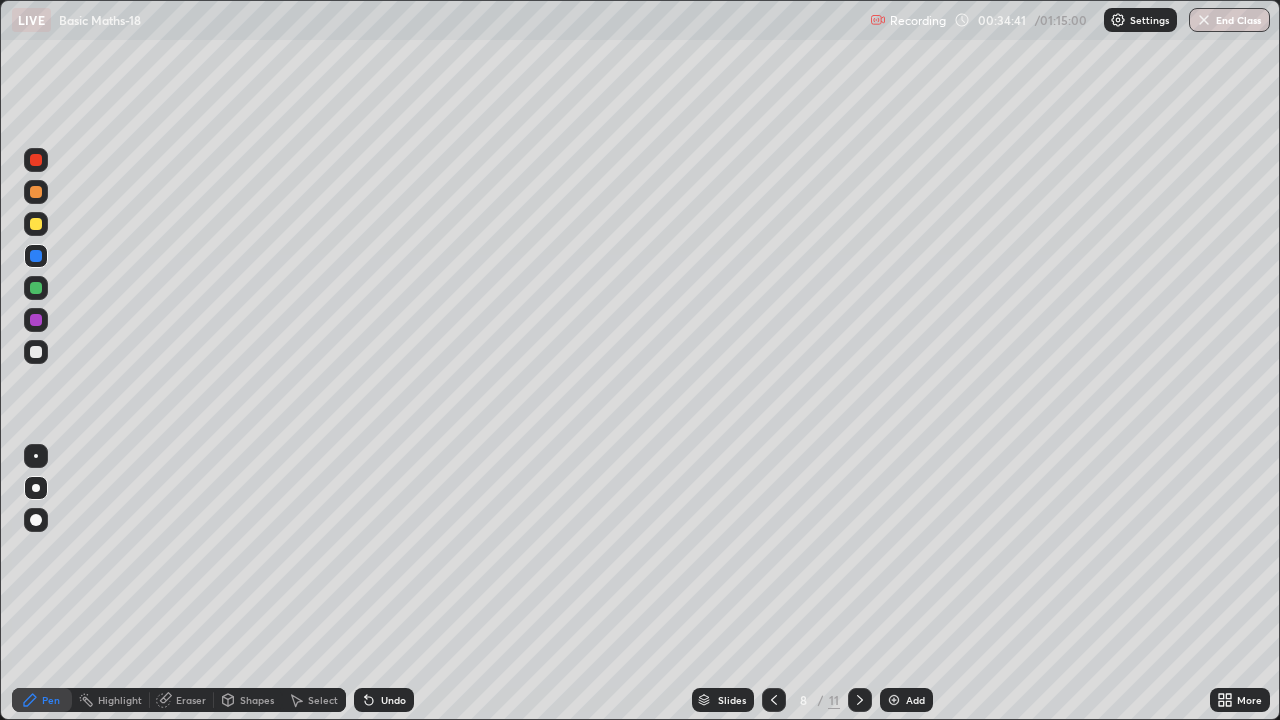 click on "Eraser" at bounding box center [191, 700] 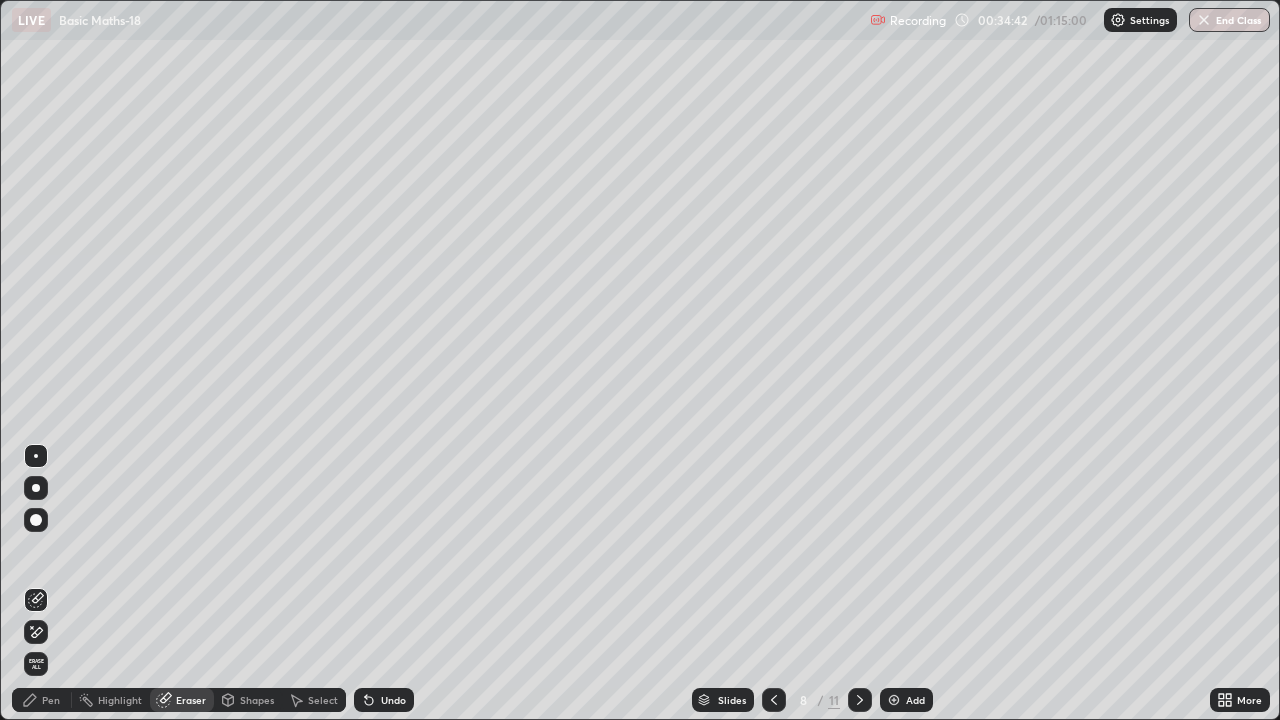 click 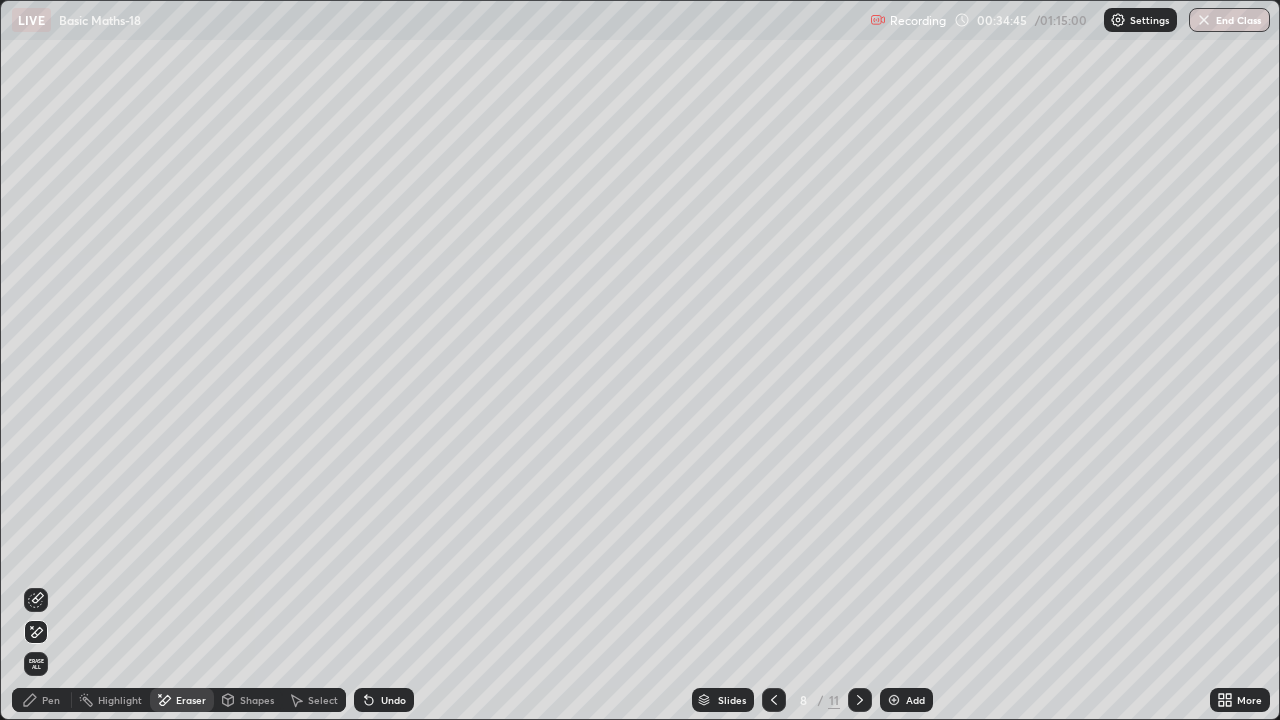 click on "Pen" at bounding box center [42, 700] 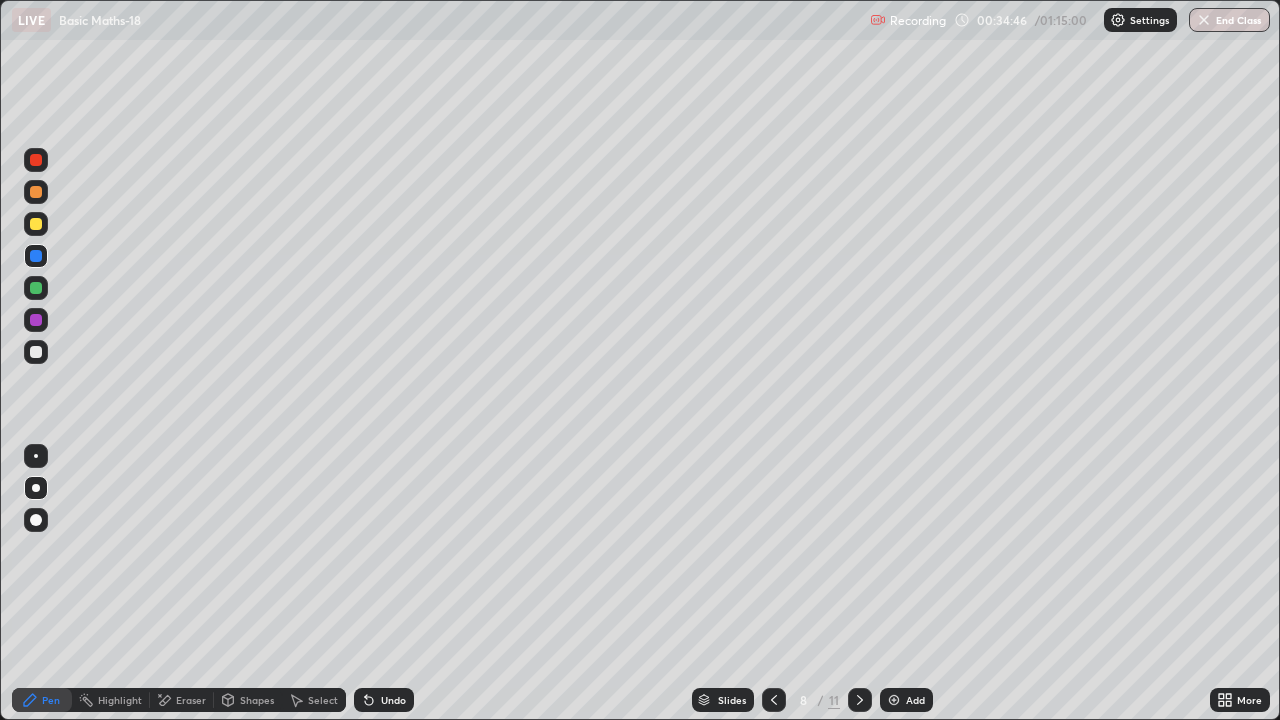 click at bounding box center [36, 288] 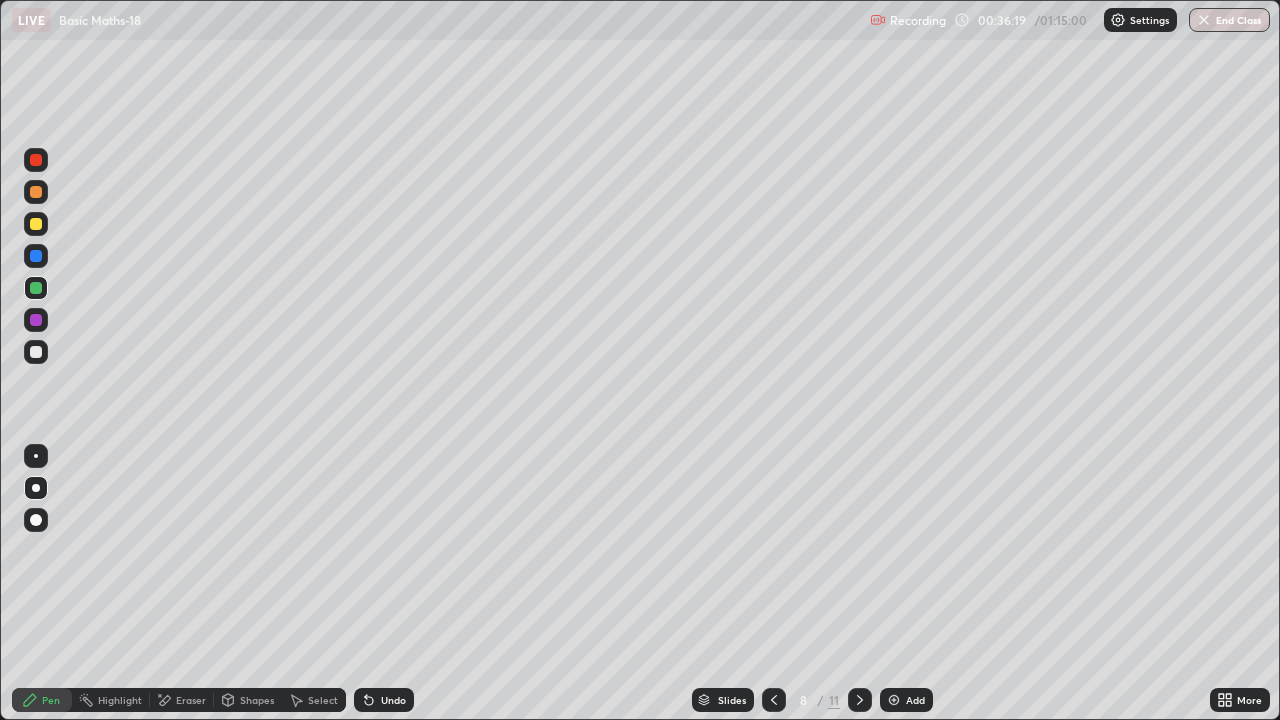 click at bounding box center (36, 256) 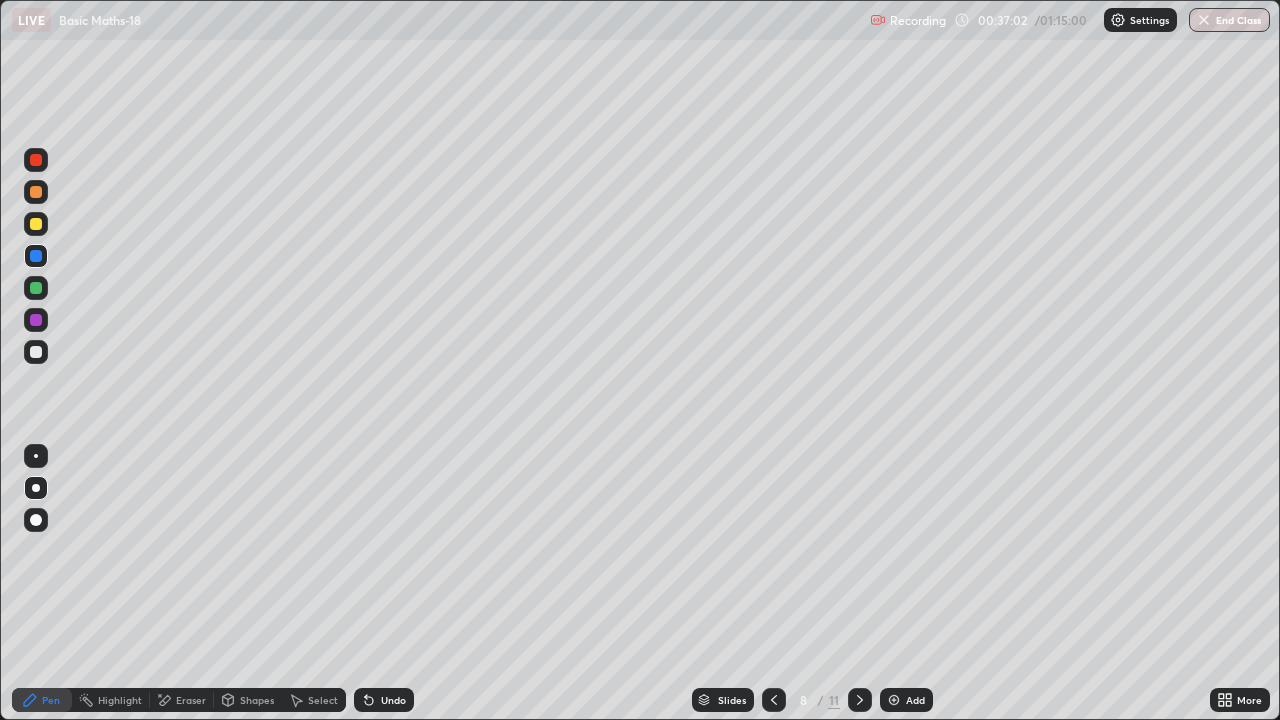 click at bounding box center (36, 320) 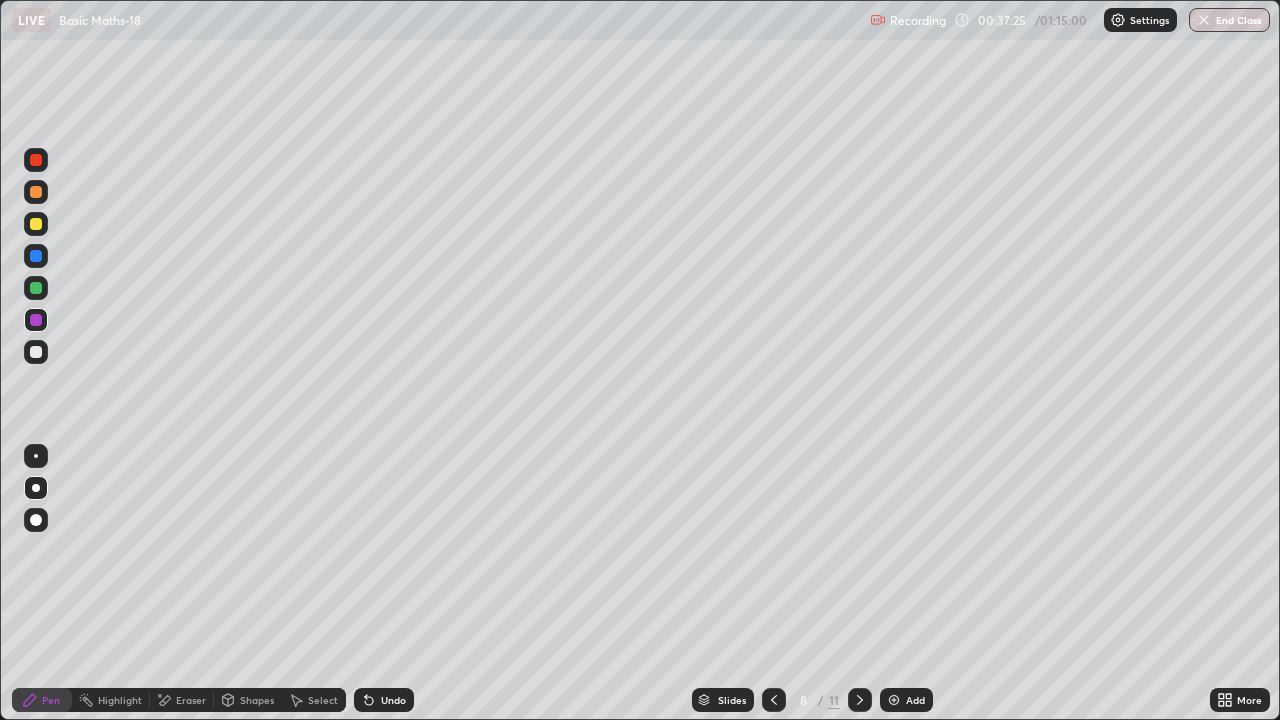 click at bounding box center [36, 288] 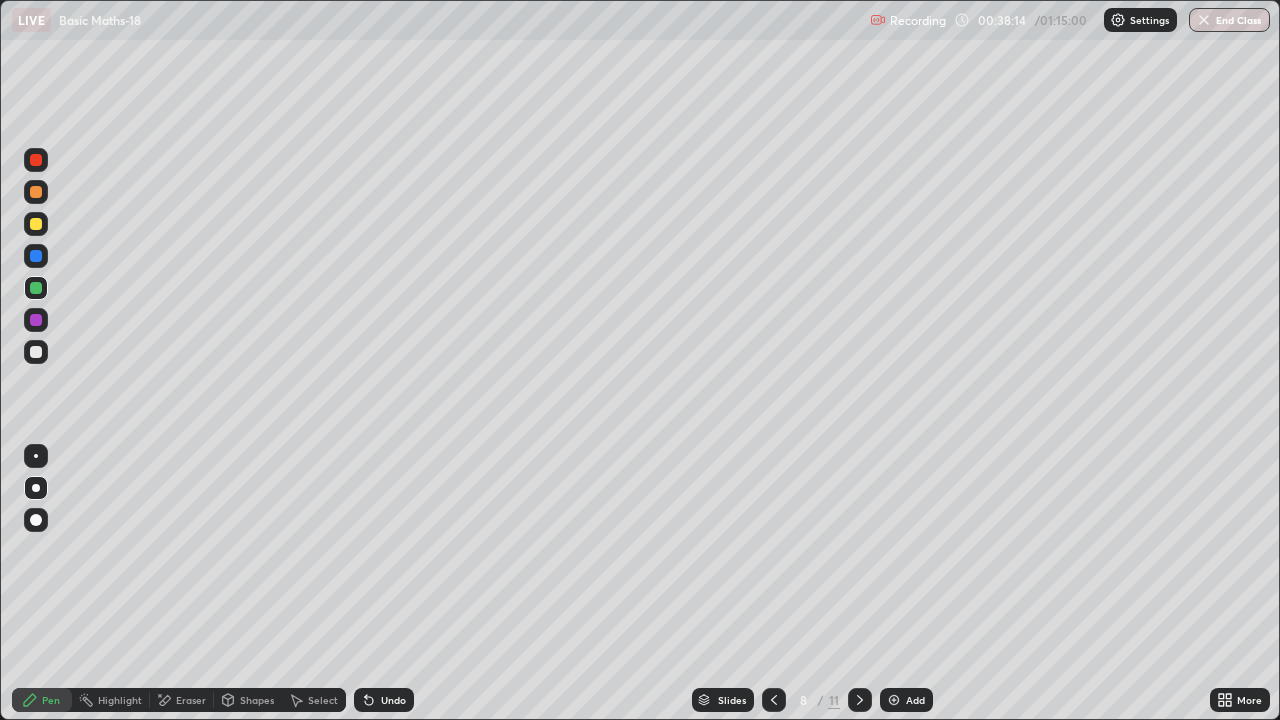 click at bounding box center (36, 160) 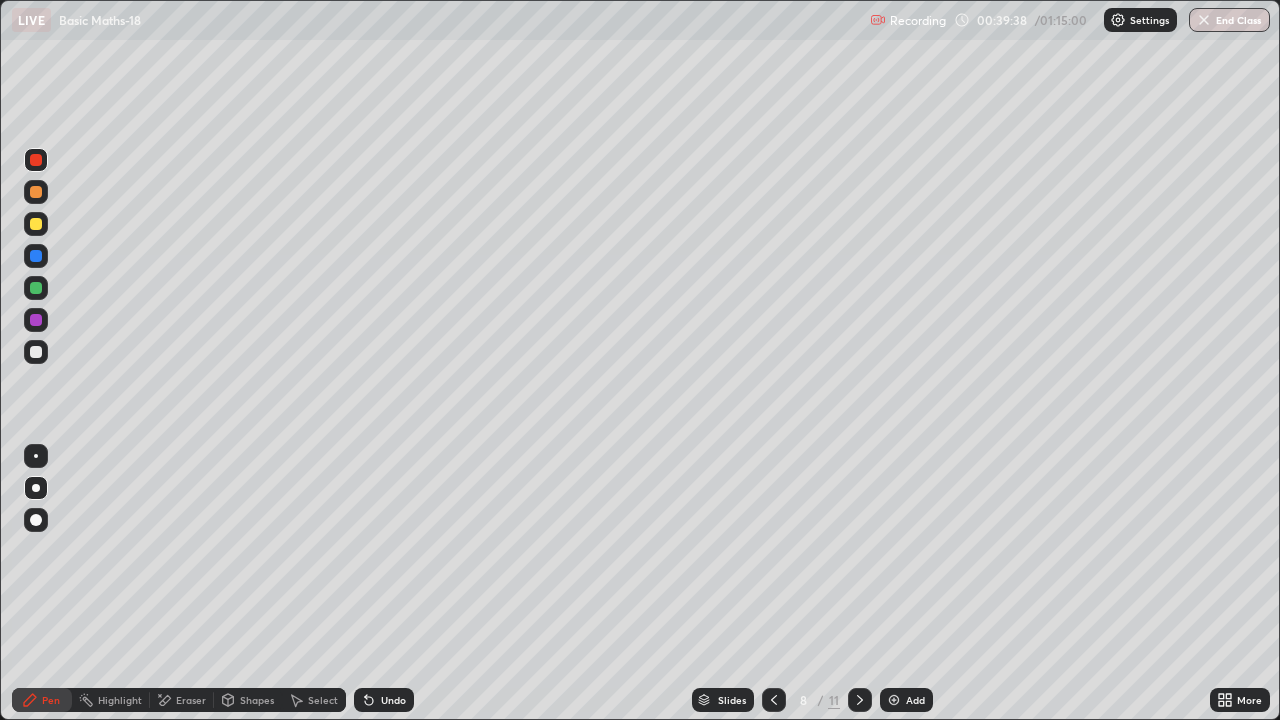 click on "Undo" at bounding box center (393, 700) 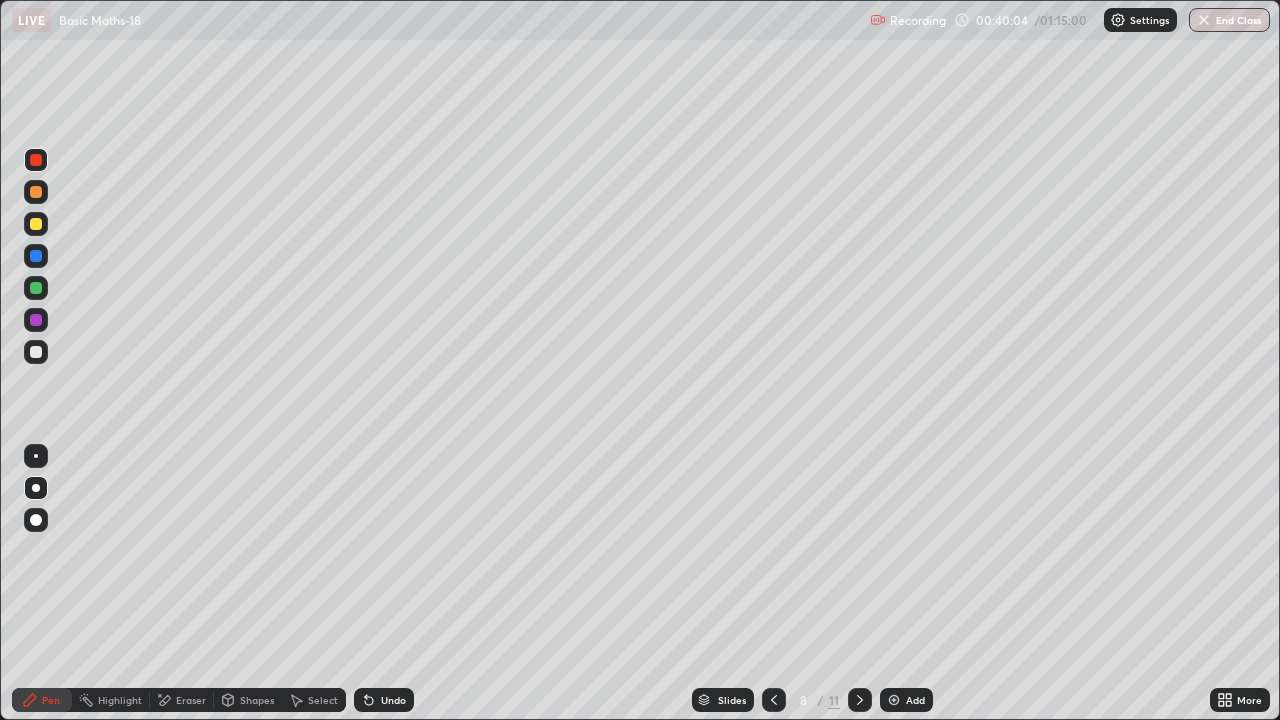 click at bounding box center (36, 288) 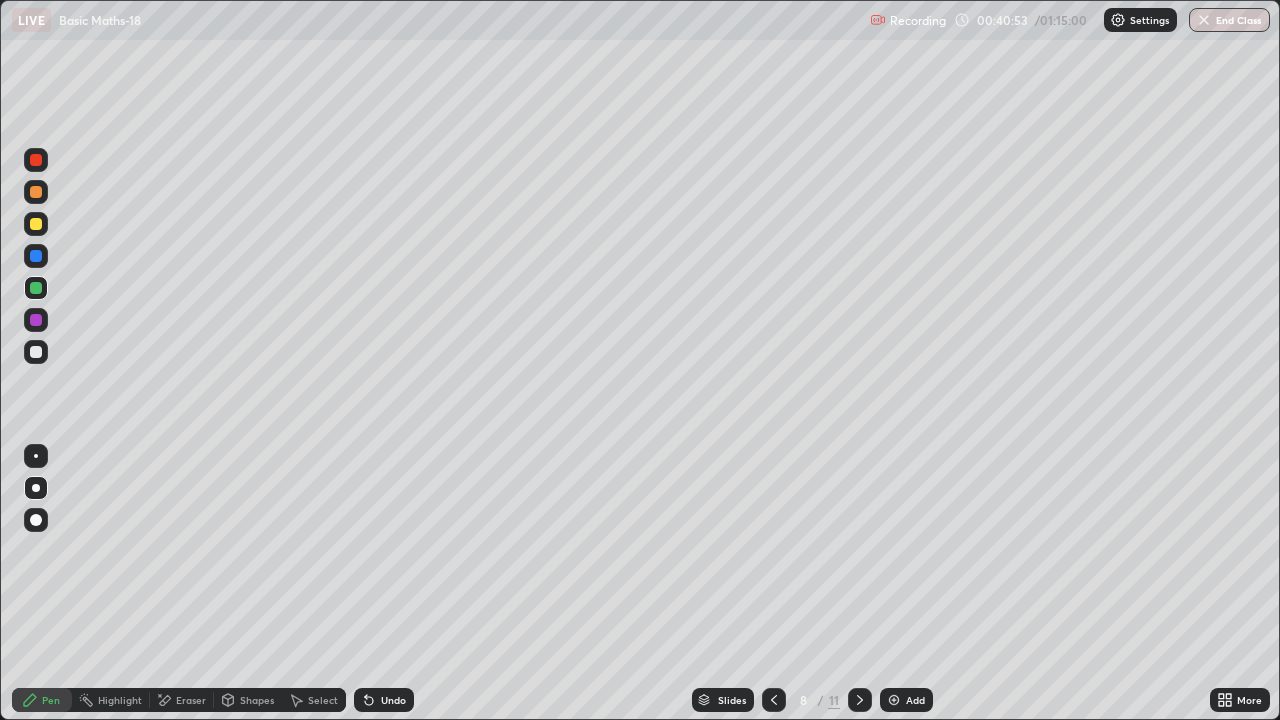 click on "Undo" at bounding box center [393, 700] 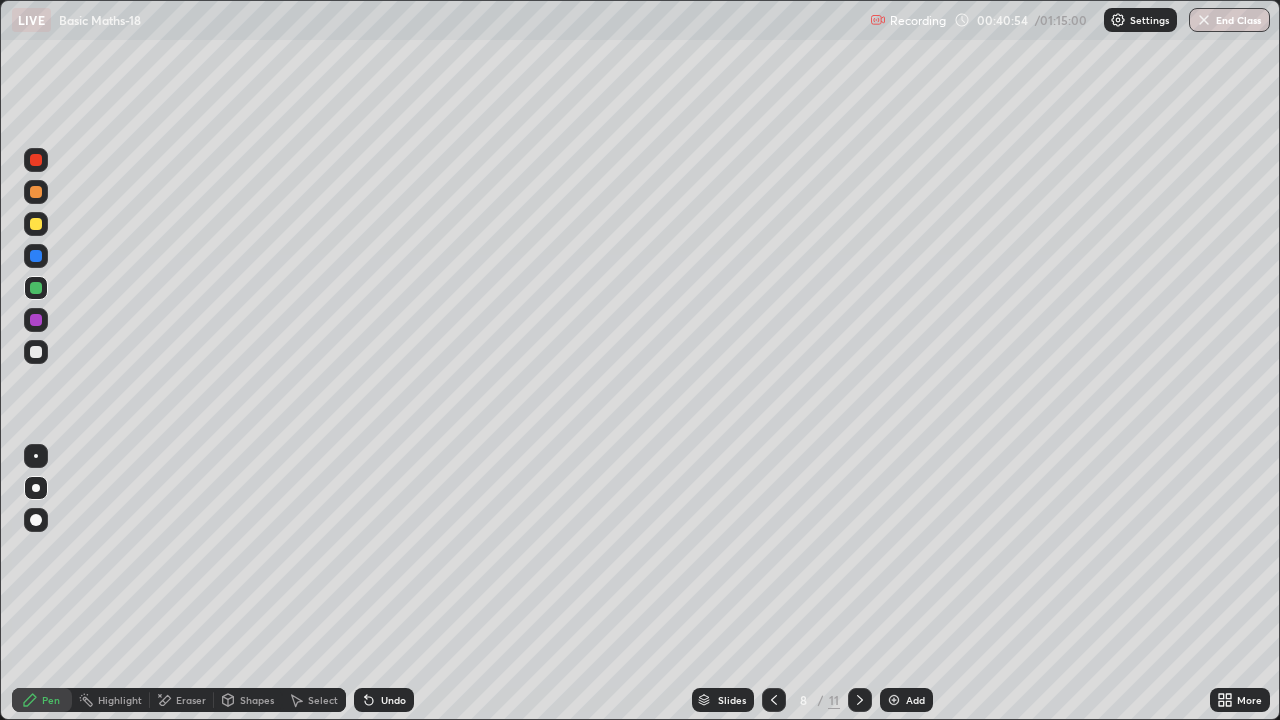 click on "Undo" at bounding box center [393, 700] 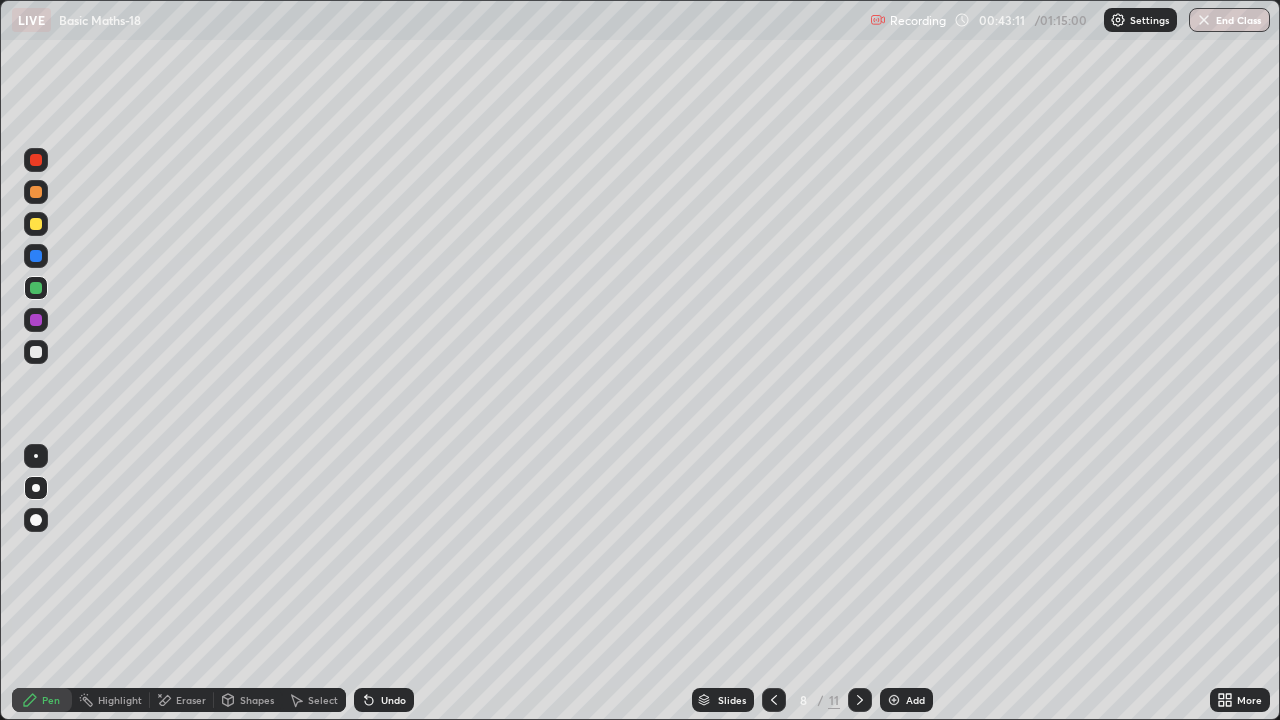 click at bounding box center [36, 192] 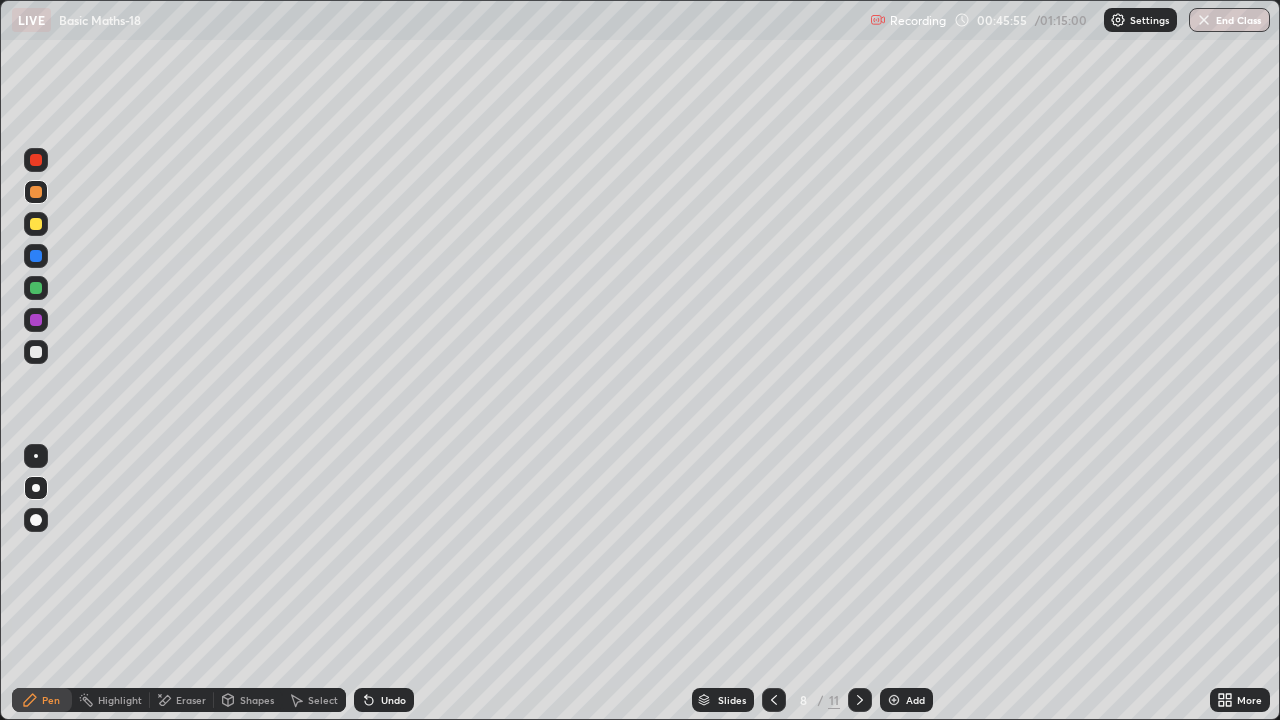 click 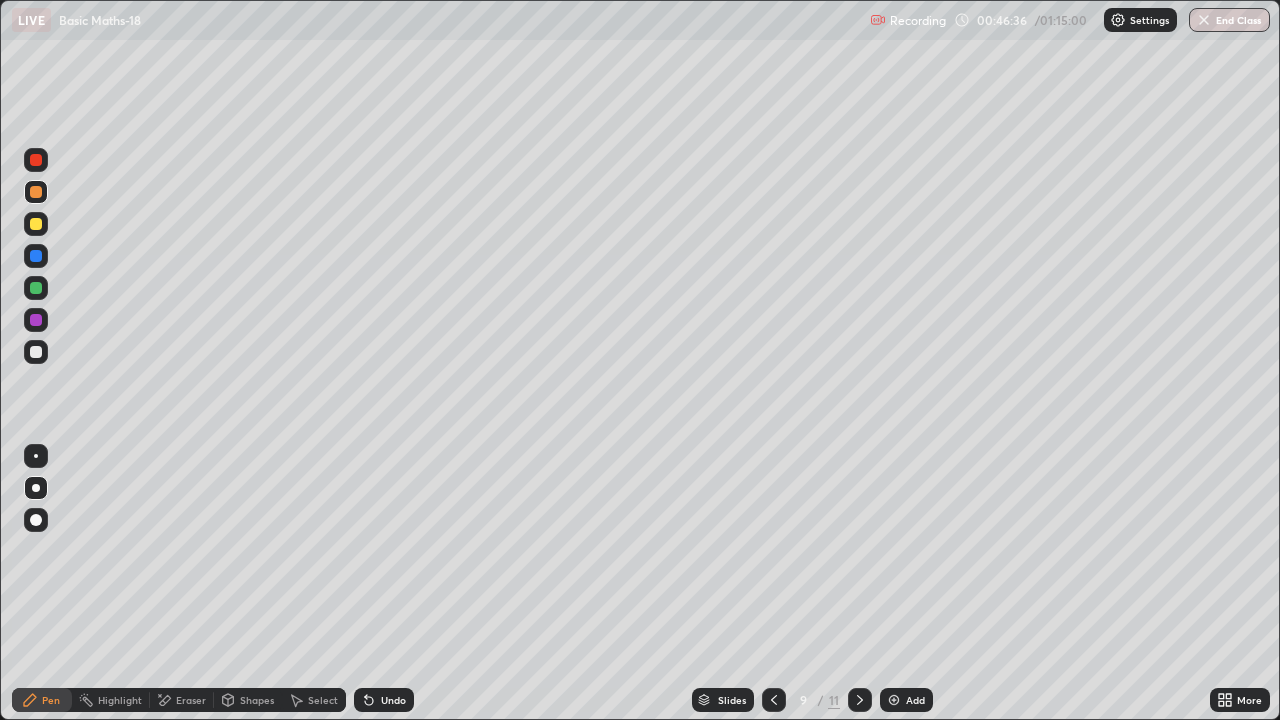 click at bounding box center [36, 288] 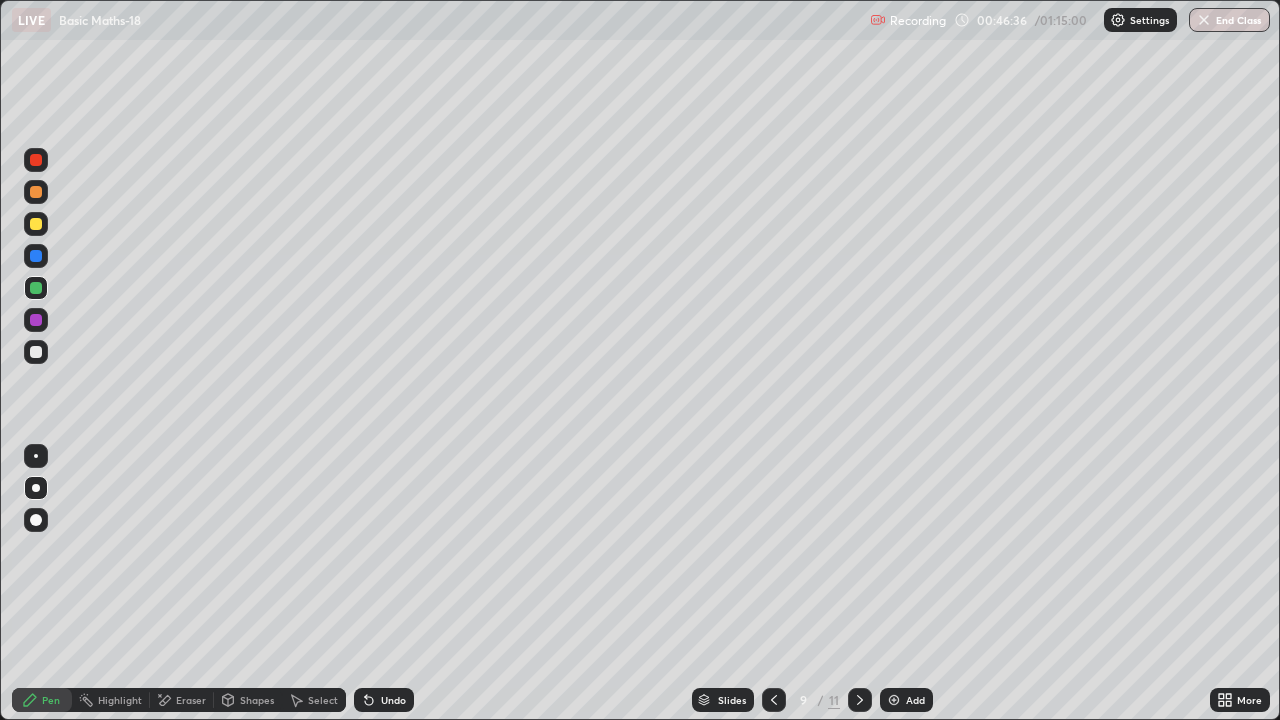 click at bounding box center (36, 488) 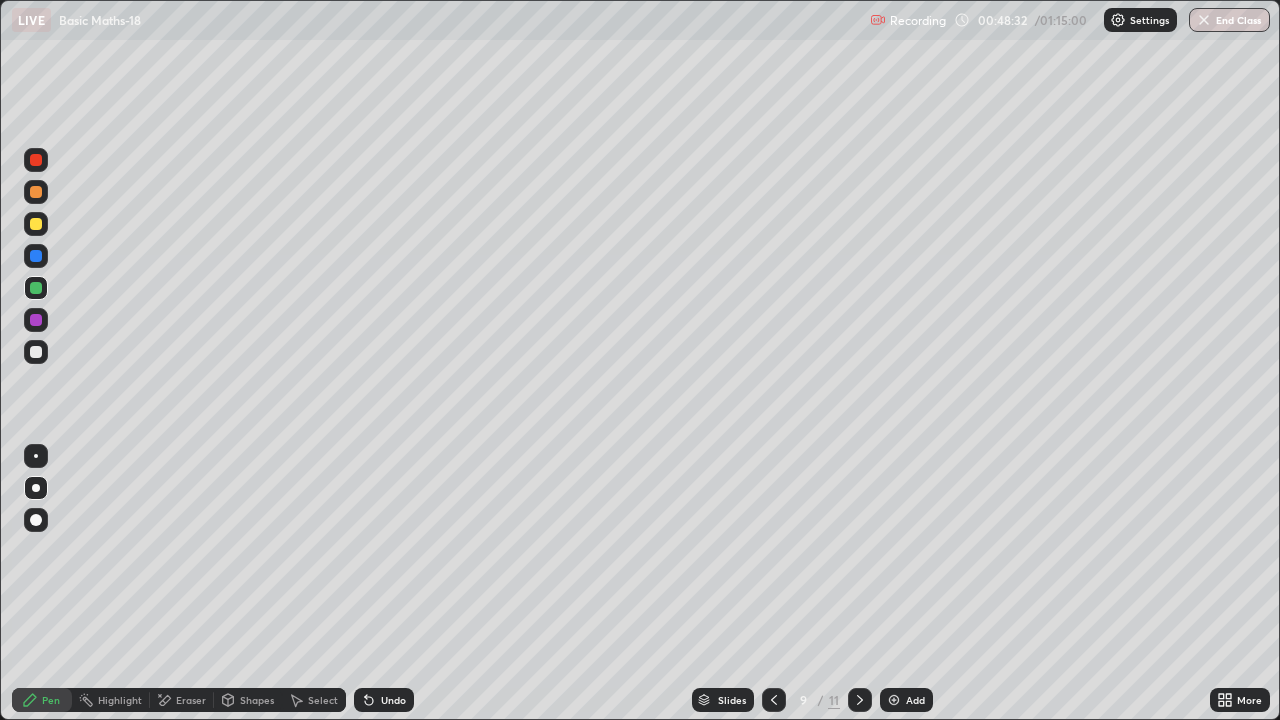 click on "Eraser" at bounding box center (191, 700) 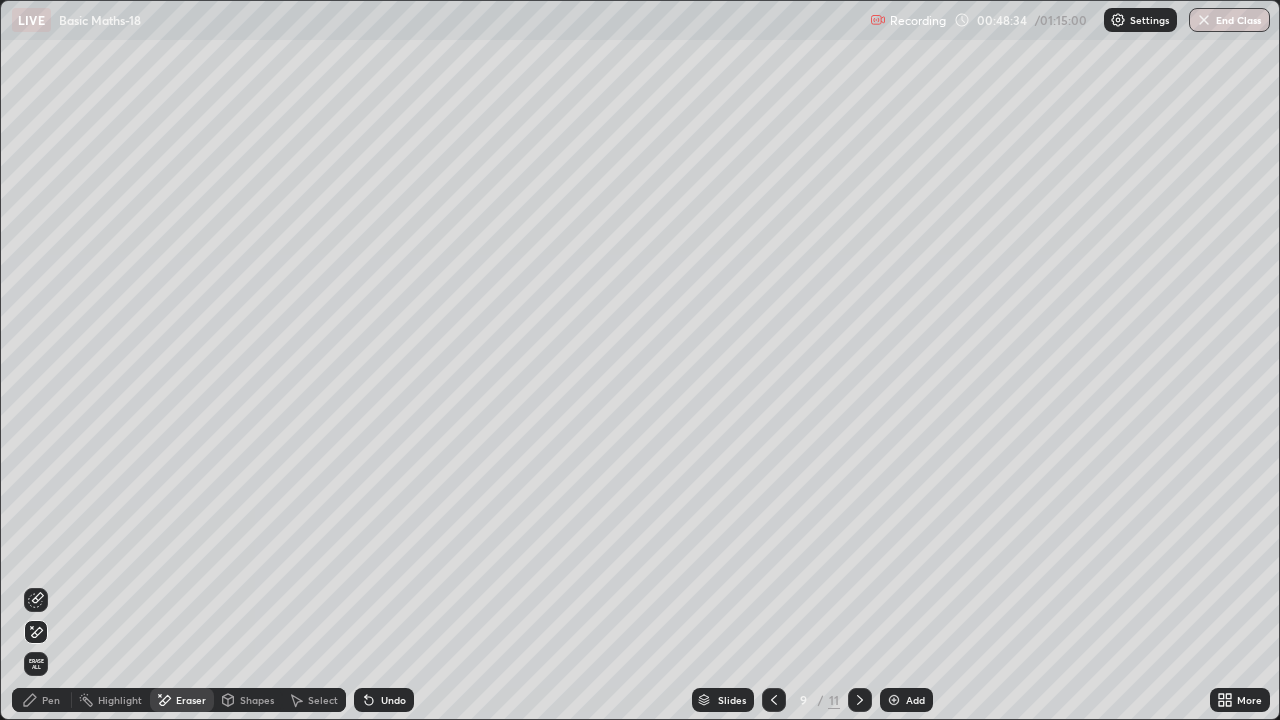 click on "Pen" at bounding box center (42, 700) 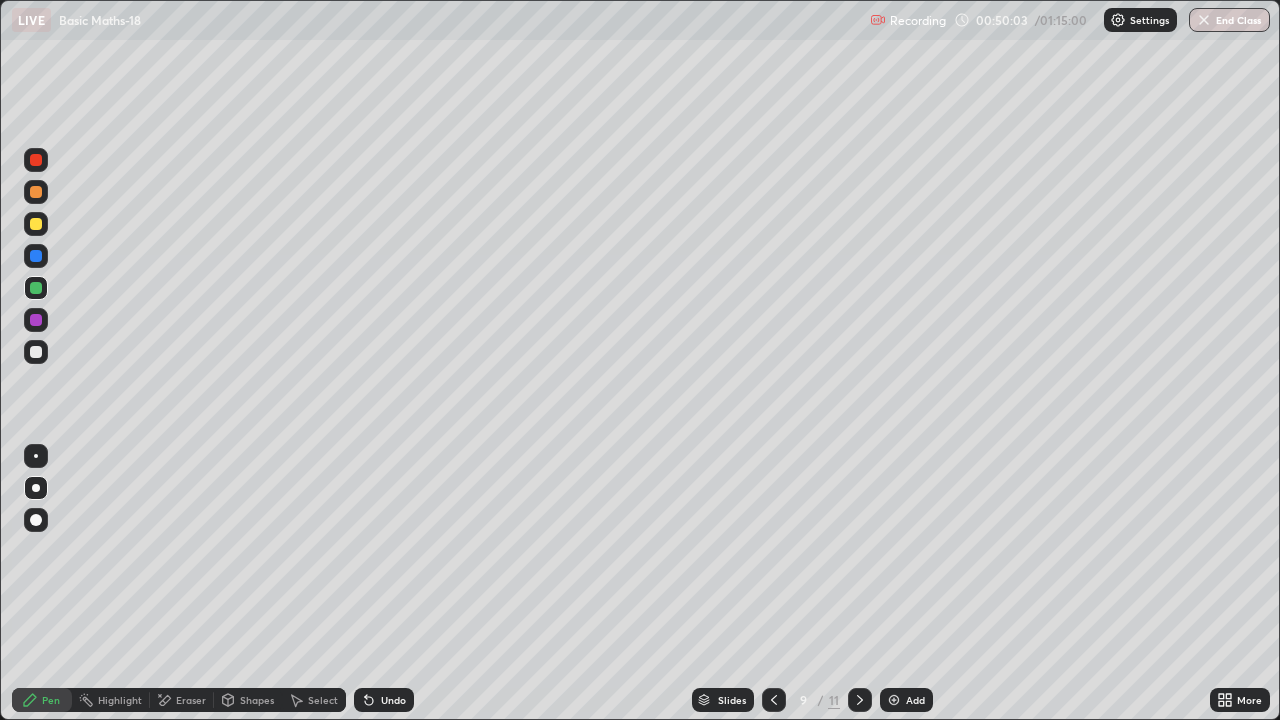 click 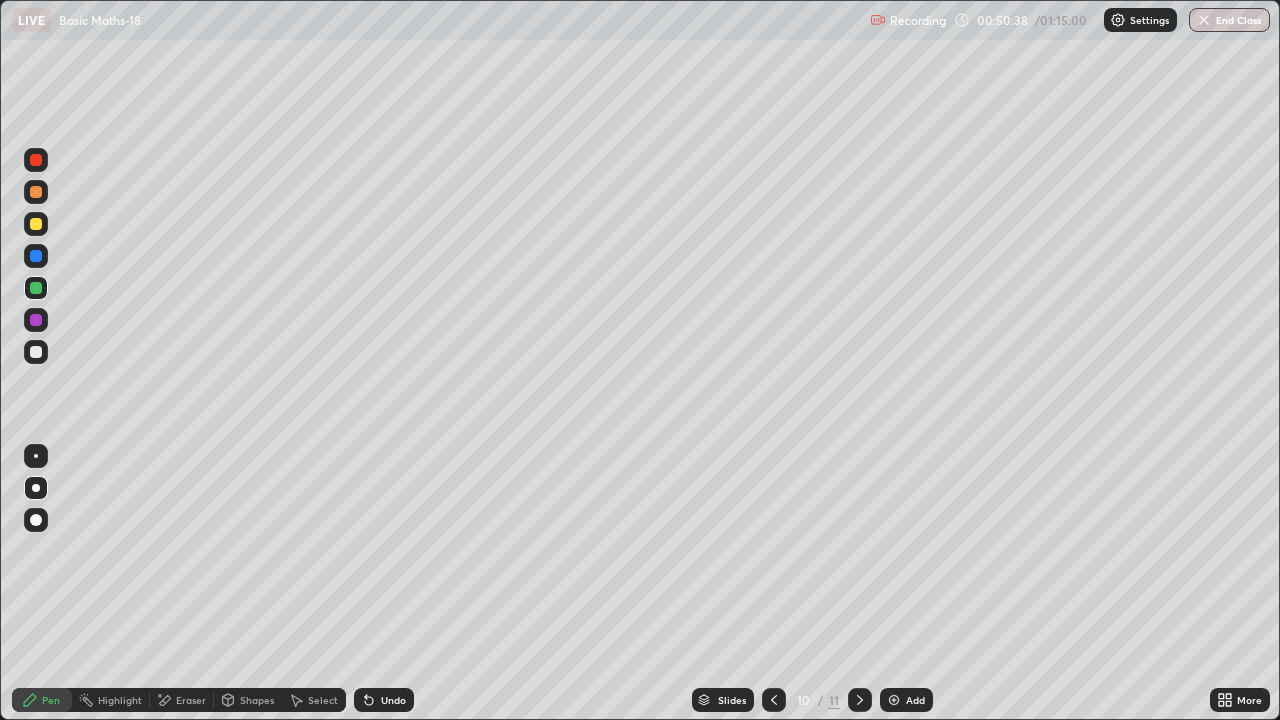 click at bounding box center [36, 160] 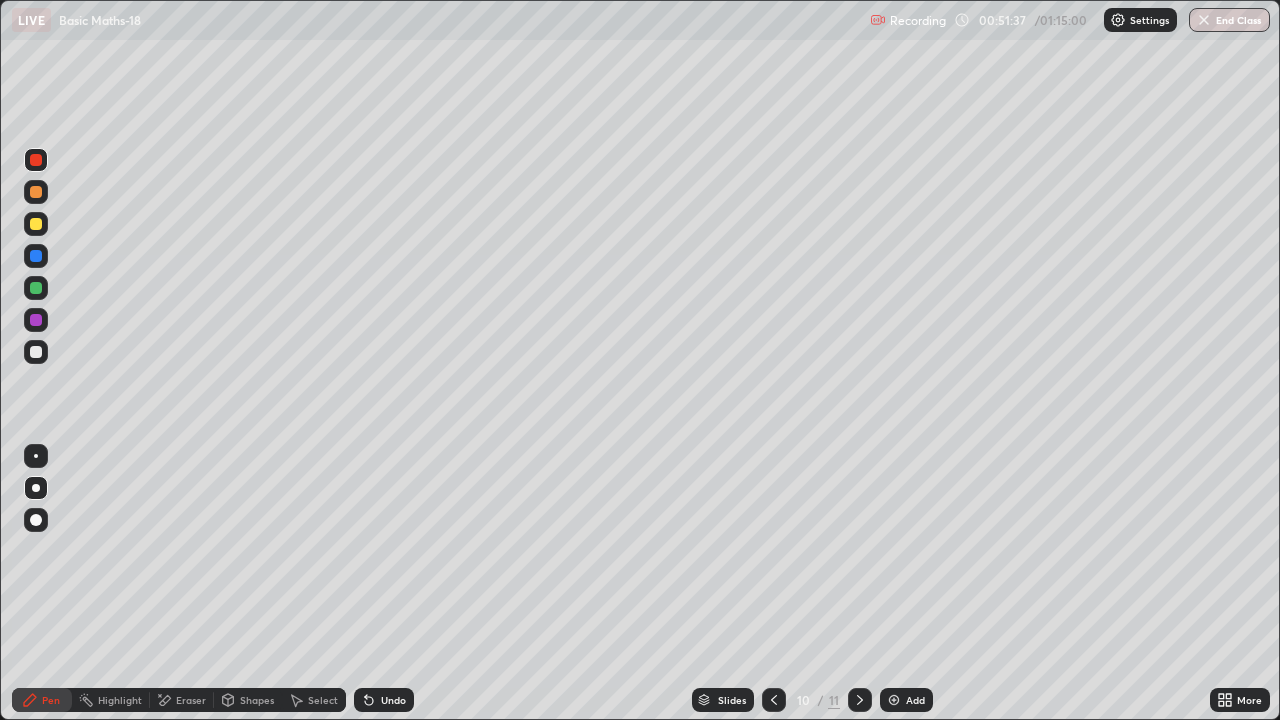 click at bounding box center [36, 256] 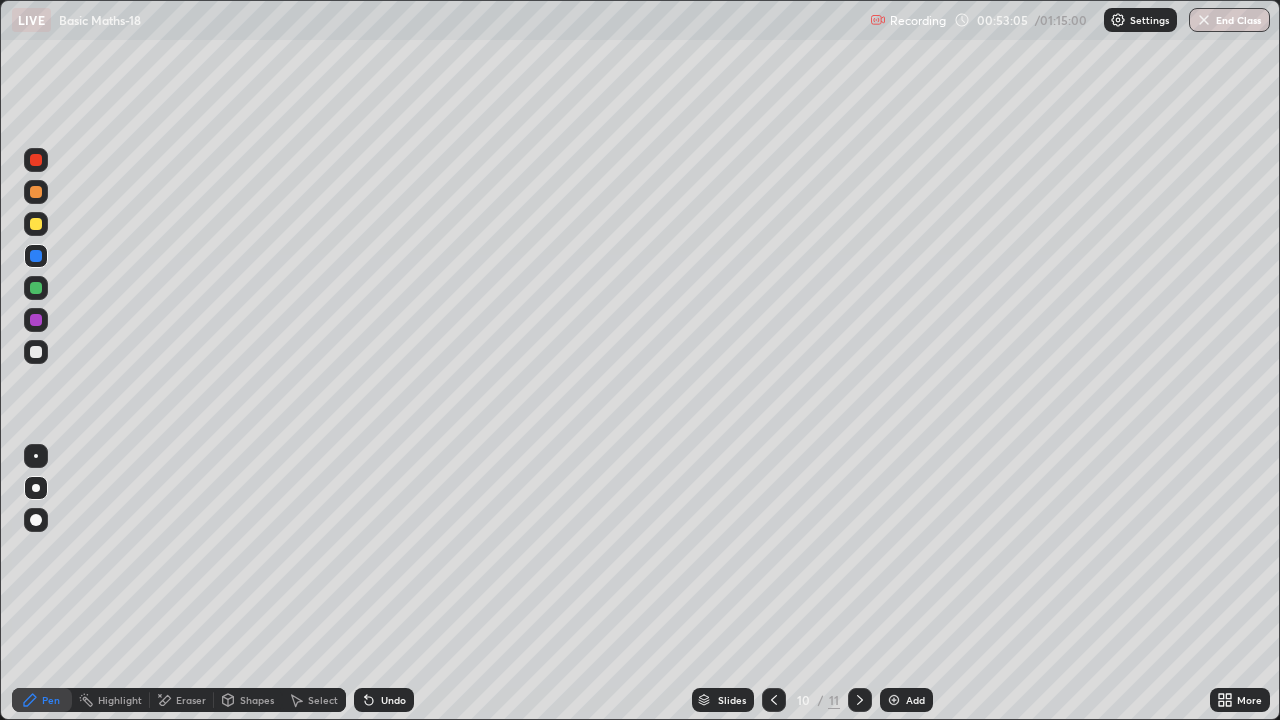 click 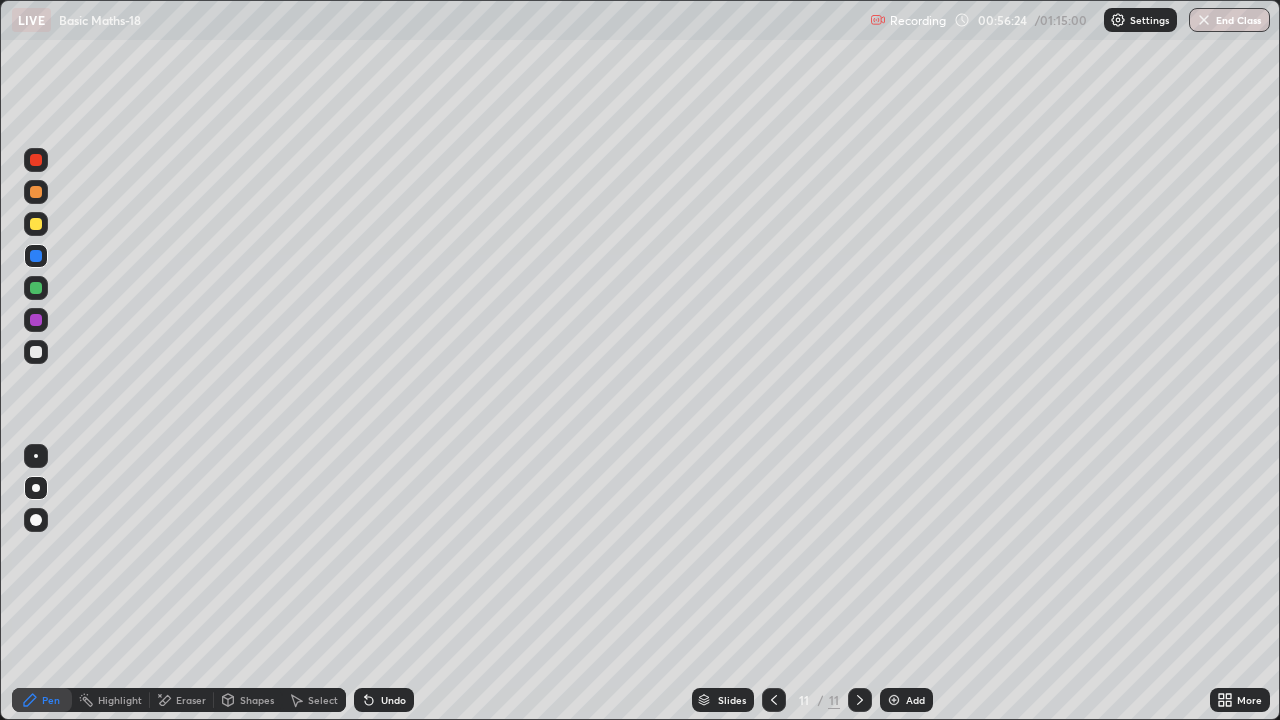 click at bounding box center (36, 160) 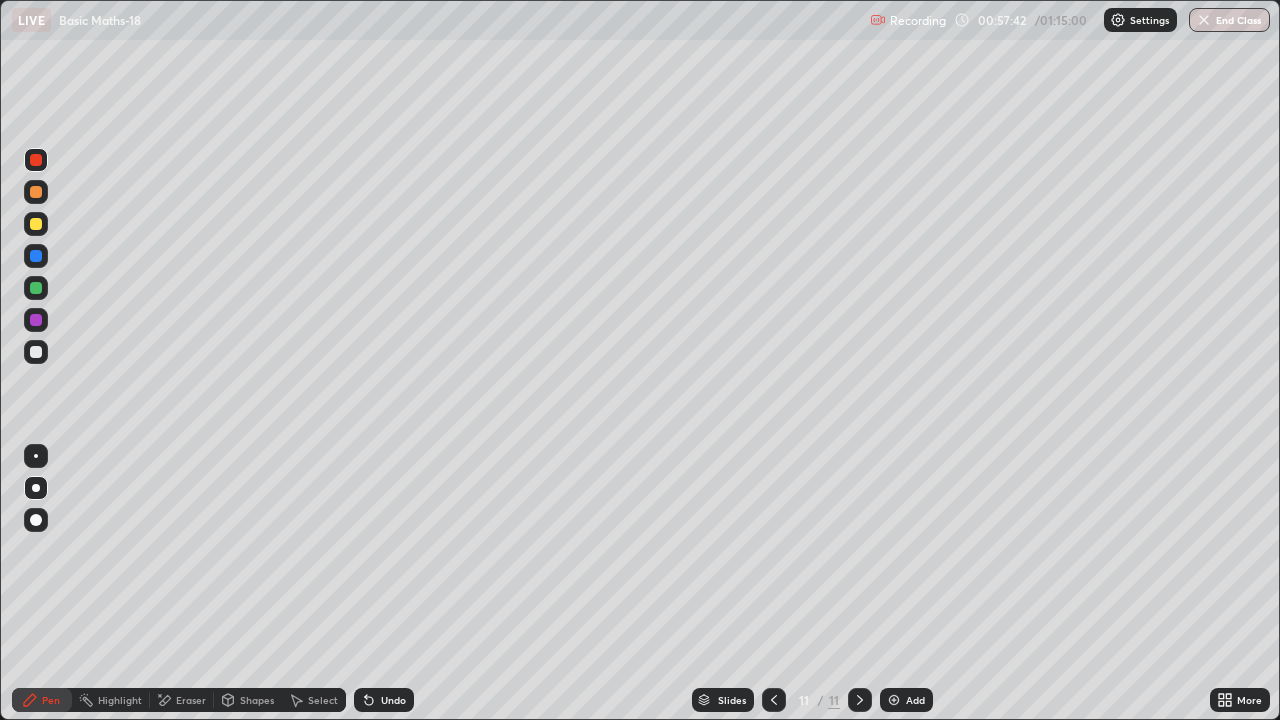 click at bounding box center (36, 320) 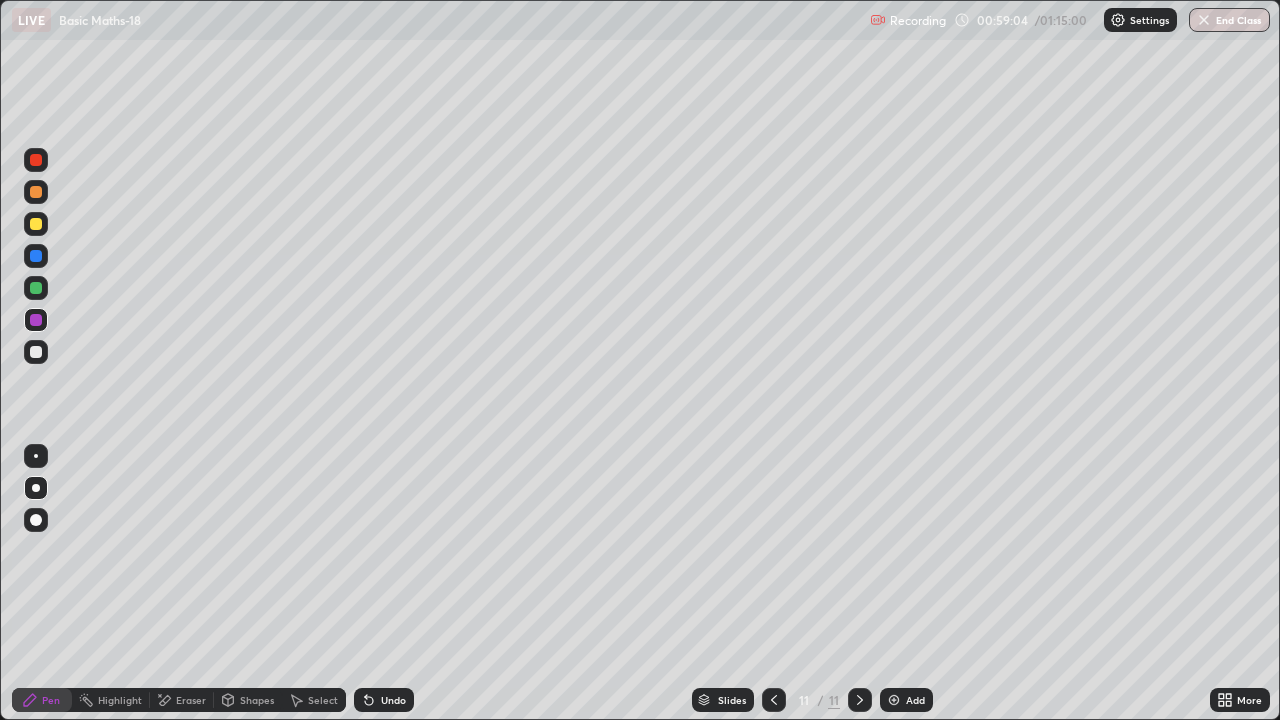 click on "Undo" at bounding box center (393, 700) 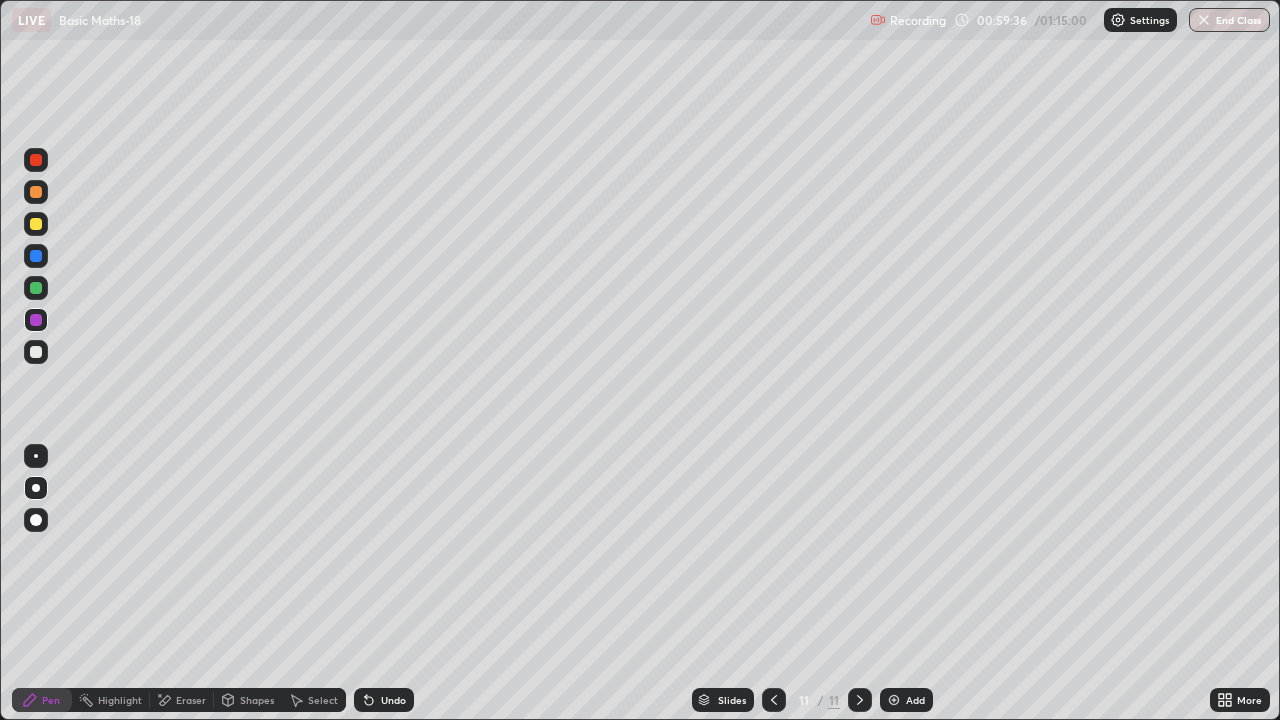 click at bounding box center (36, 352) 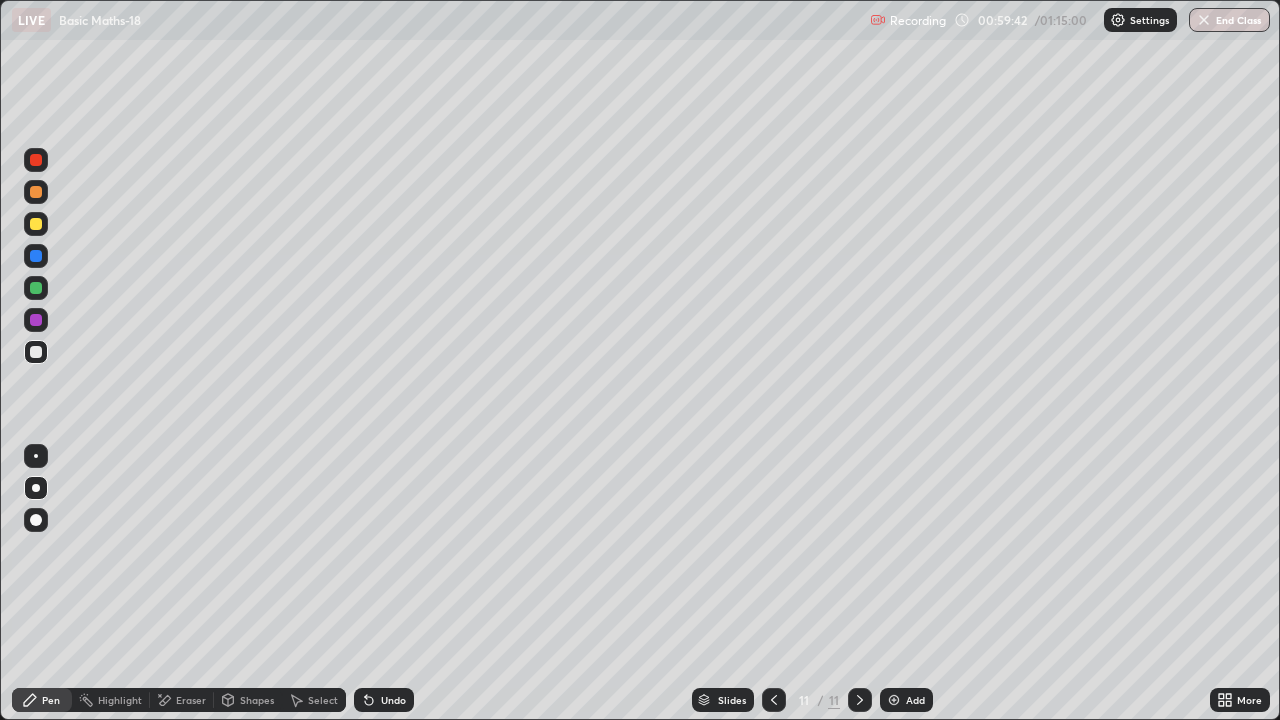 click on "Undo" at bounding box center (393, 700) 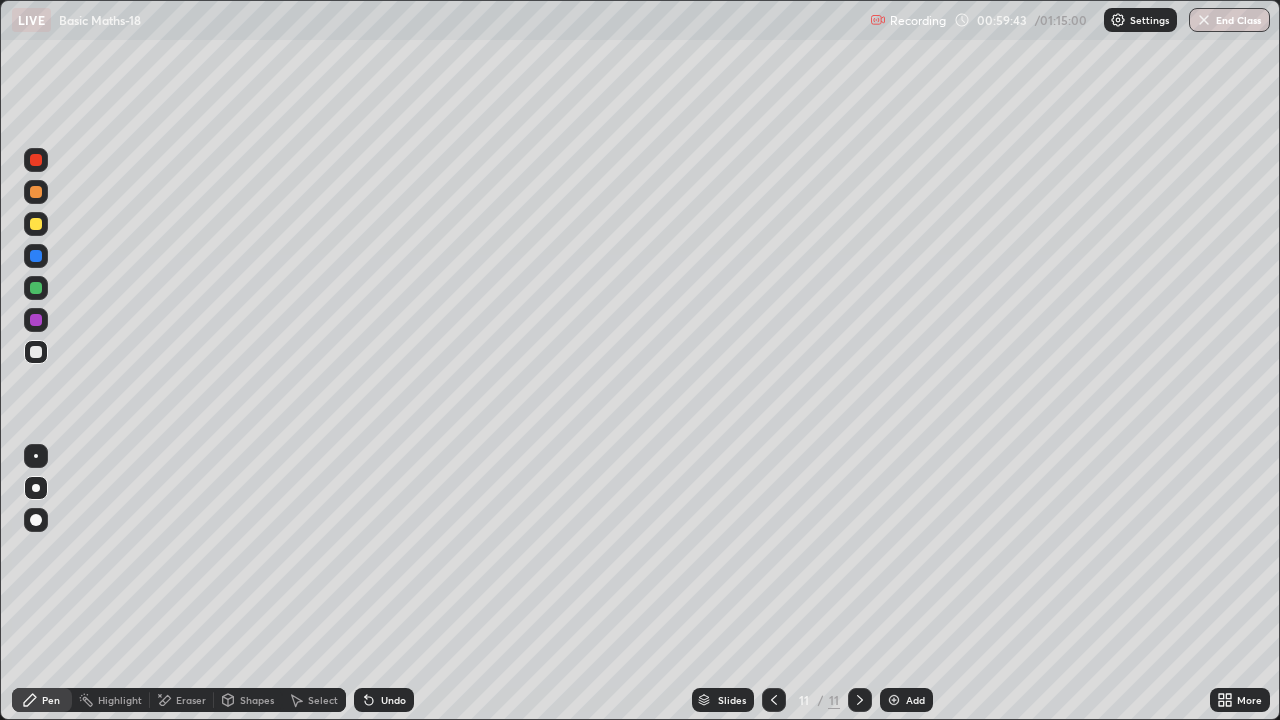 click on "Undo" at bounding box center [384, 700] 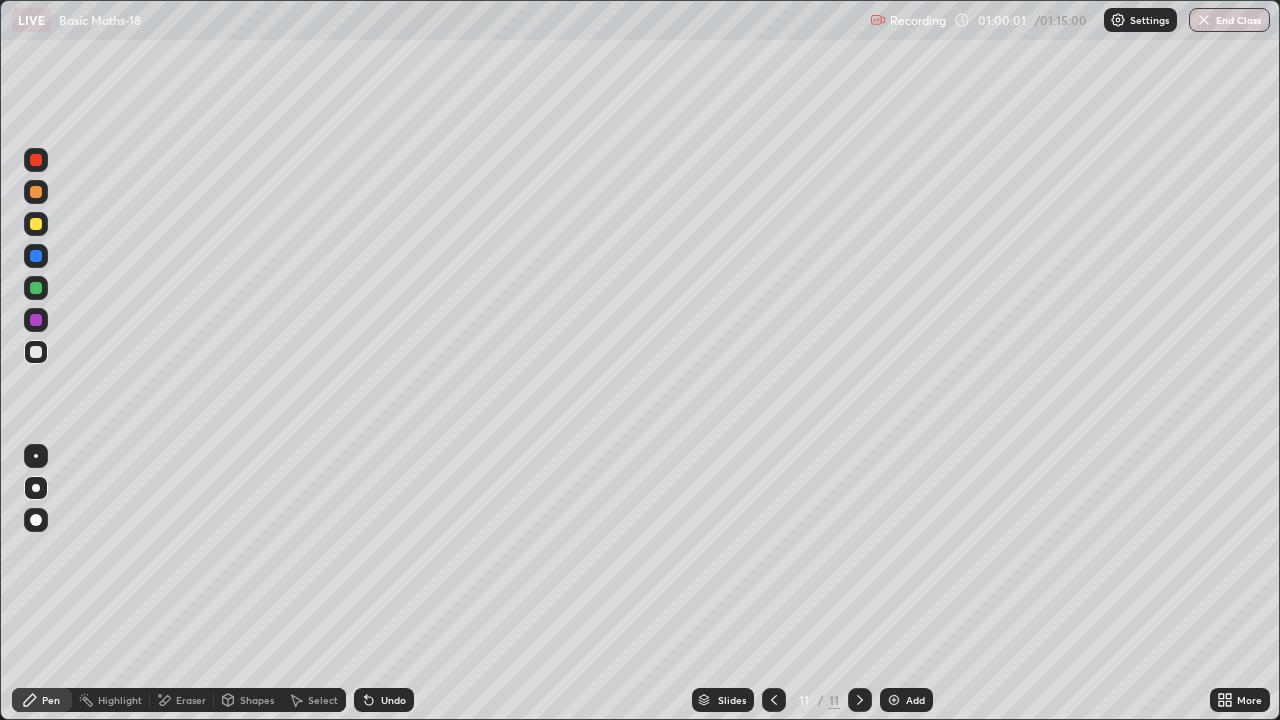 click at bounding box center (36, 256) 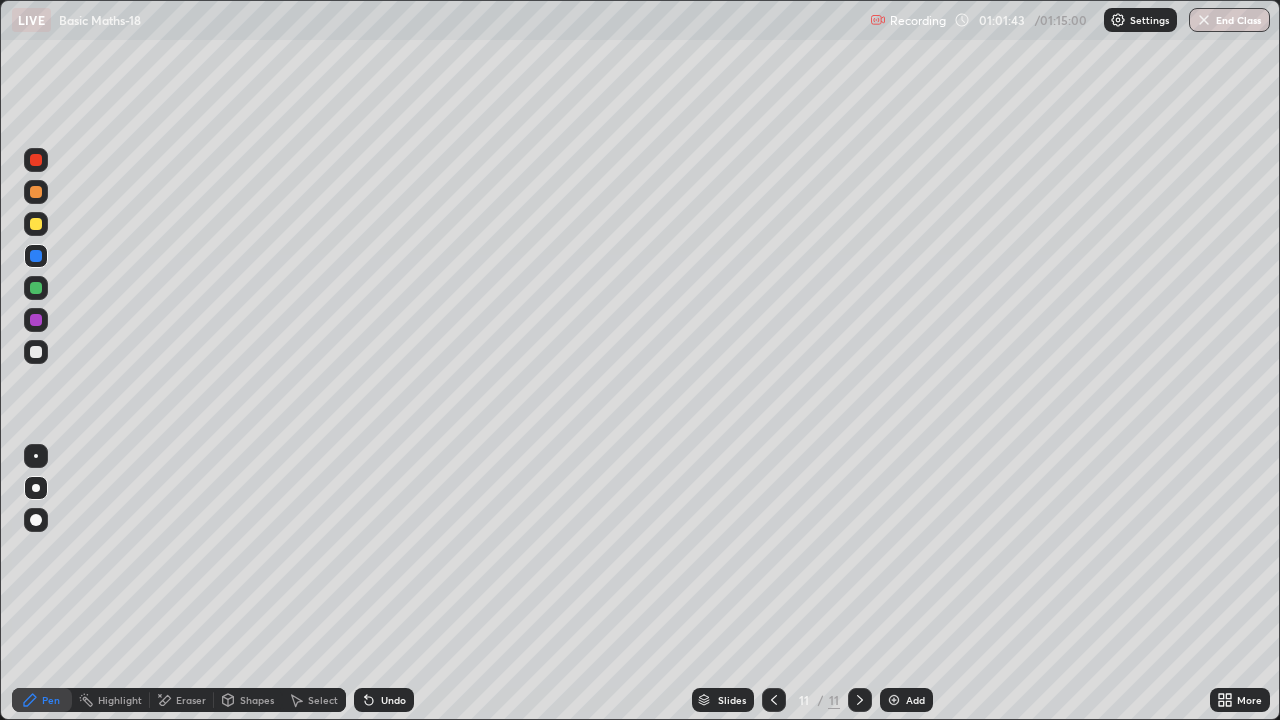 click at bounding box center [36, 160] 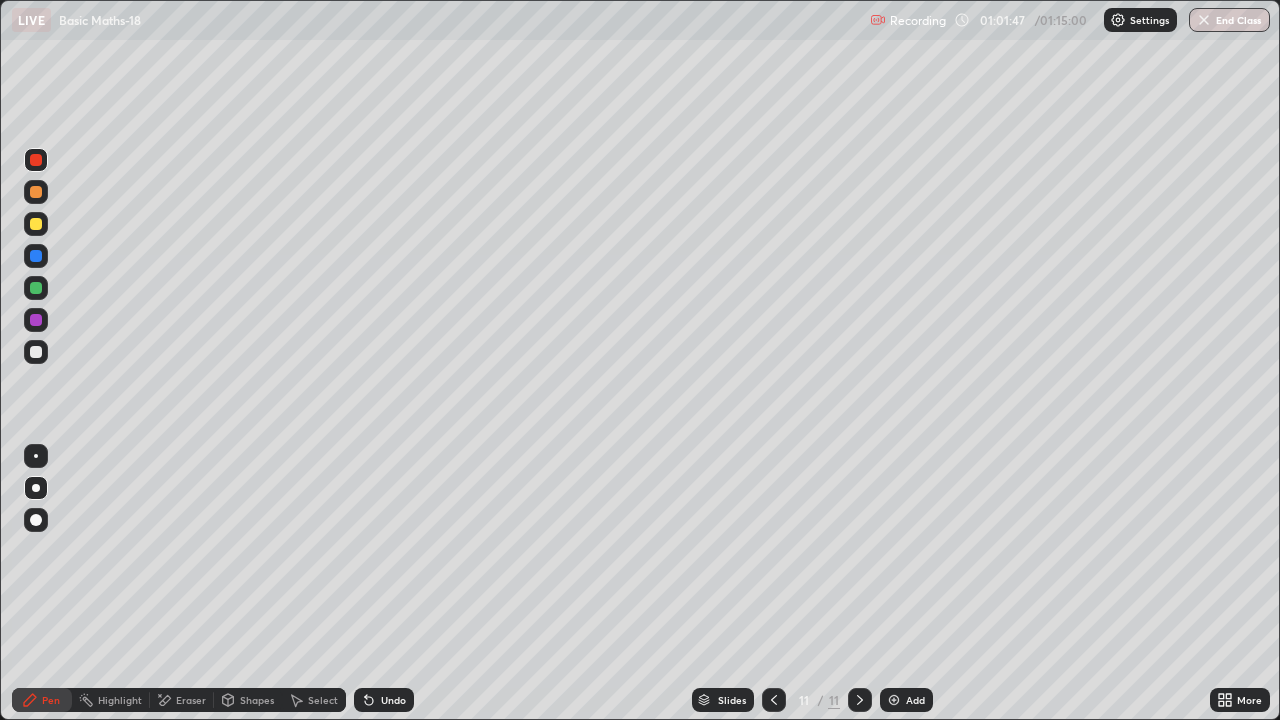click on "Add" at bounding box center [906, 700] 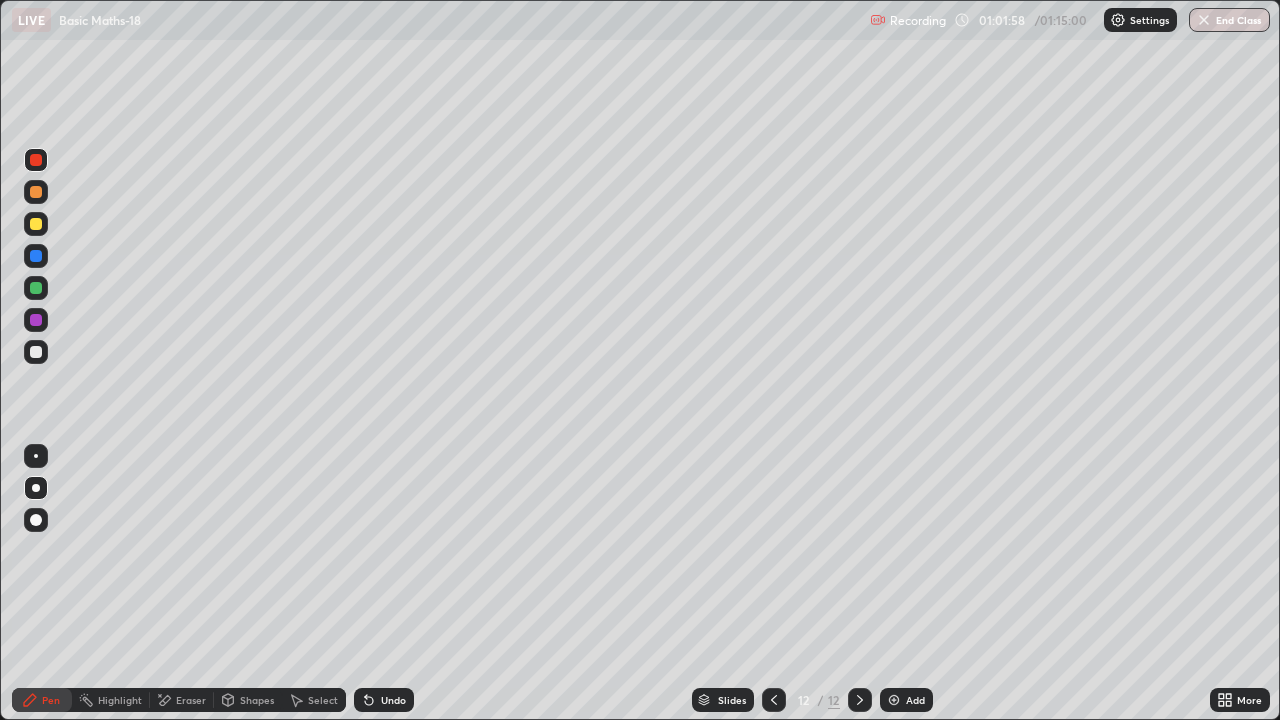 click at bounding box center (36, 288) 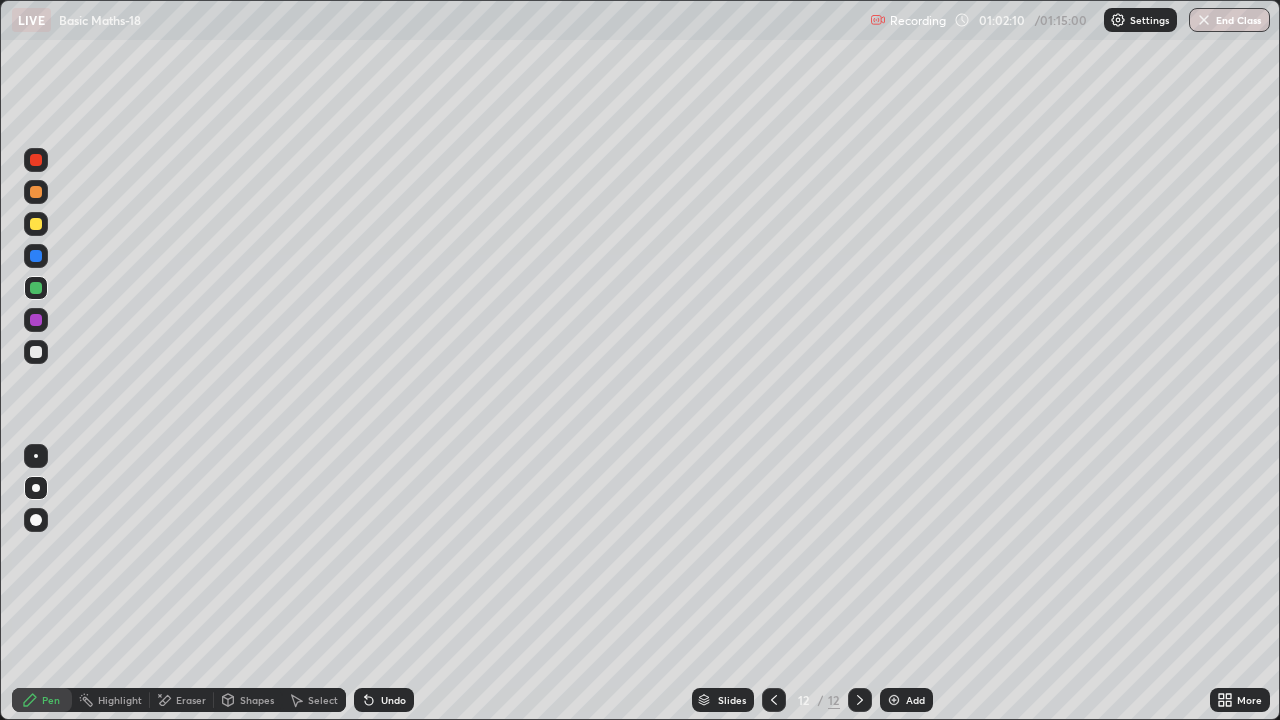 click at bounding box center (36, 320) 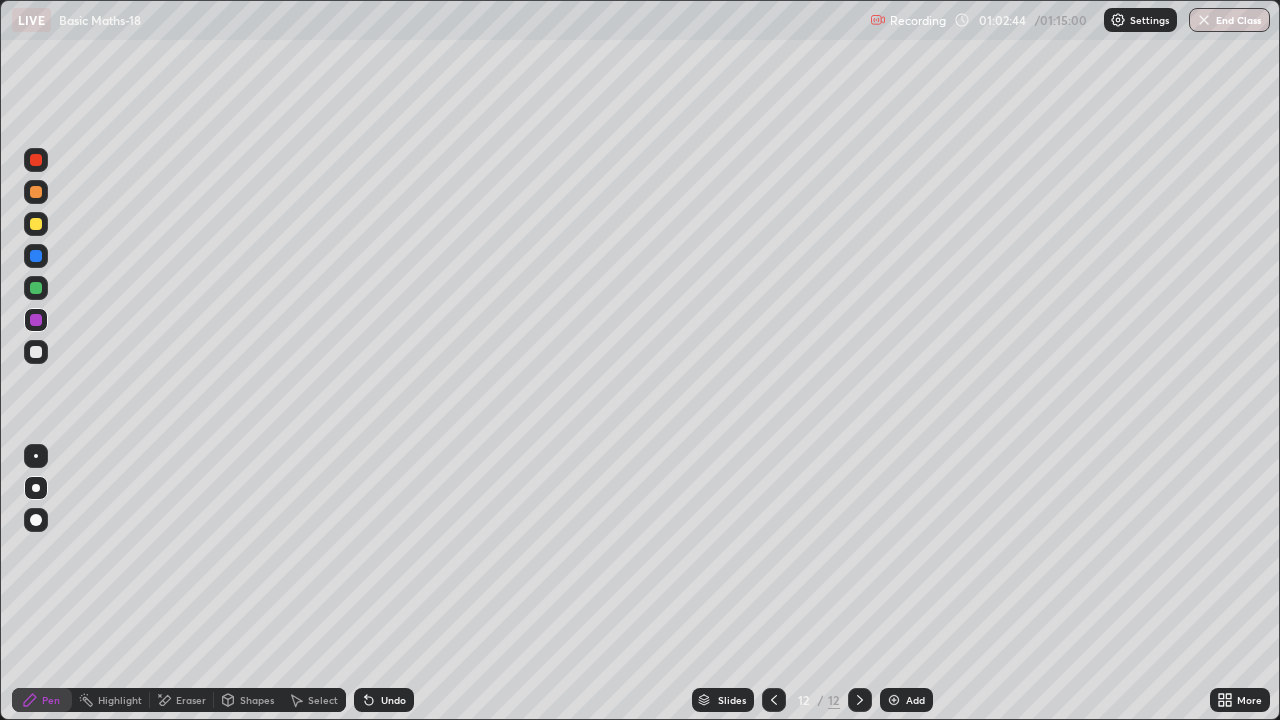 click at bounding box center [36, 288] 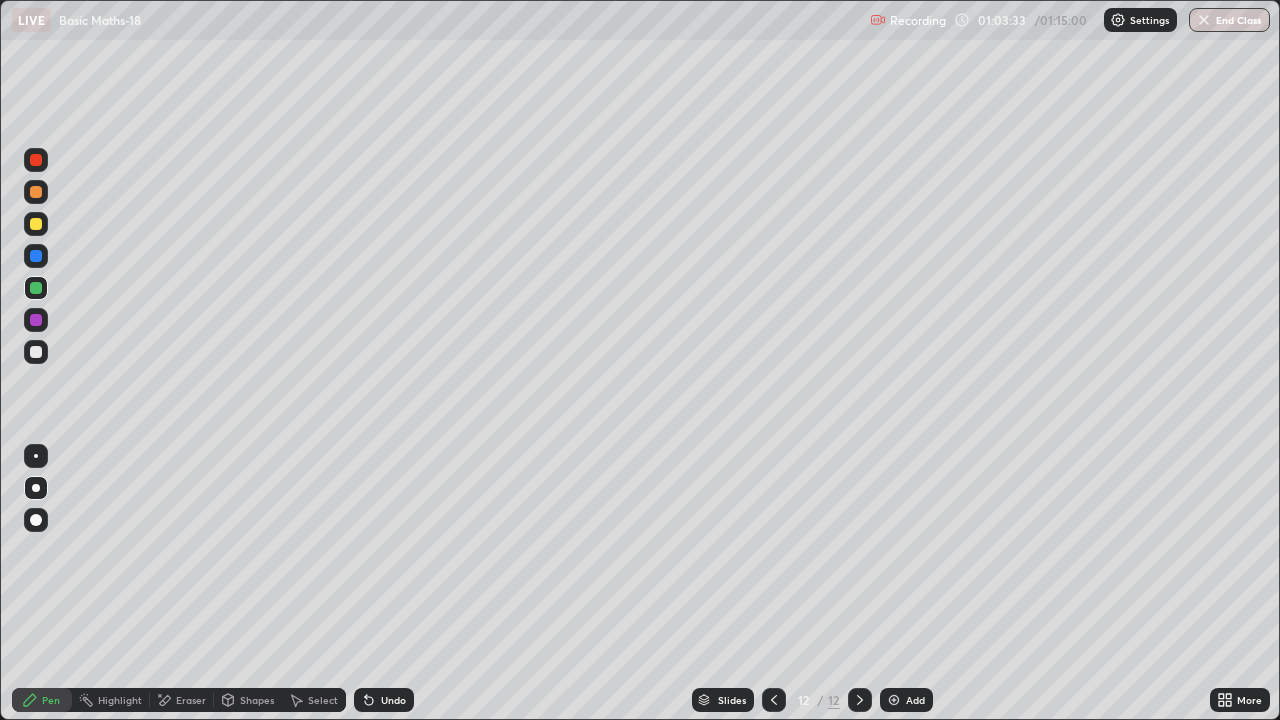 click at bounding box center [36, 160] 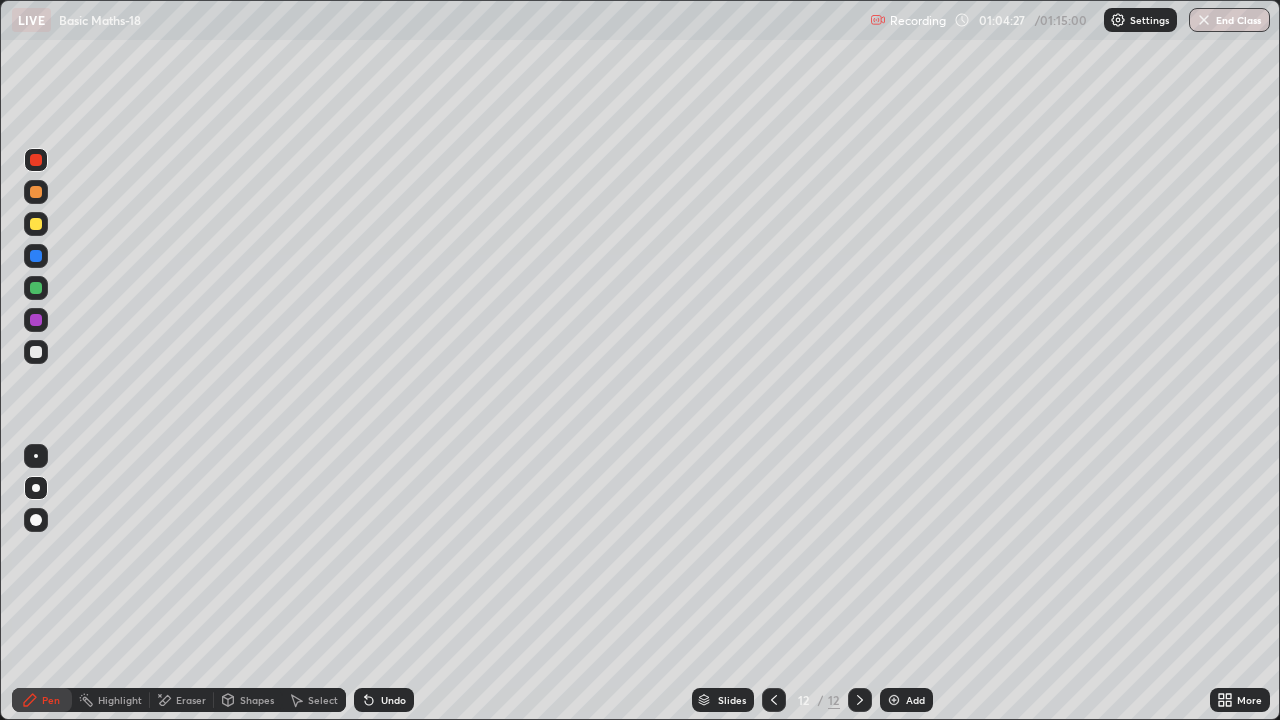 click on "Highlight" at bounding box center [120, 700] 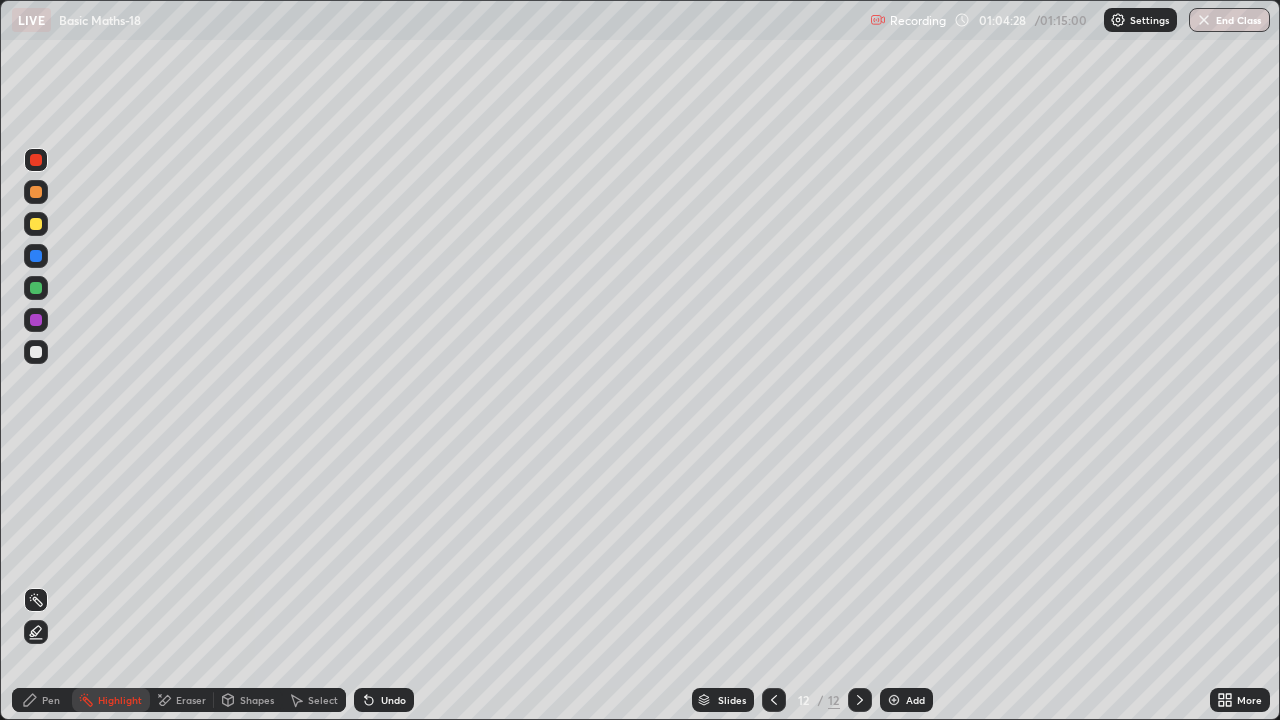 click 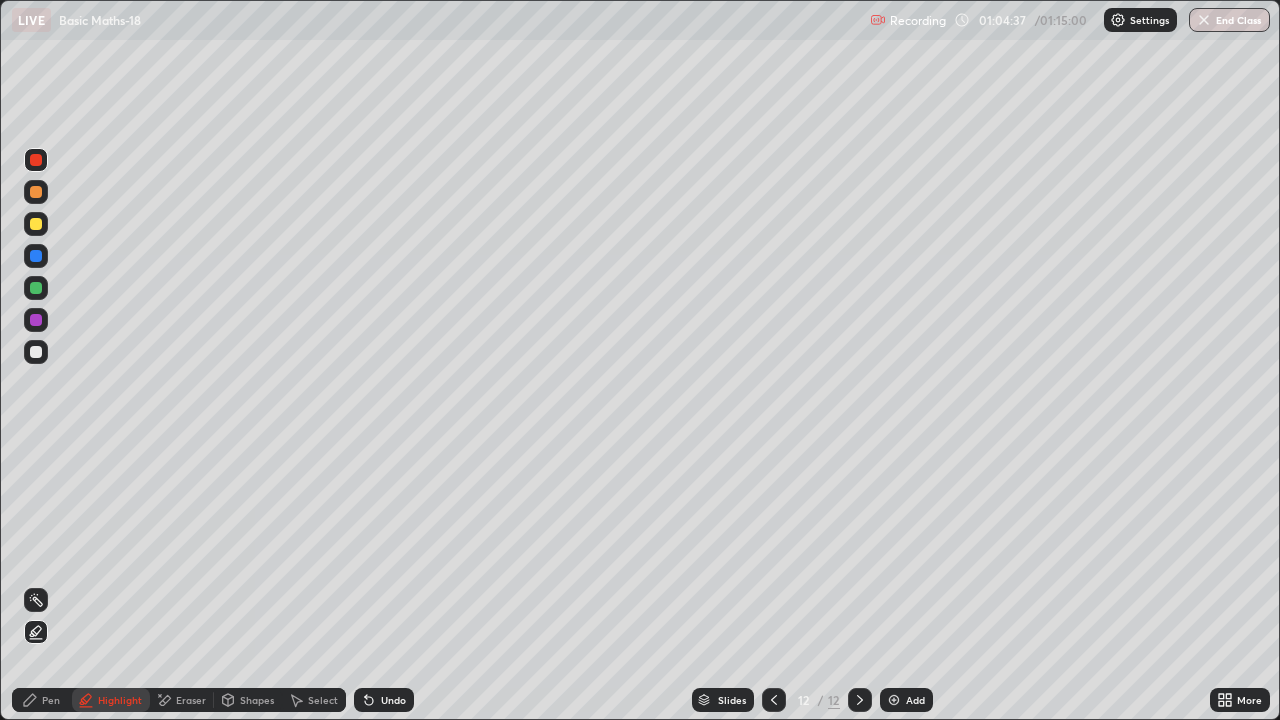 click on "Pen" at bounding box center (42, 700) 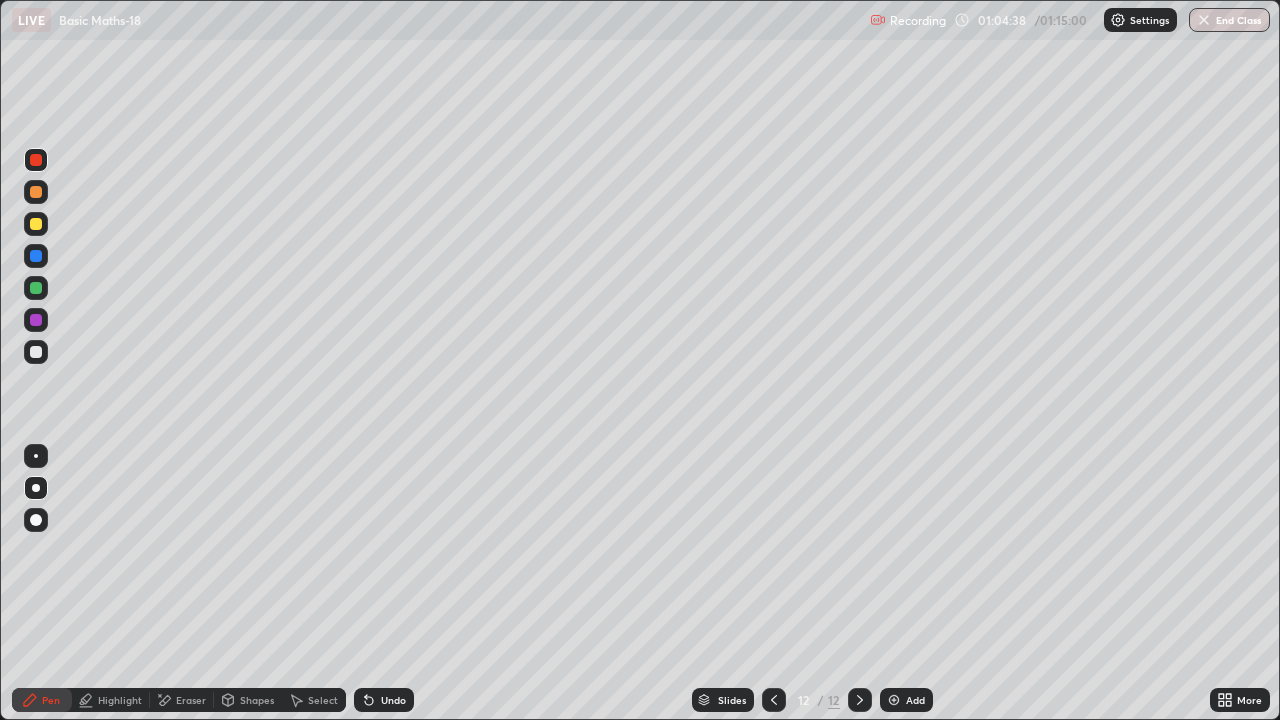 click at bounding box center (36, 352) 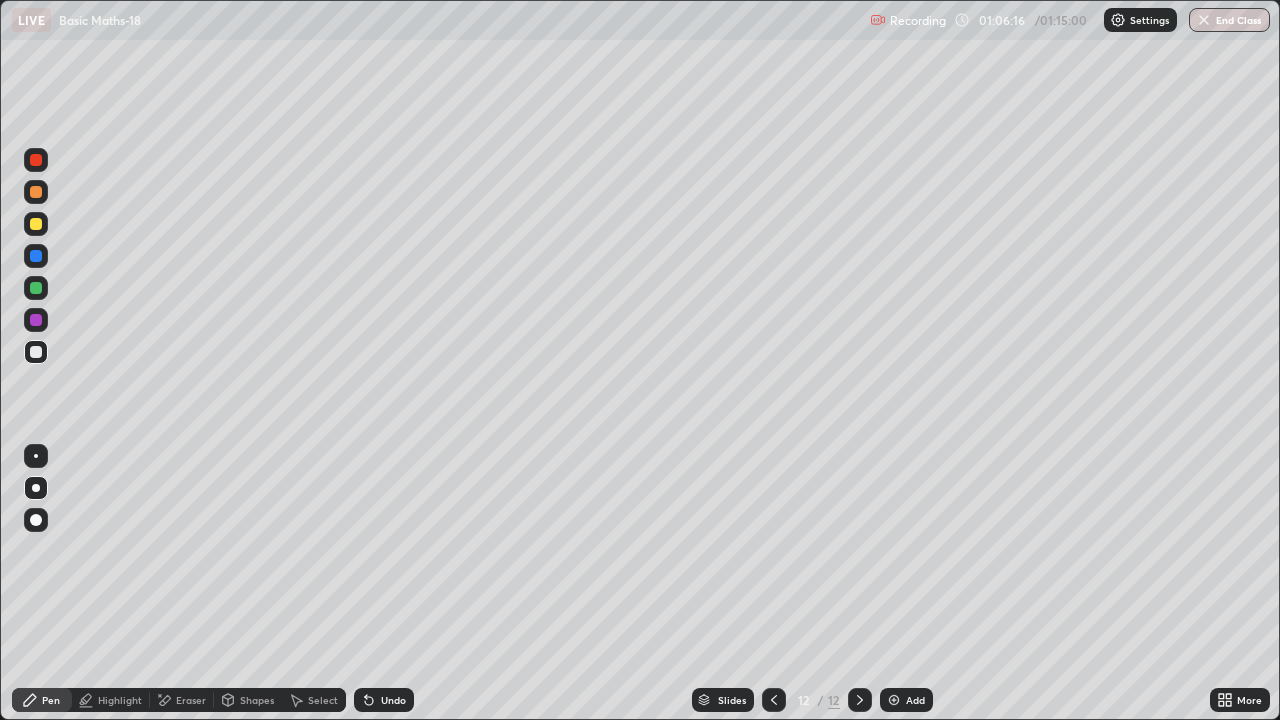 click at bounding box center [36, 256] 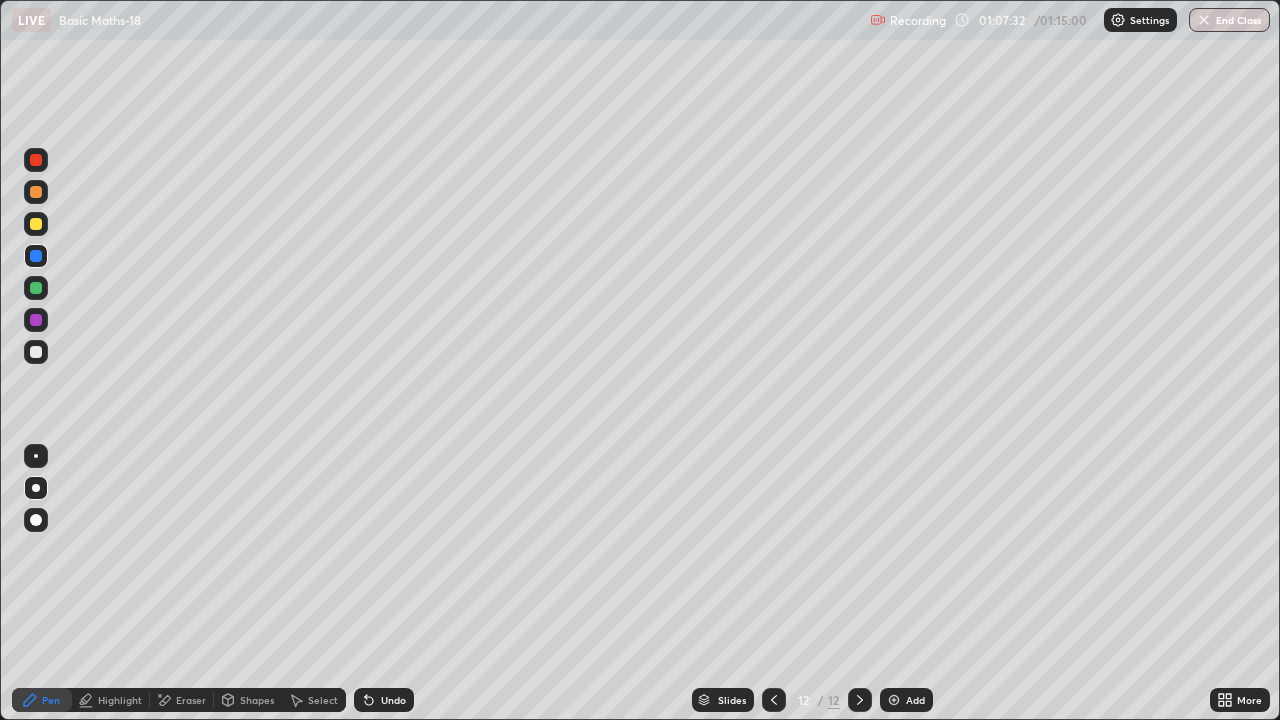 click at bounding box center (894, 700) 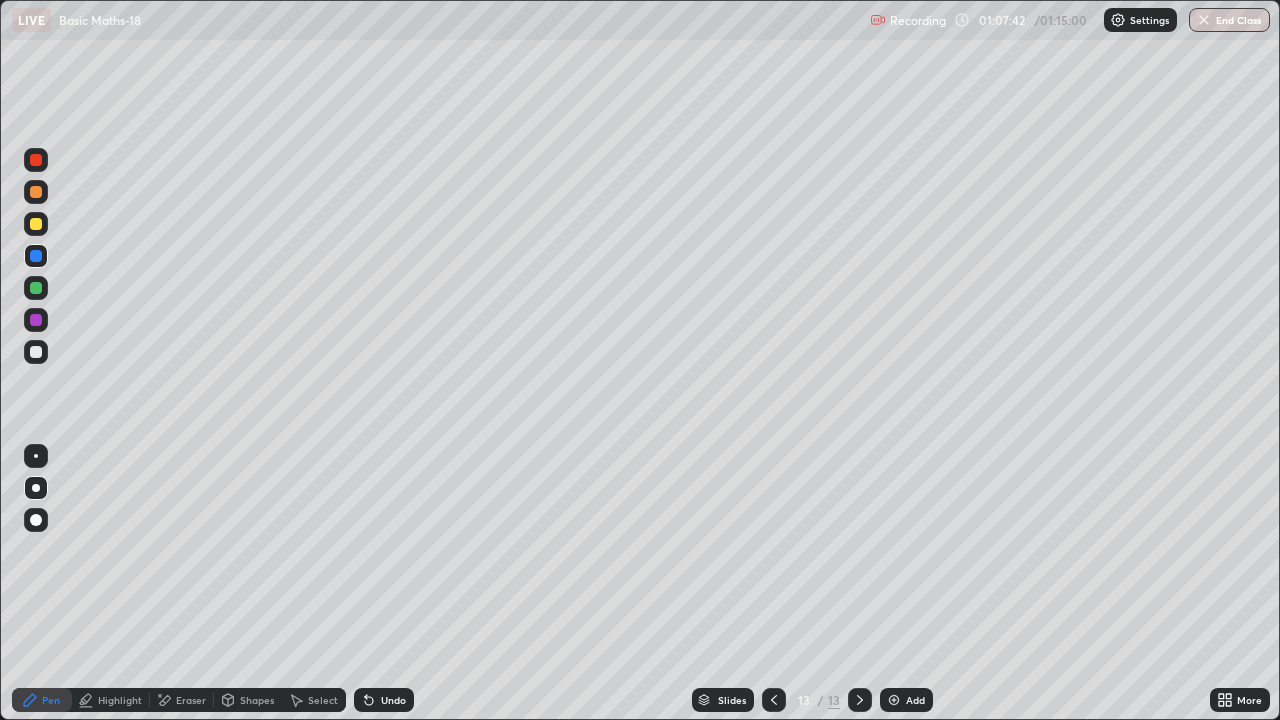 click at bounding box center [36, 320] 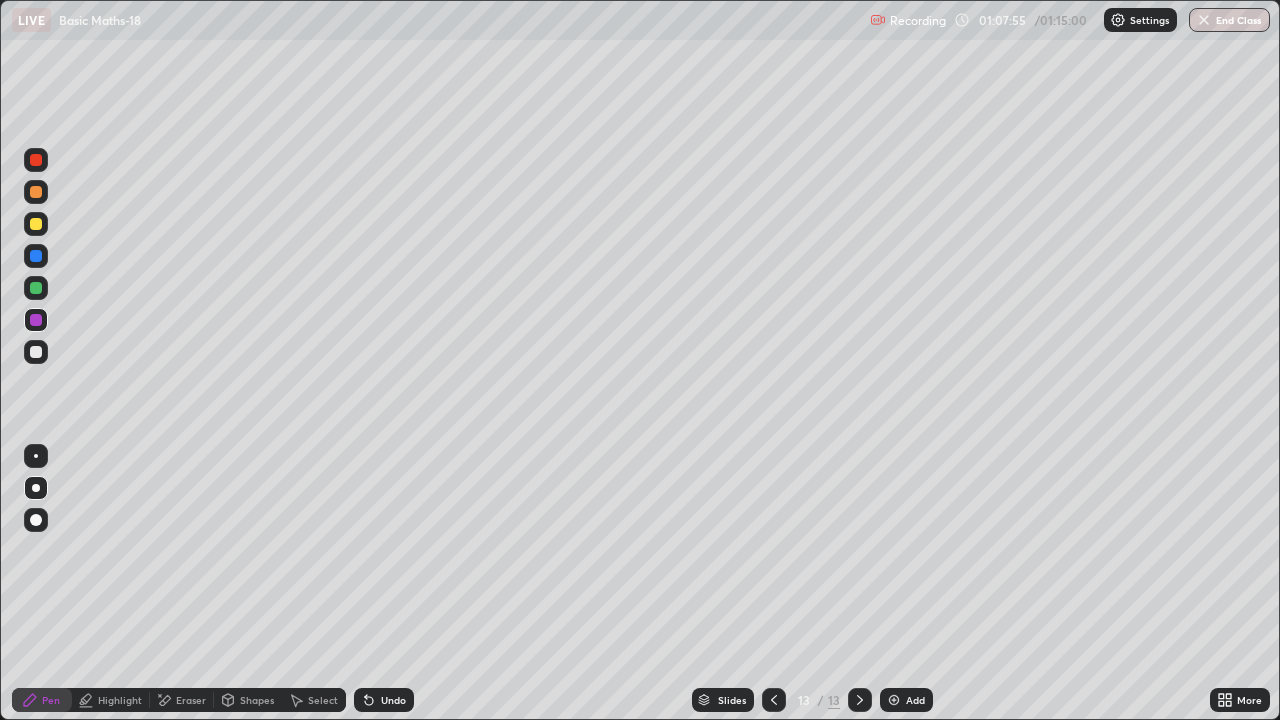 click at bounding box center (36, 352) 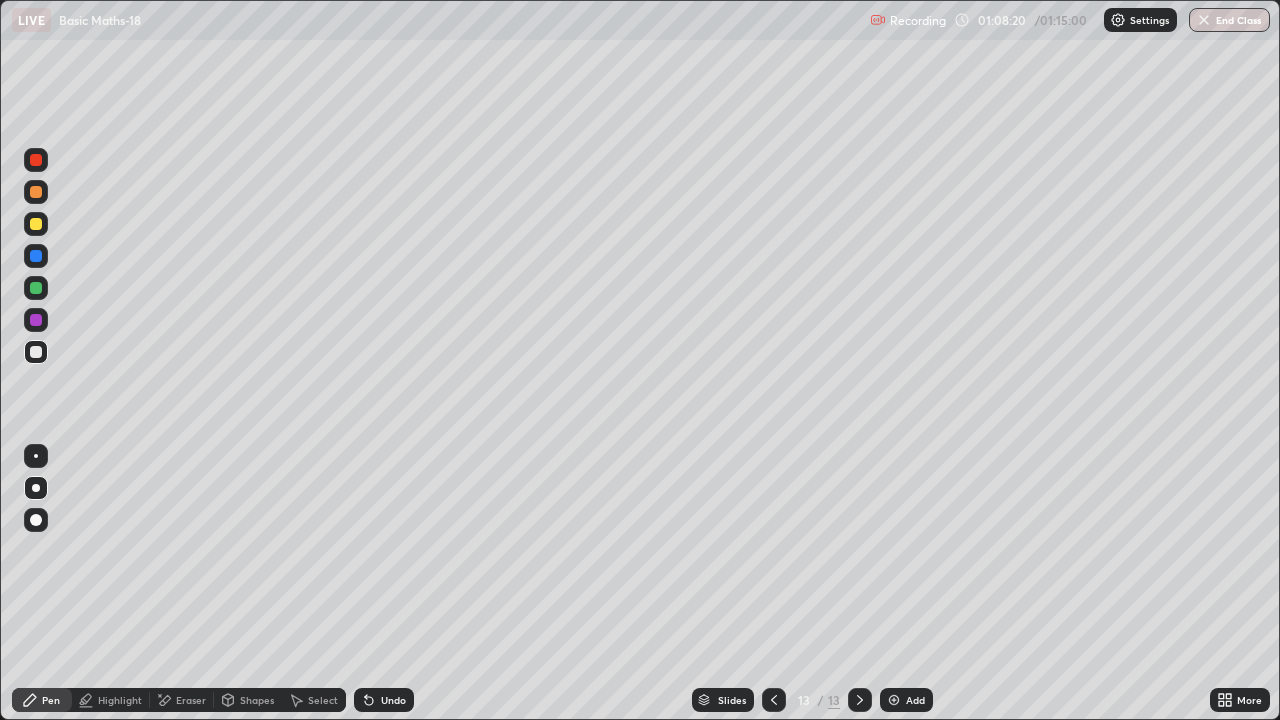click on "Highlight" at bounding box center [120, 700] 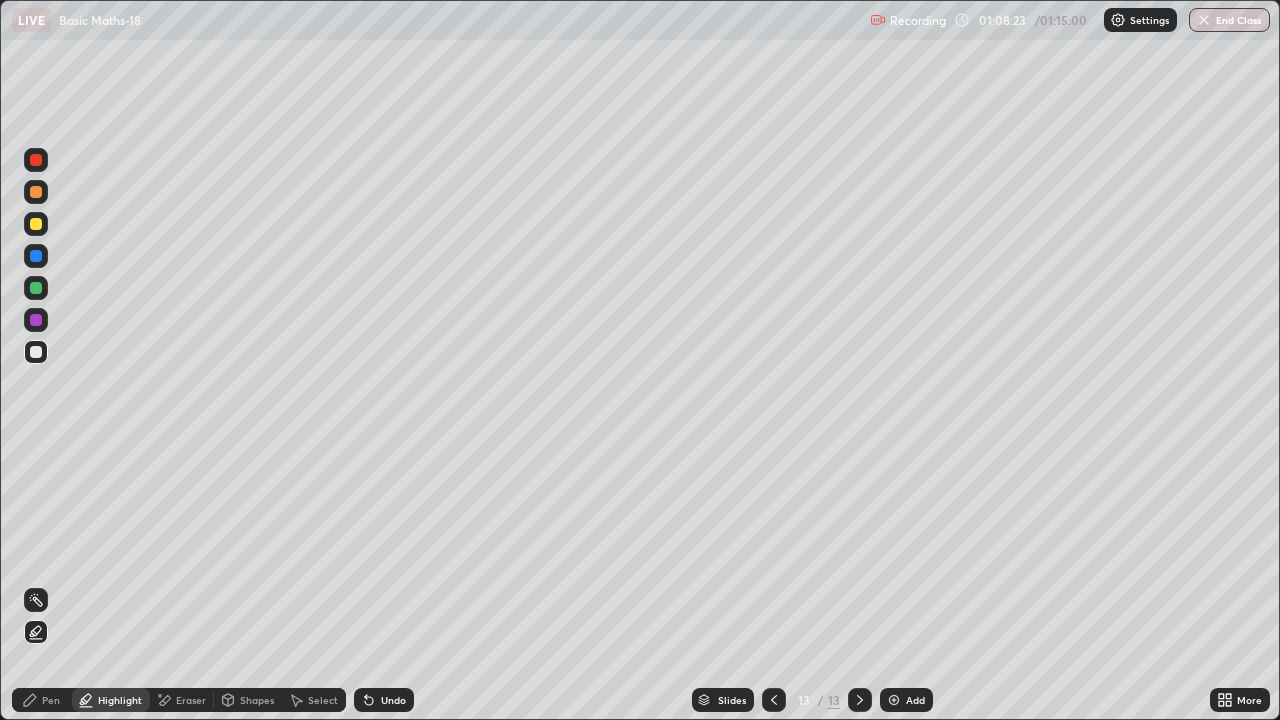 click on "Undo" at bounding box center [393, 700] 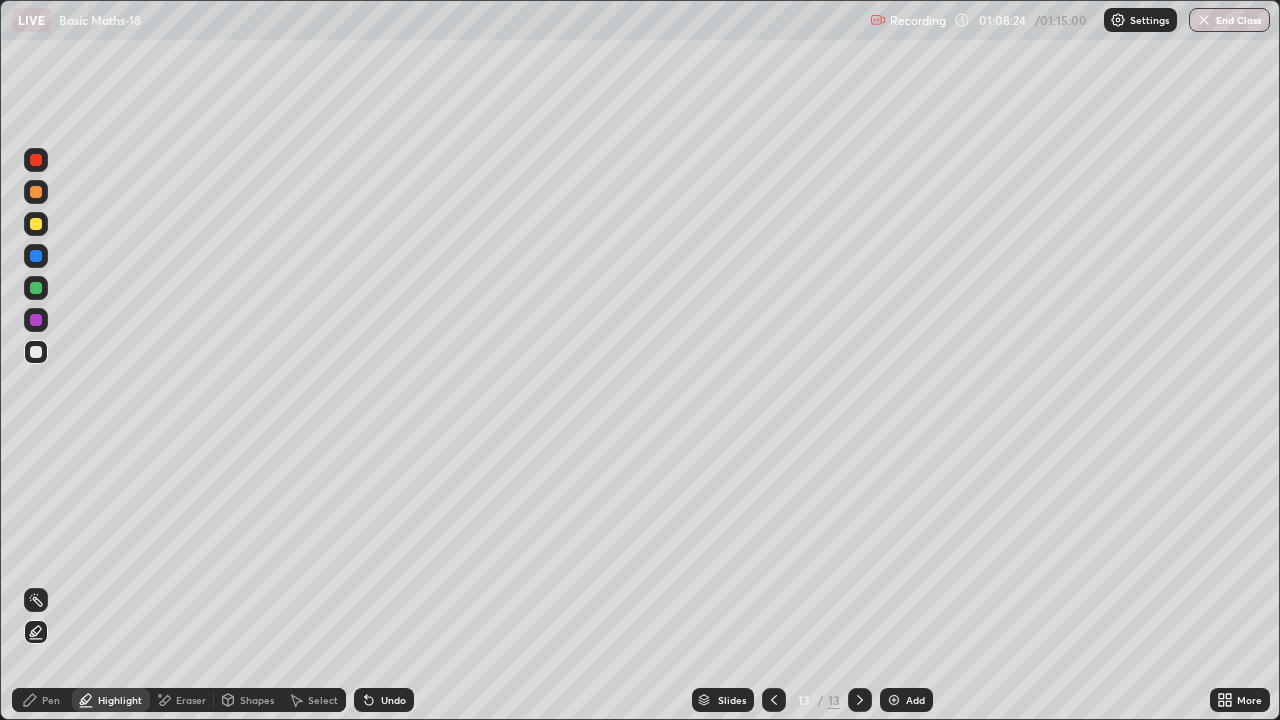 click on "Undo" at bounding box center [393, 700] 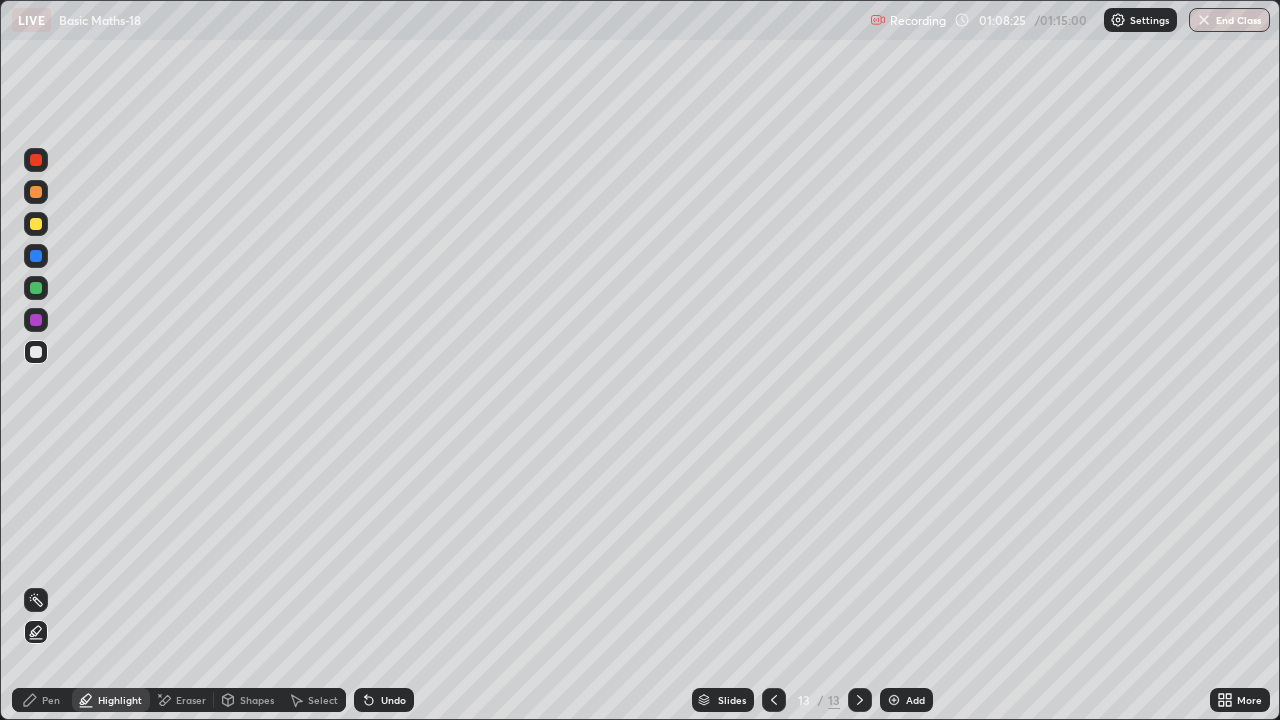 click 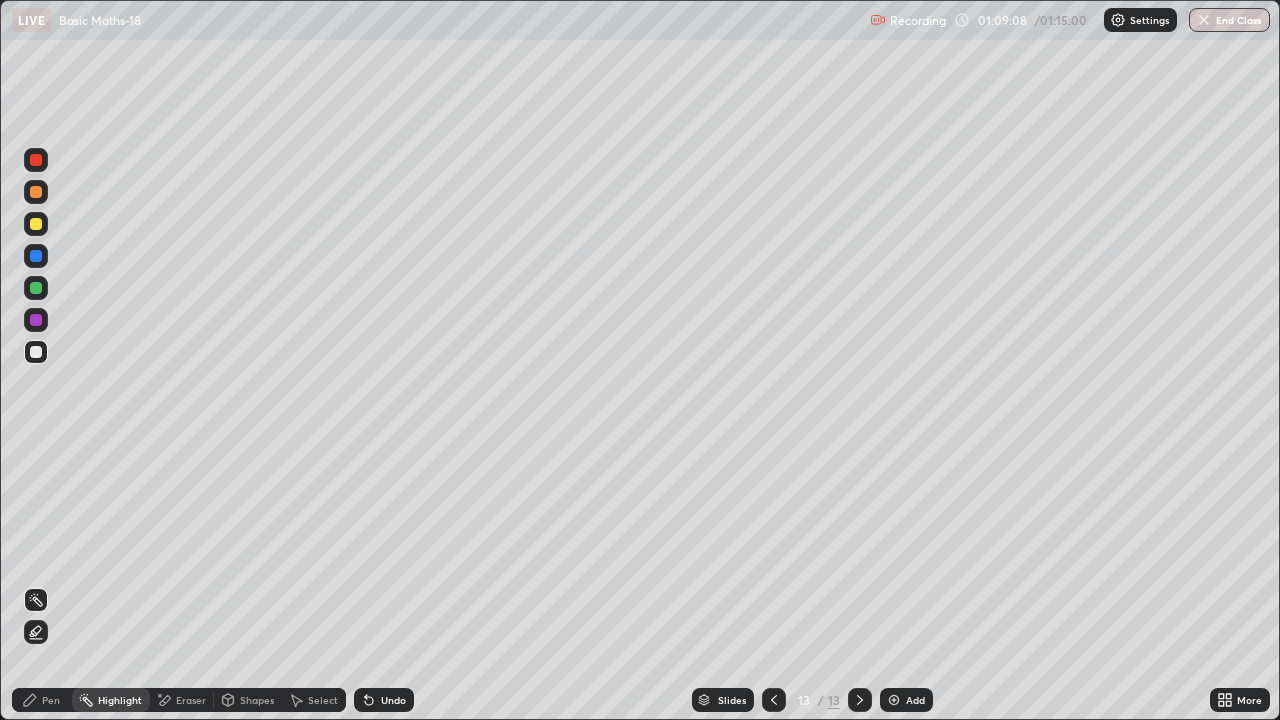 click on "Pen" at bounding box center [51, 700] 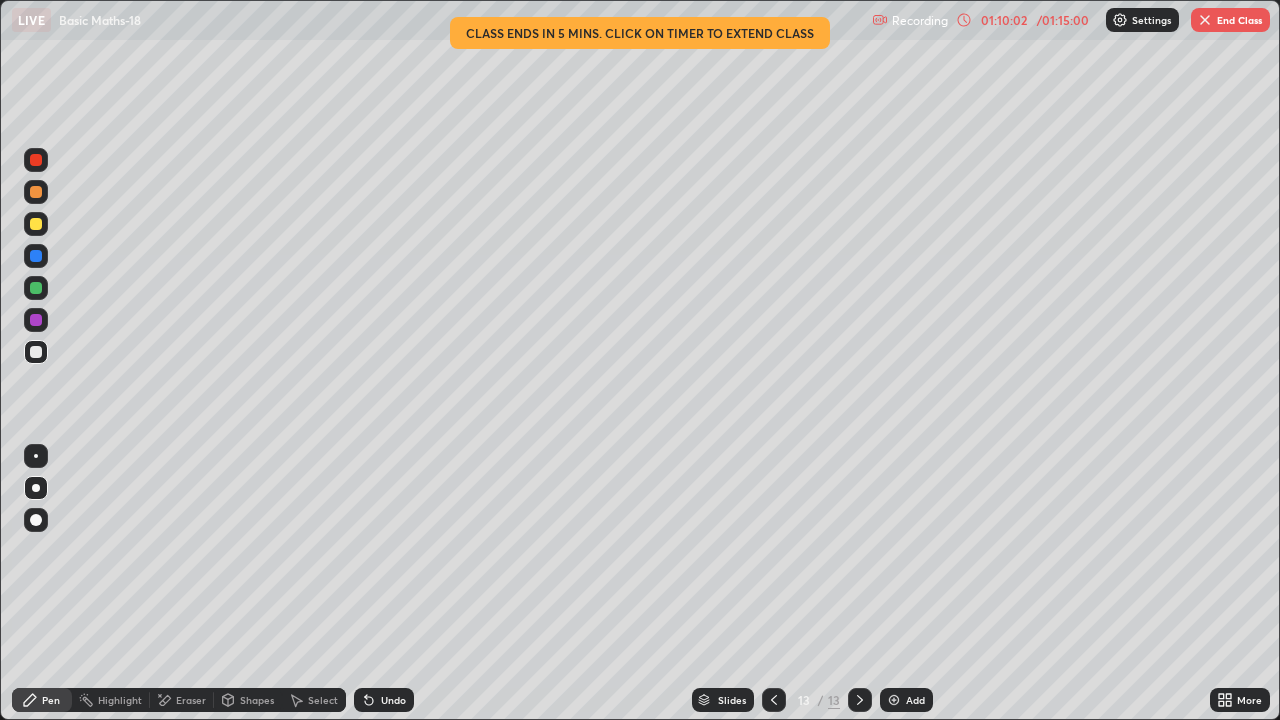 click on "End Class" at bounding box center [1230, 20] 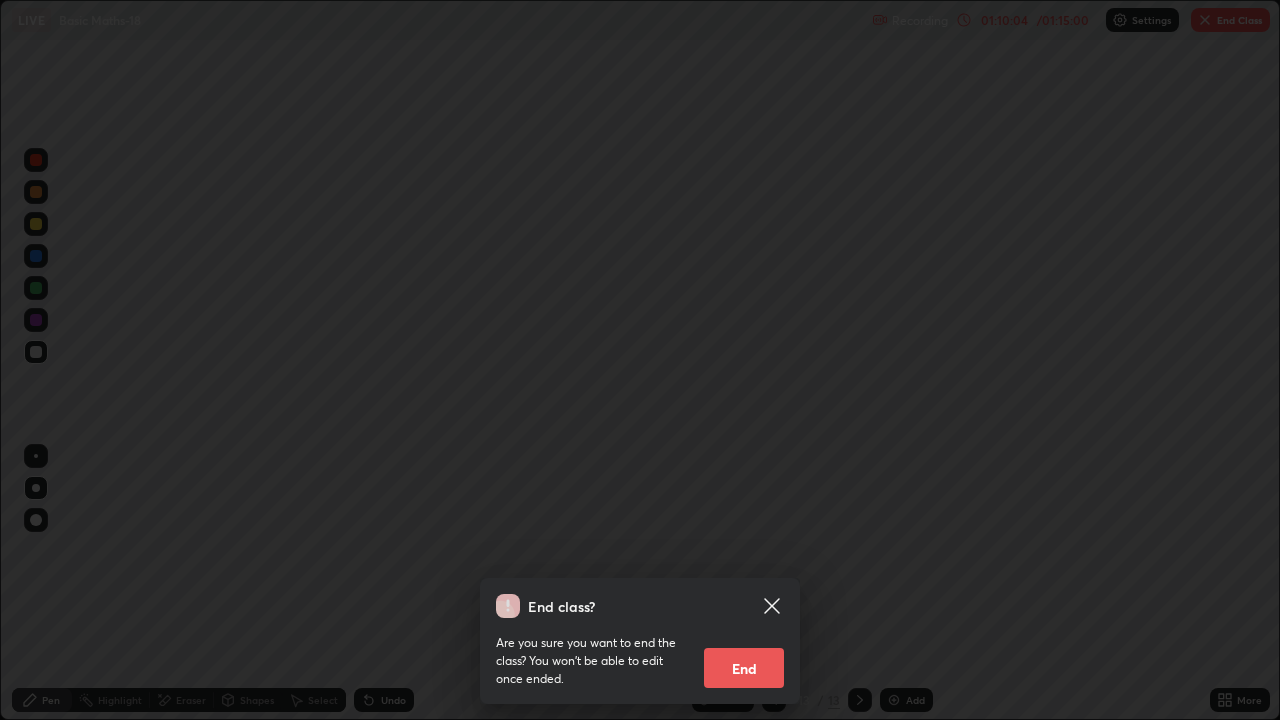 click on "End" at bounding box center [744, 668] 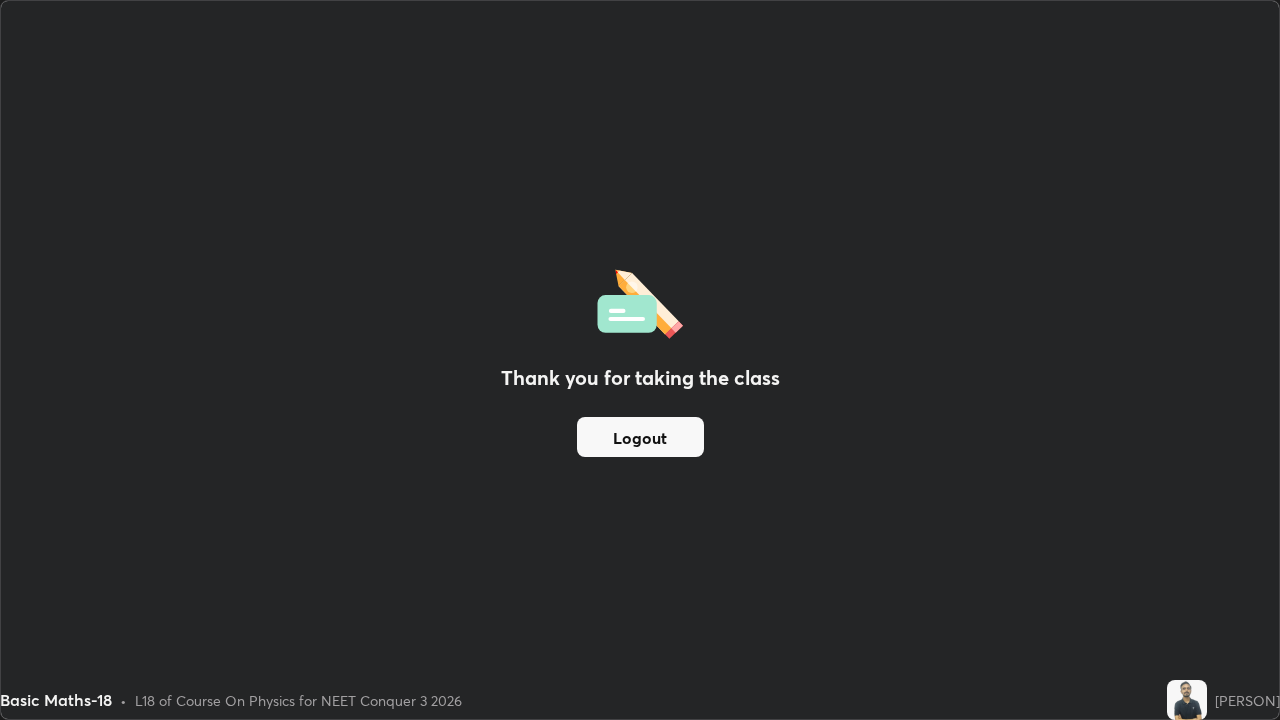 click on "Logout" at bounding box center (640, 437) 